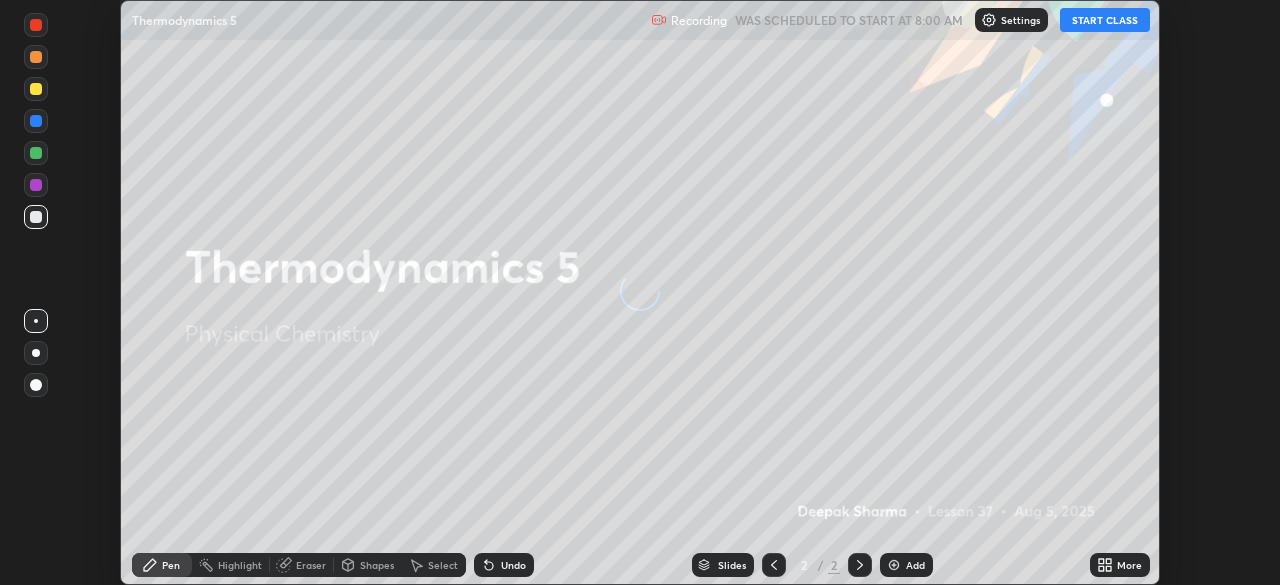 scroll, scrollTop: 0, scrollLeft: 0, axis: both 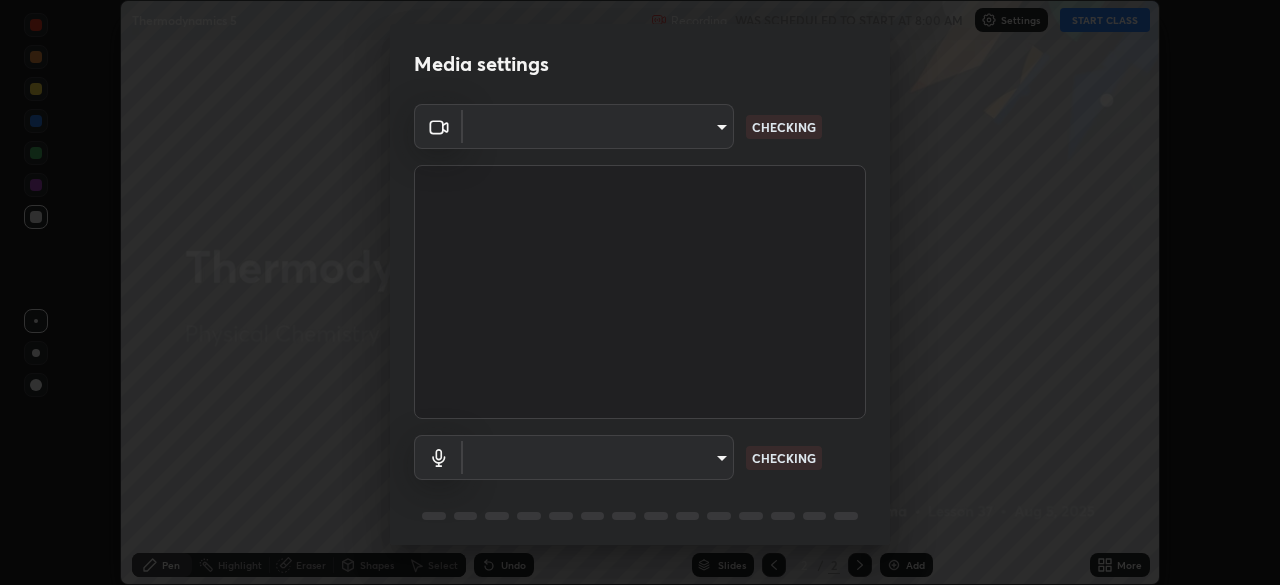 type on "c35a285883de36ed13854a1fbed0525b0d3f8b863e97d5e3b573df760e09333d" 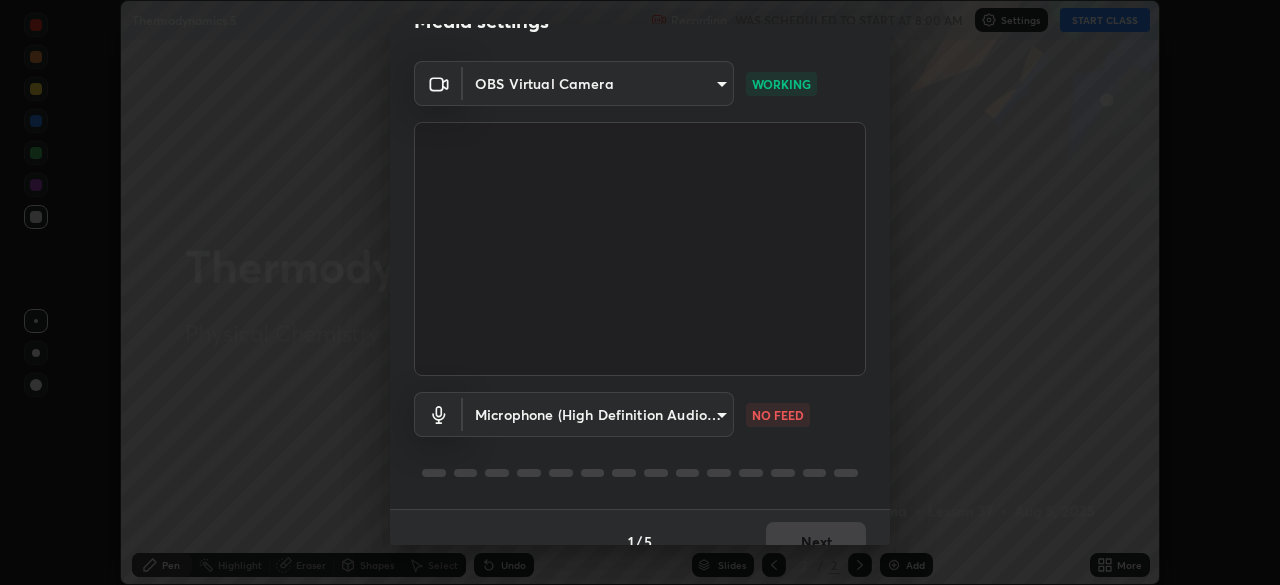 scroll, scrollTop: 71, scrollLeft: 0, axis: vertical 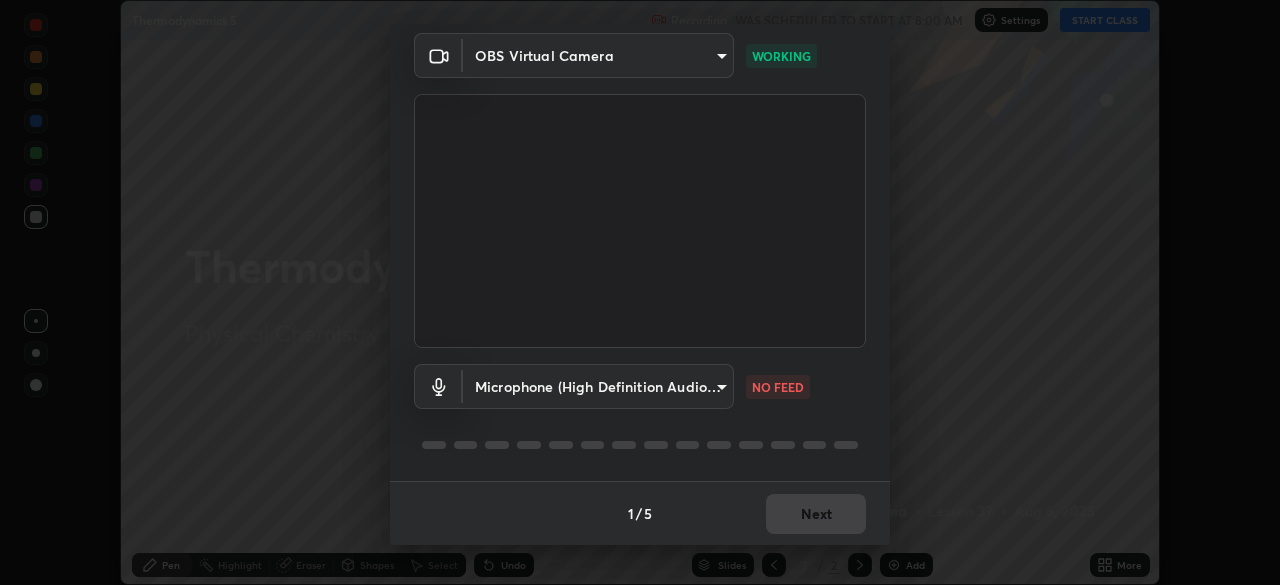 click on "Erase all Thermodynamics 5 Recording WAS SCHEDULED TO START AT  8:00 AM Settings START CLASS Setting up your live class Thermodynamics 5 • L37 of Physical Chemistry [FIRST] [LAST] Pen Highlight Eraser Shapes Select Undo Slides 2 / 2 Add More No doubts shared Encourage your learners to ask a doubt for better clarity Report an issue Reason for reporting Buffering Chat not working Audio - Video sync issue Educator video quality low ​ Attach an image Report Media settings OBS Virtual Camera [HASH] WORKING Microphone (High Definition Audio Device) [HASH] NO FEED 1 / 5 Next" at bounding box center [640, 292] 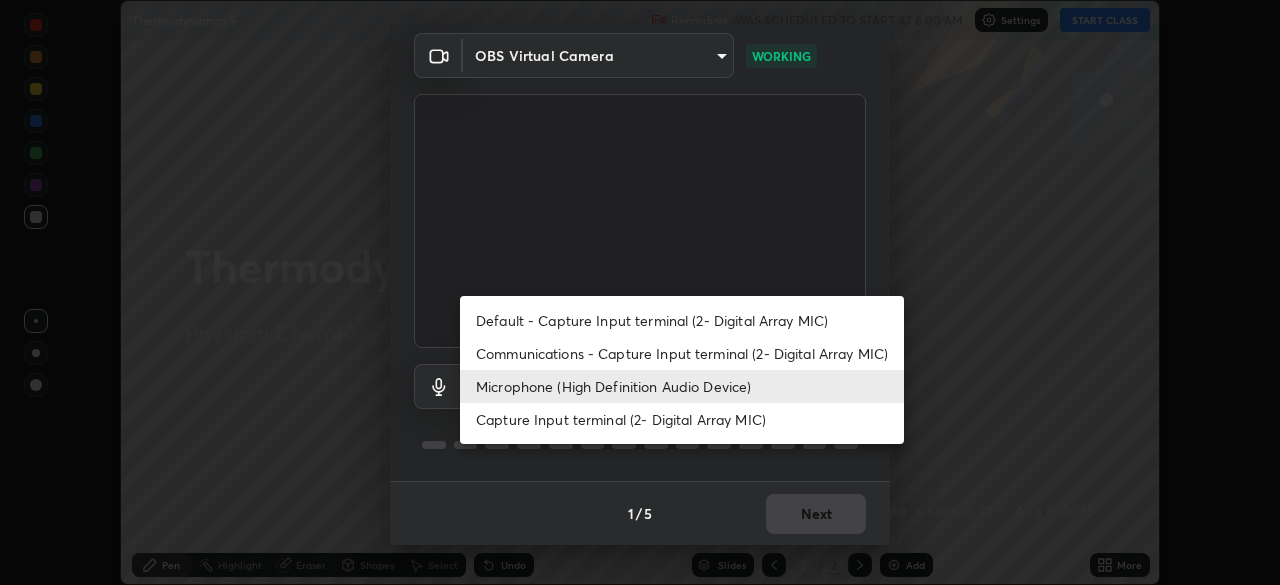 click on "Communications - Capture Input terminal (2- Digital Array MIC)" at bounding box center [682, 353] 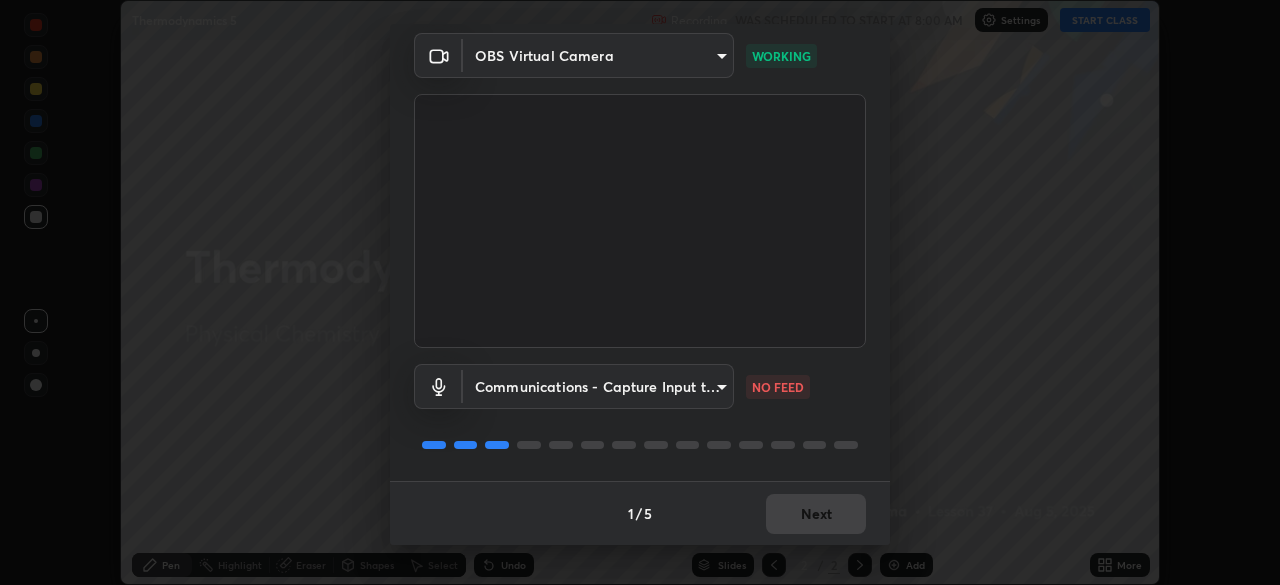 click on "Erase all Thermodynamics 5 Recording WAS SCHEDULED TO START AT  8:00 AM Settings START CLASS Setting up your live class Thermodynamics 5 • L37 of Physical Chemistry [FIRST] [LAST] Pen Highlight Eraser Shapes Select Undo Slides 2 / 2 Add More No doubts shared Encourage your learners to ask a doubt for better clarity Report an issue Reason for reporting Buffering Chat not working Audio - Video sync issue Educator video quality low ​ Attach an image Report Media settings OBS Virtual Camera [HASH] WORKING Communications - Capture Input terminal (2- Digital Array MIC) communications NO FEED 1 / 5 Next" at bounding box center (640, 292) 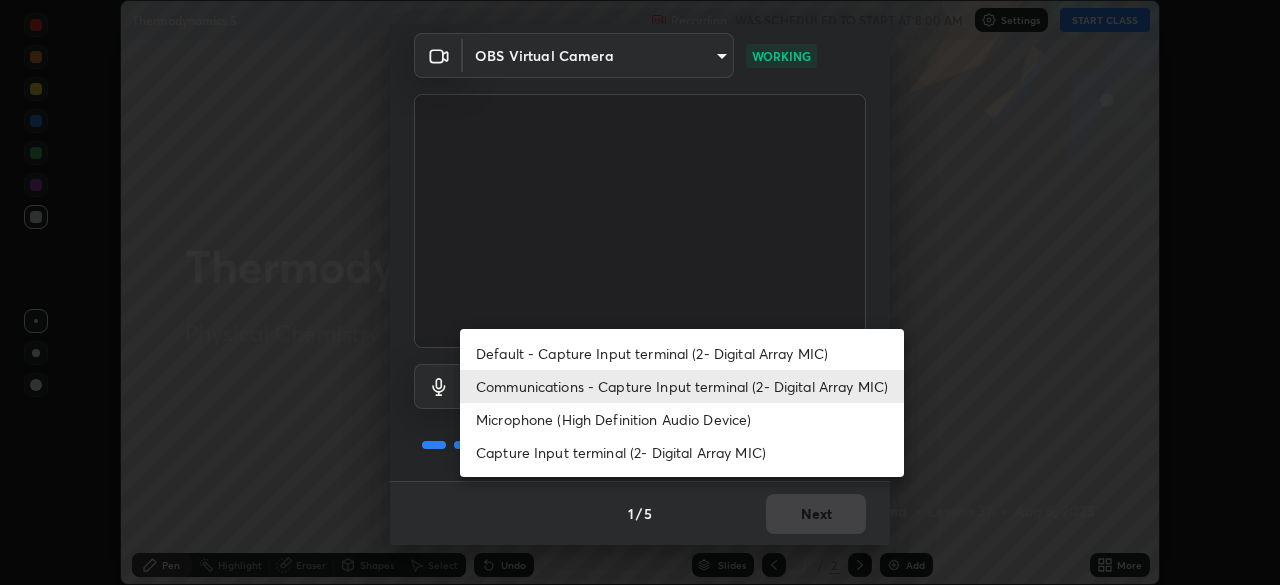 click on "Microphone (High Definition Audio Device)" at bounding box center [682, 419] 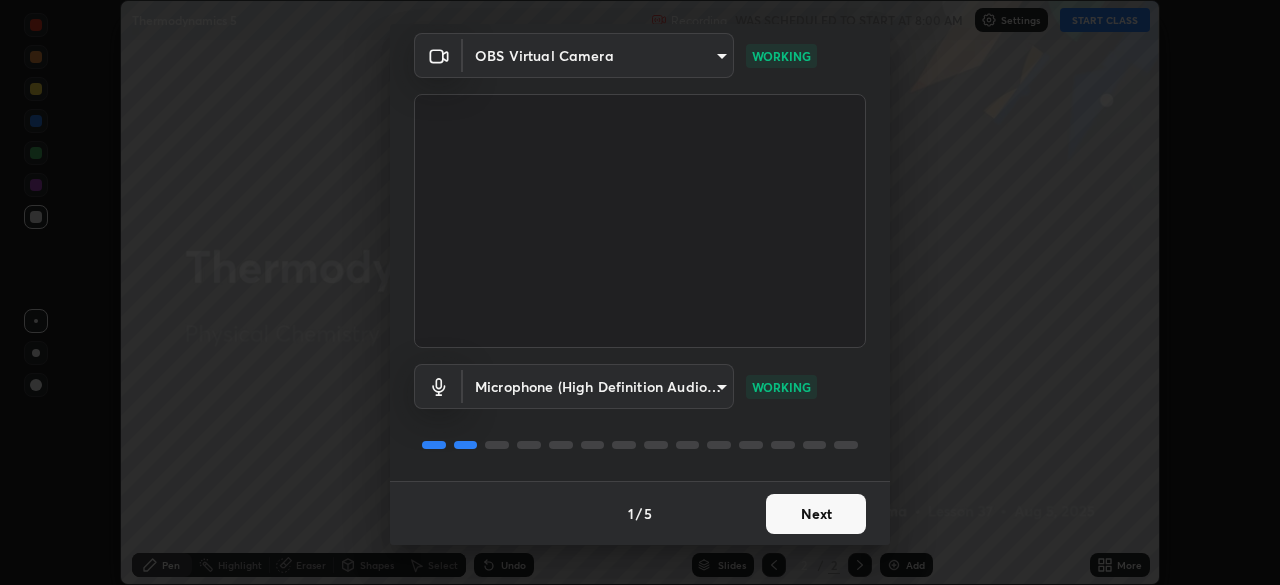 click on "Next" at bounding box center [816, 514] 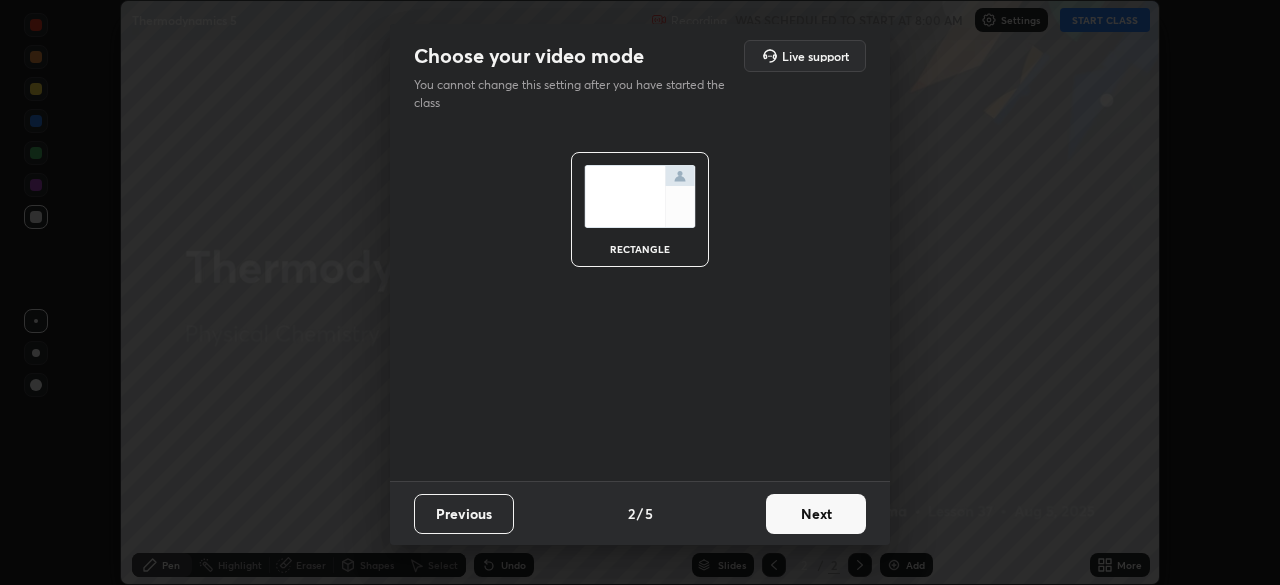 scroll, scrollTop: 0, scrollLeft: 0, axis: both 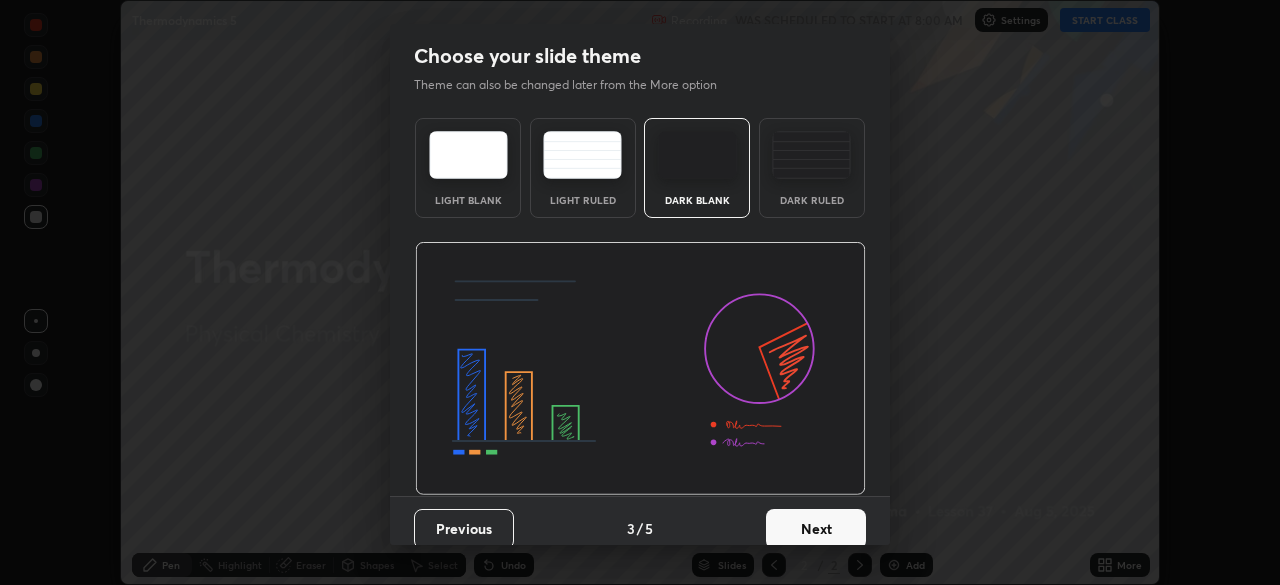 click on "Next" at bounding box center (816, 529) 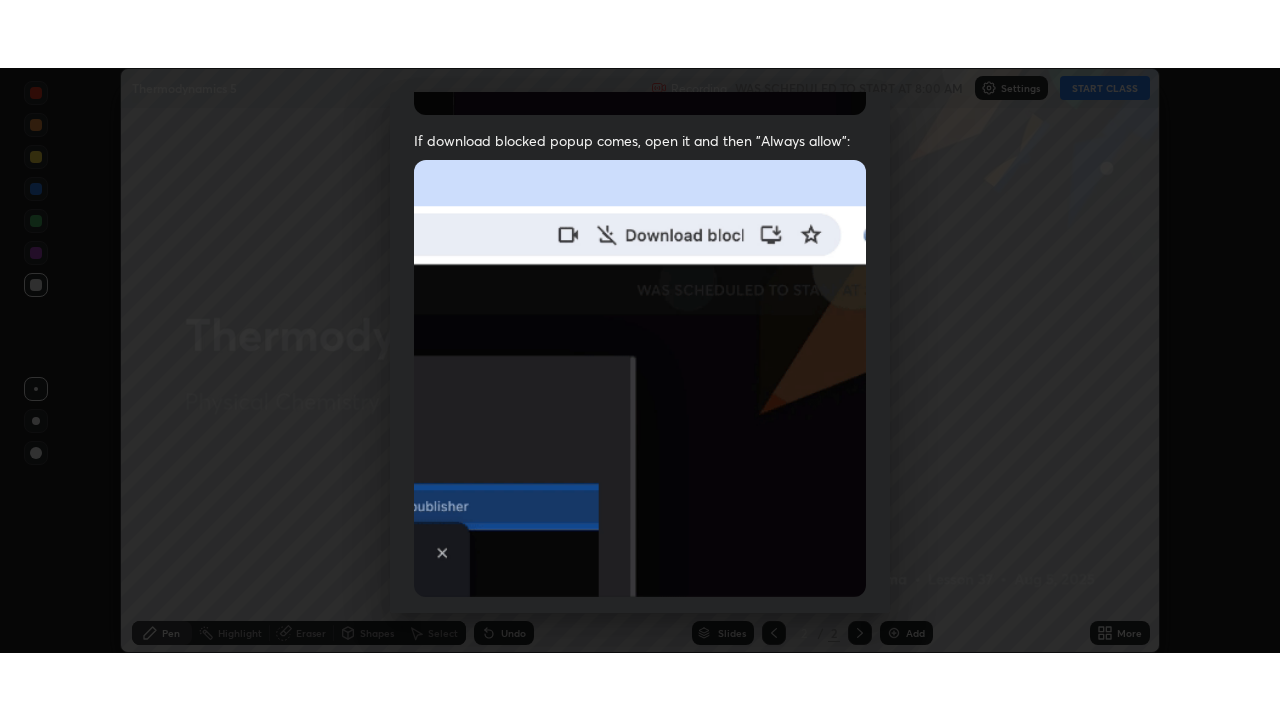 scroll, scrollTop: 479, scrollLeft: 0, axis: vertical 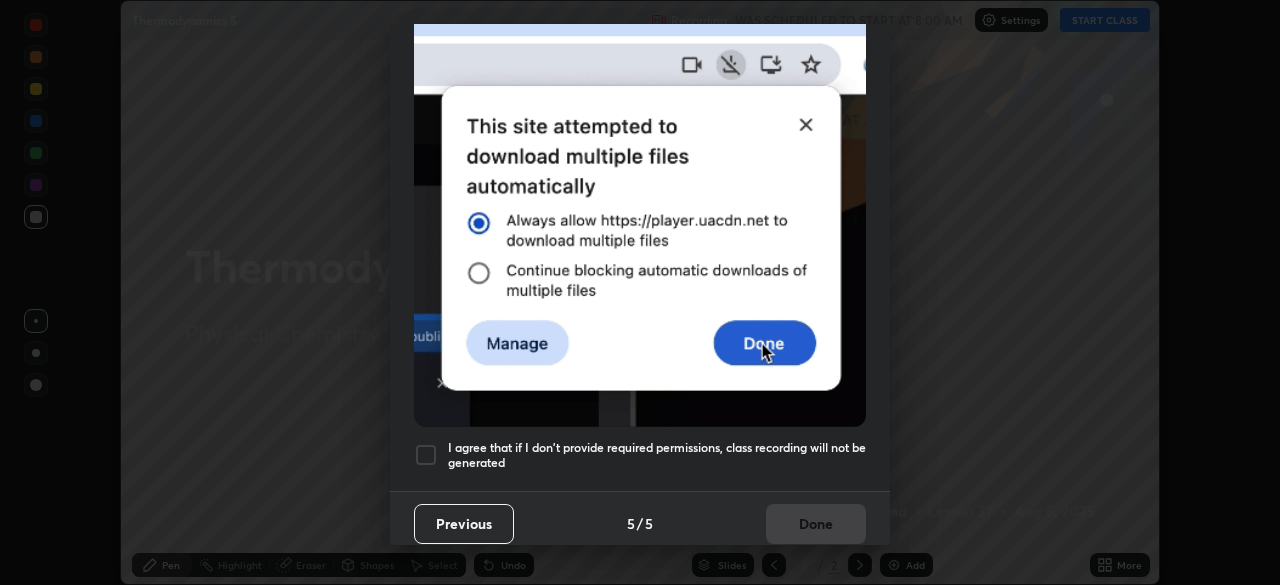 click on "I agree that if I don't provide required permissions, class recording will not be generated" at bounding box center [657, 455] 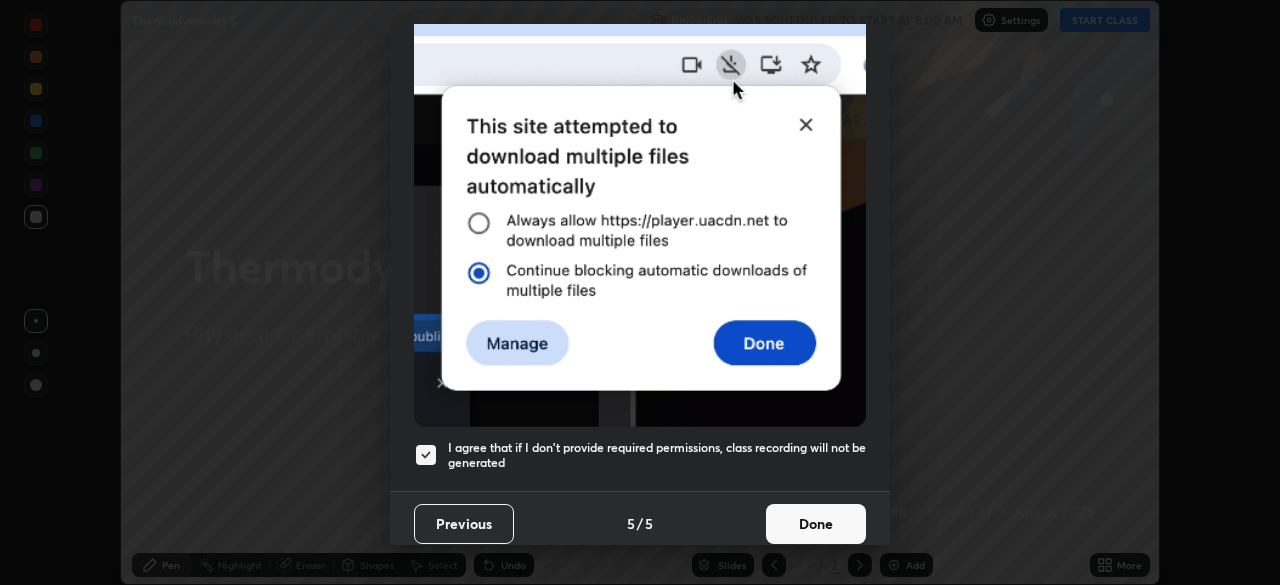 click on "Done" at bounding box center [816, 524] 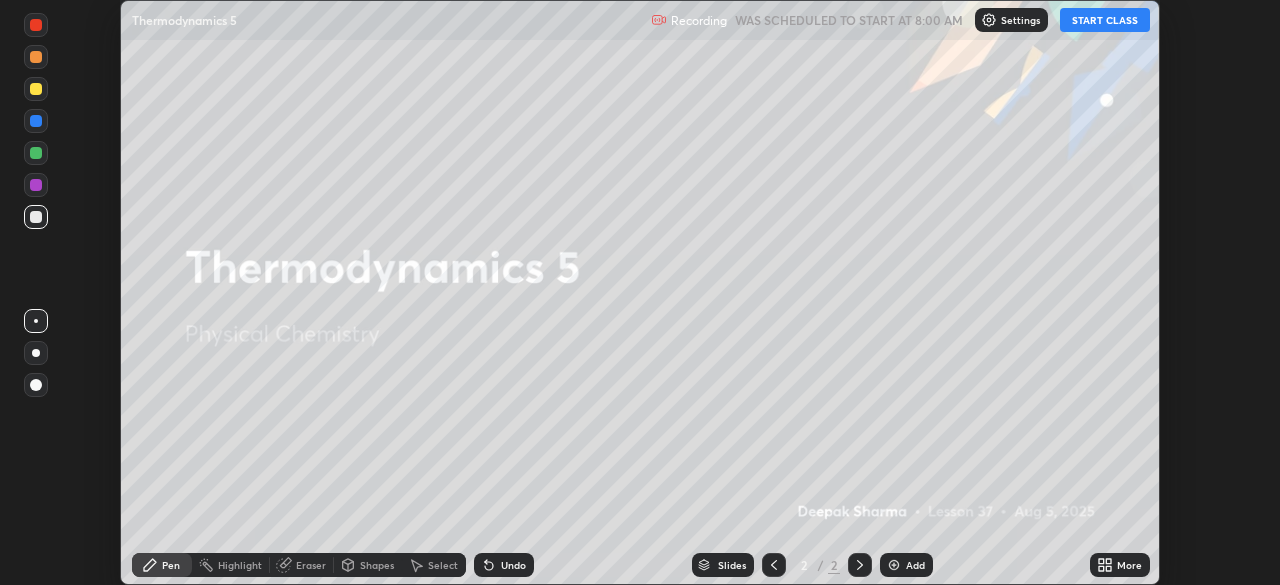 click on "START CLASS" at bounding box center [1105, 20] 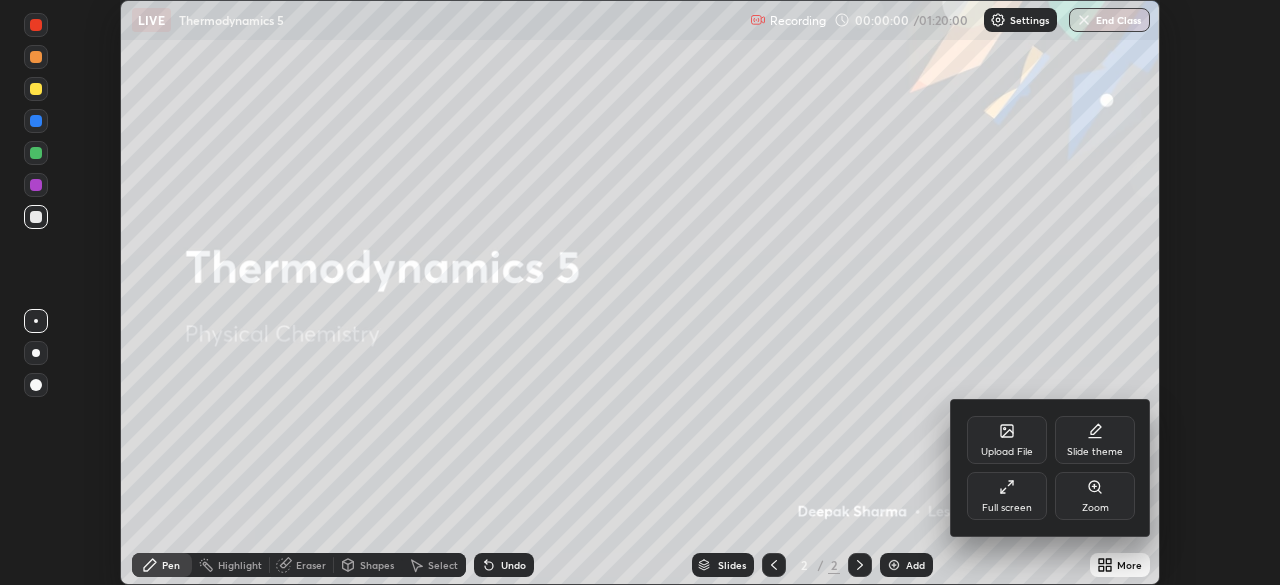 click on "Full screen" at bounding box center [1007, 496] 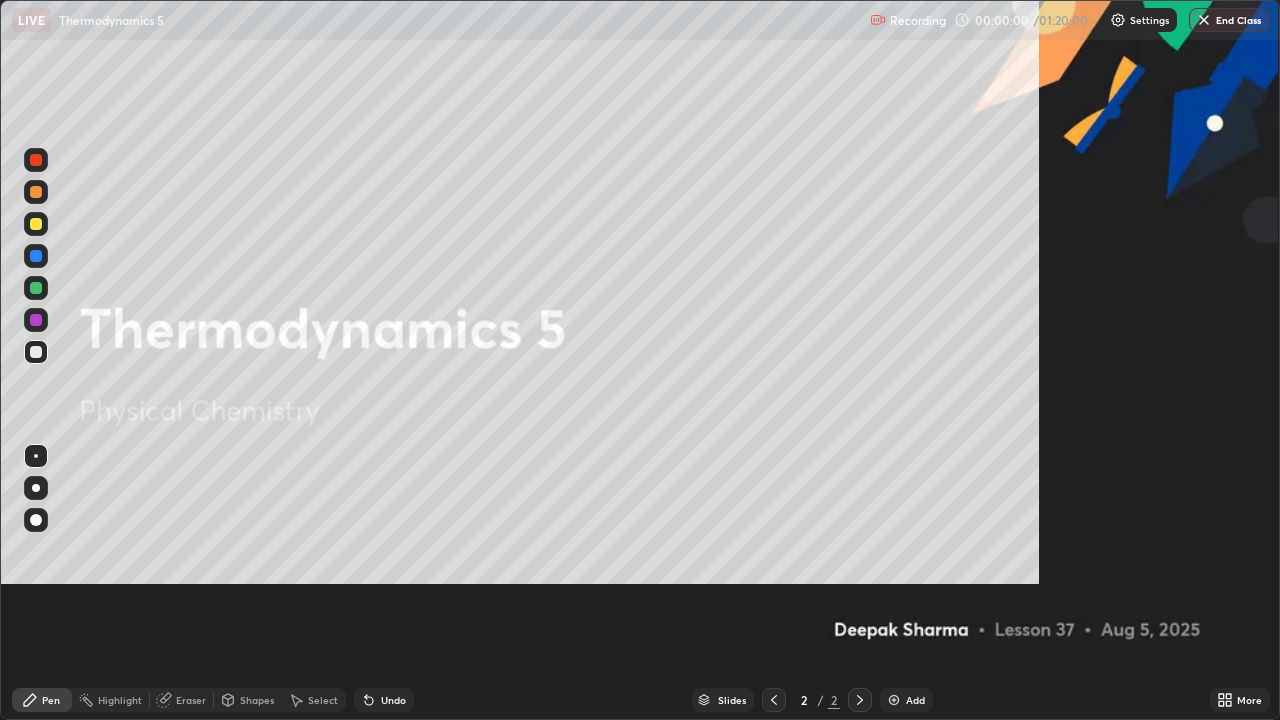 scroll, scrollTop: 99280, scrollLeft: 98720, axis: both 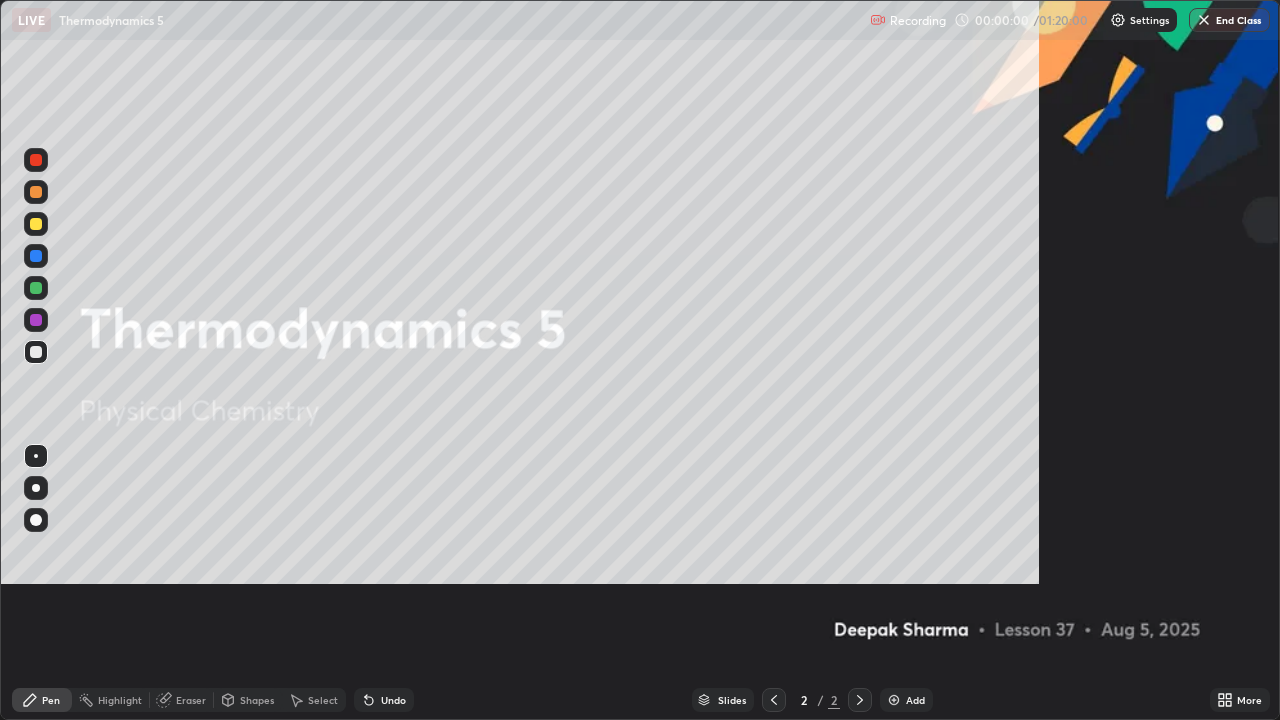 click on "Add" at bounding box center (906, 700) 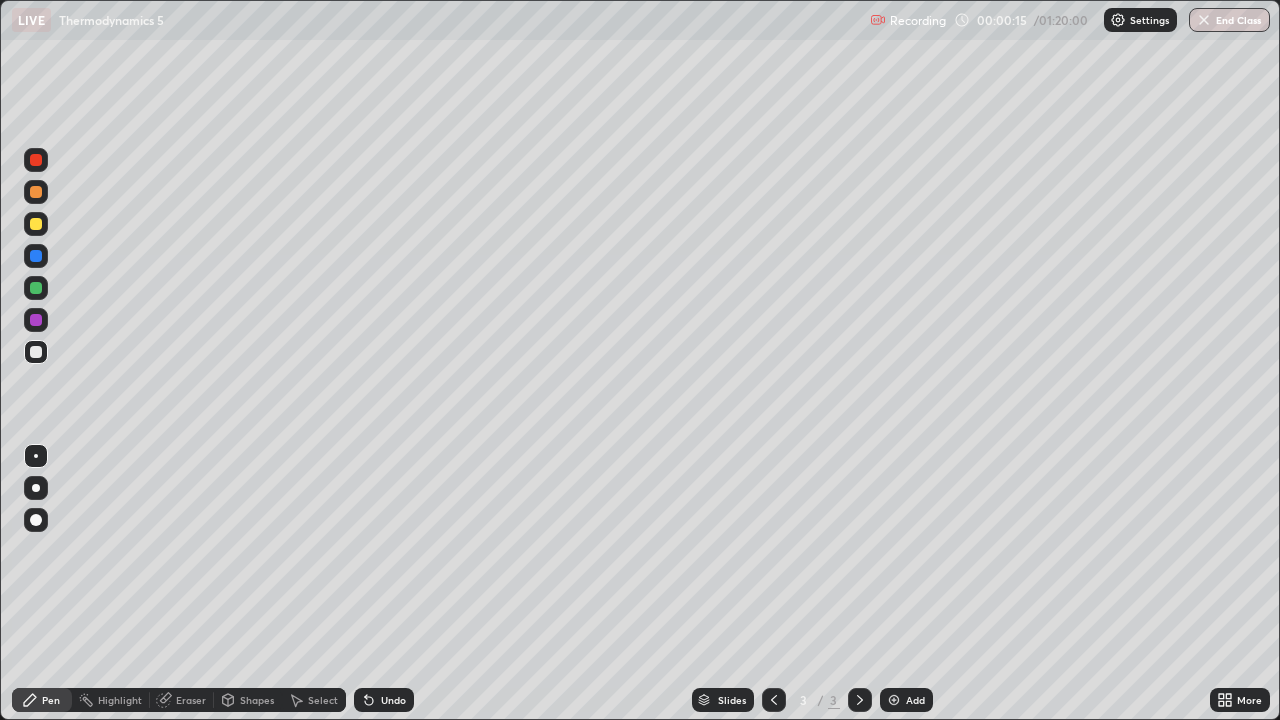 click at bounding box center (36, 224) 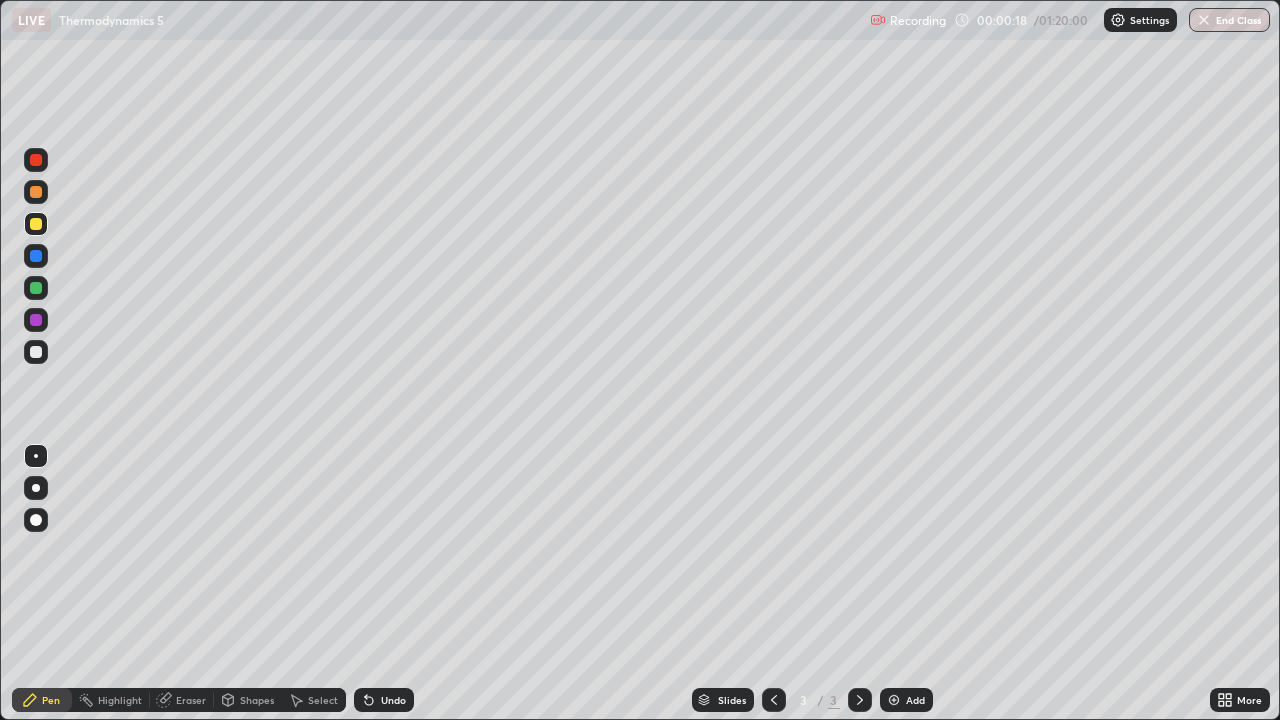 click on "Shapes" at bounding box center [248, 700] 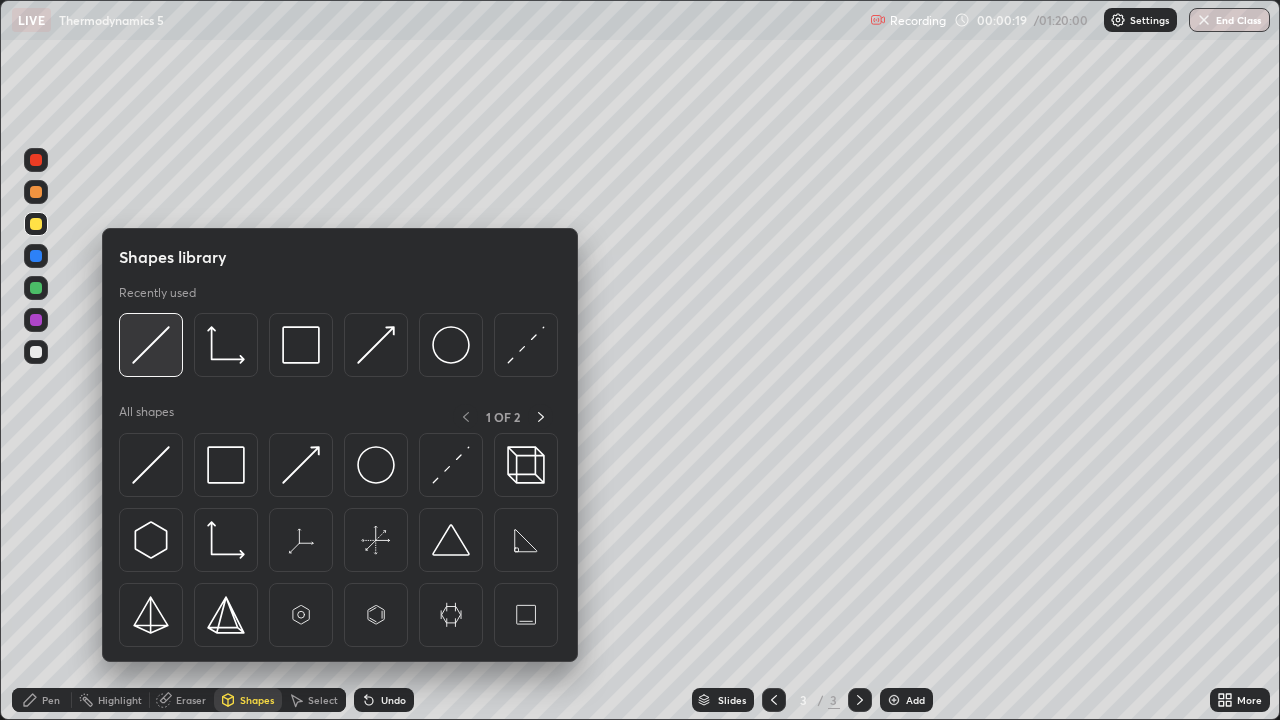 click at bounding box center (151, 345) 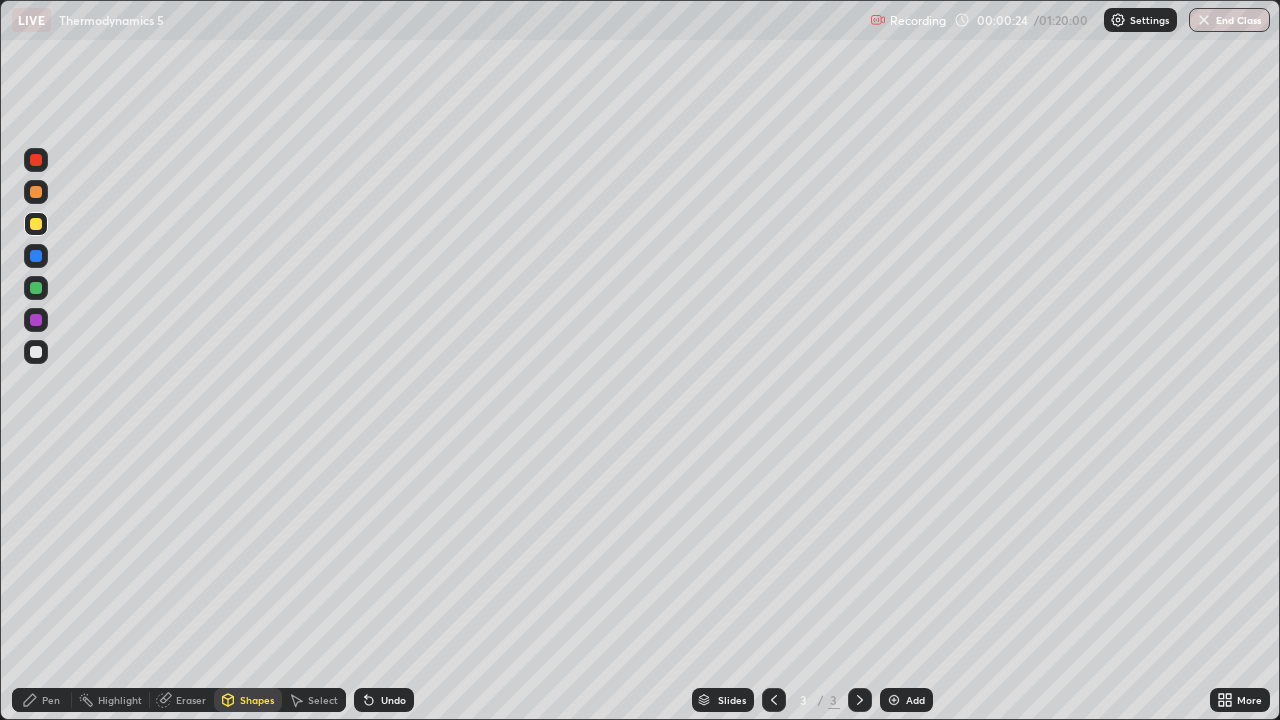 click on "Undo" at bounding box center [393, 700] 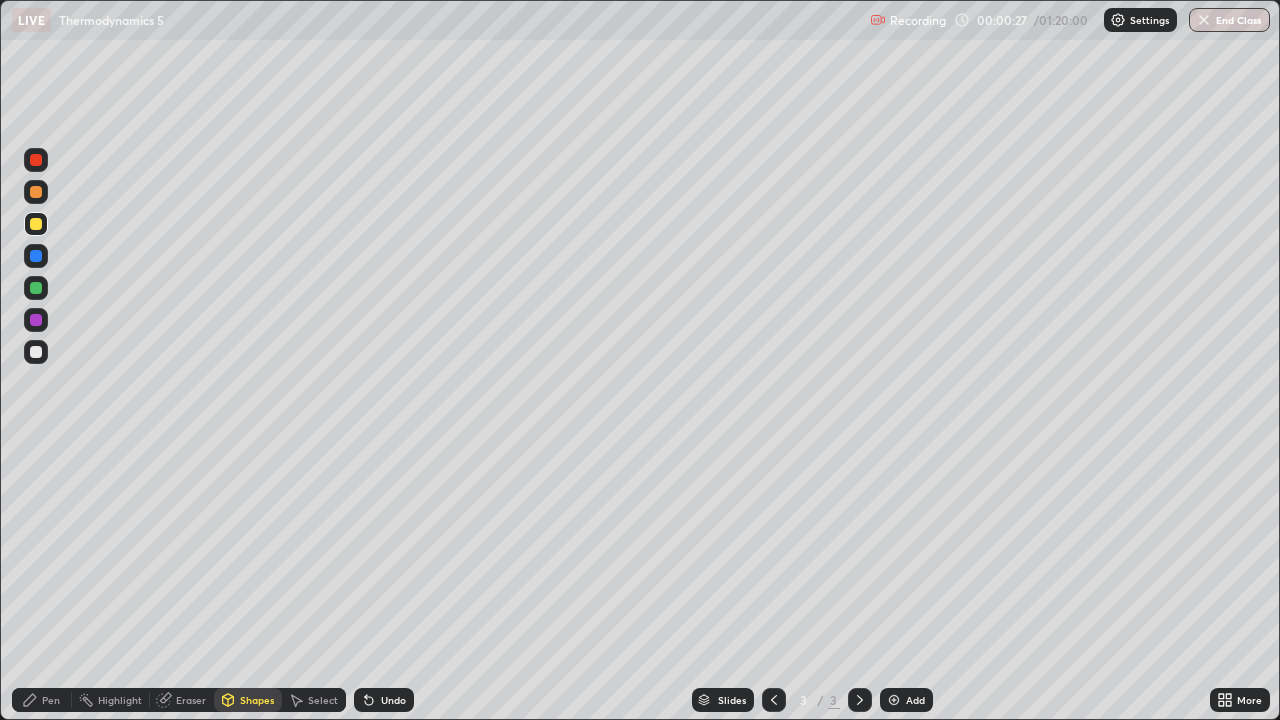 click on "Shapes" at bounding box center (248, 700) 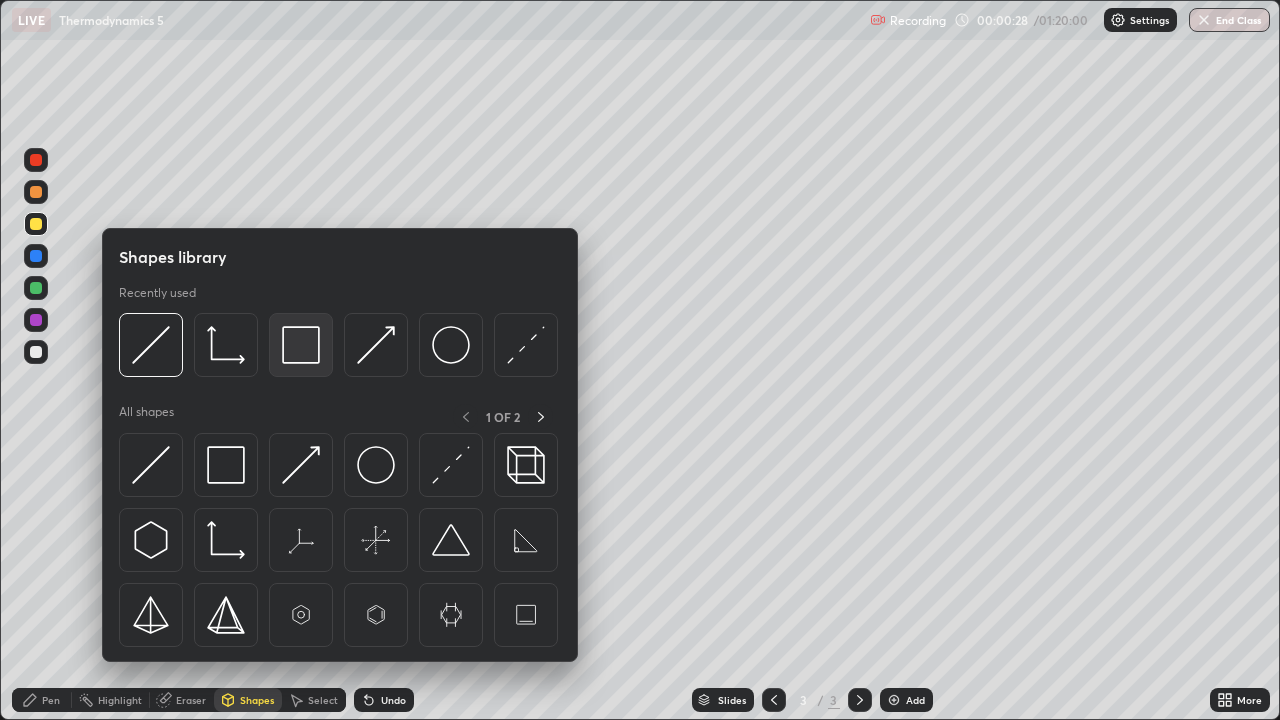 click at bounding box center [301, 345] 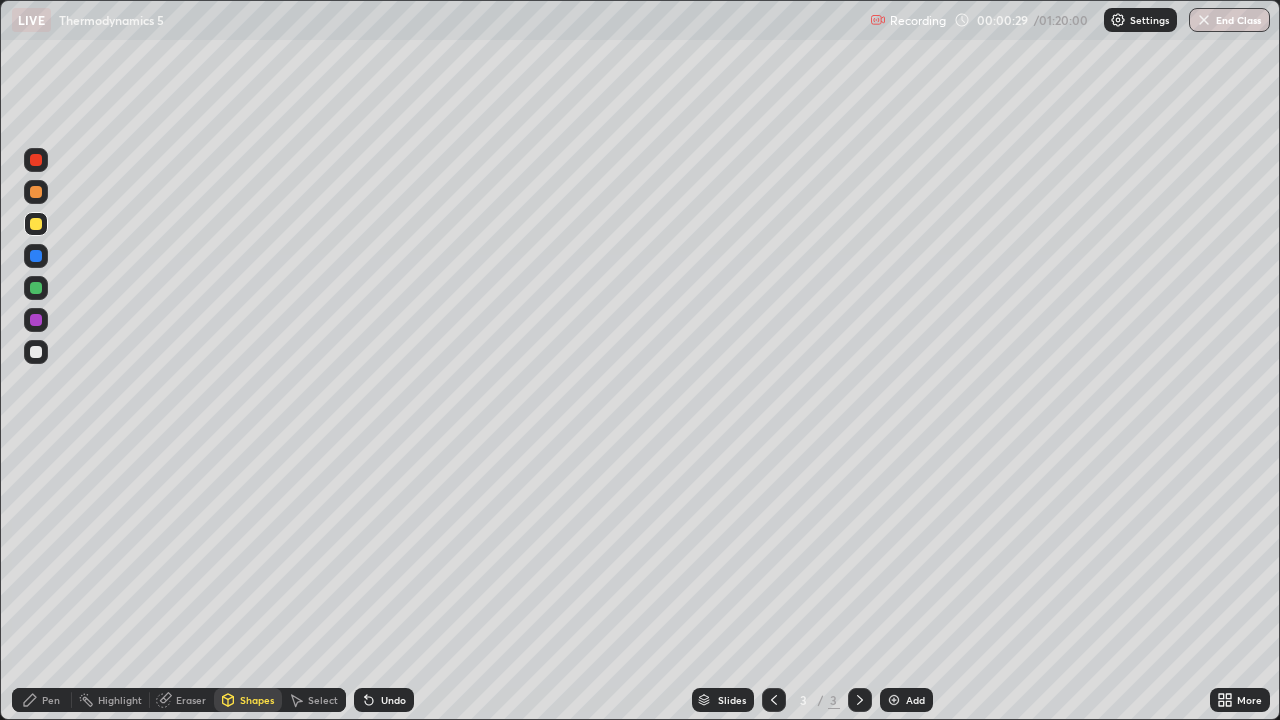 click at bounding box center [36, 288] 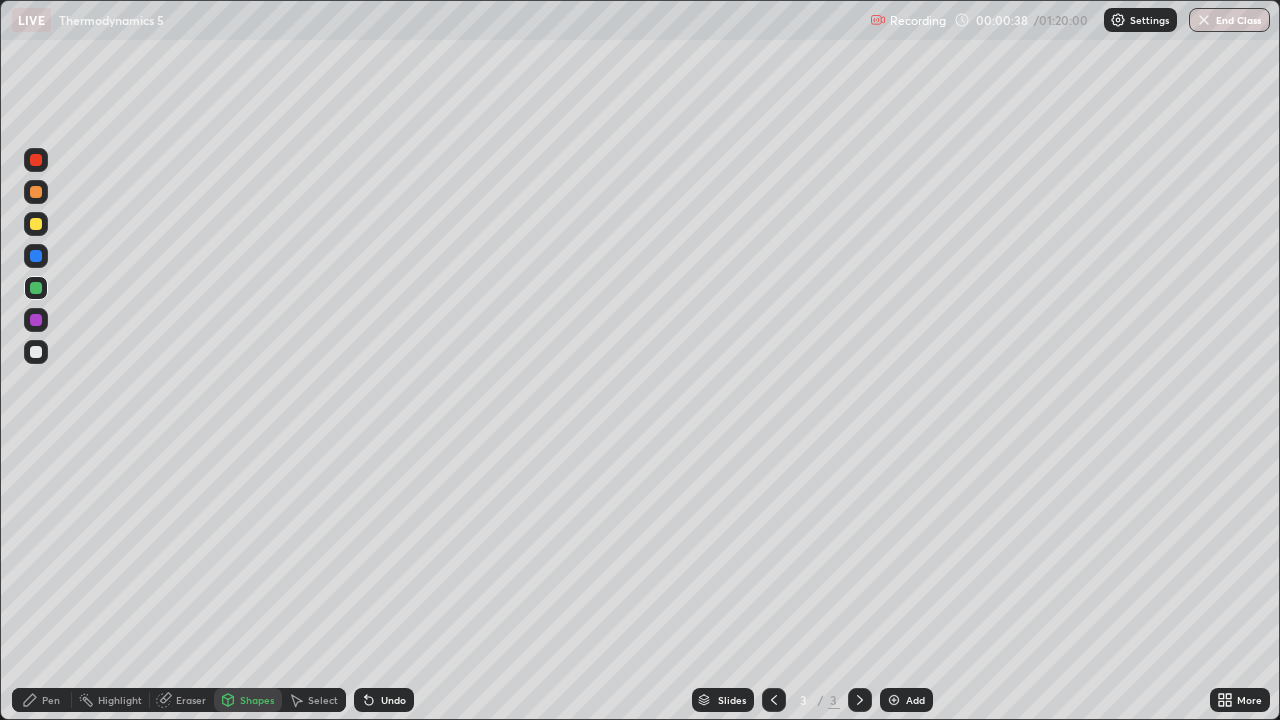 click on "Pen" at bounding box center (42, 700) 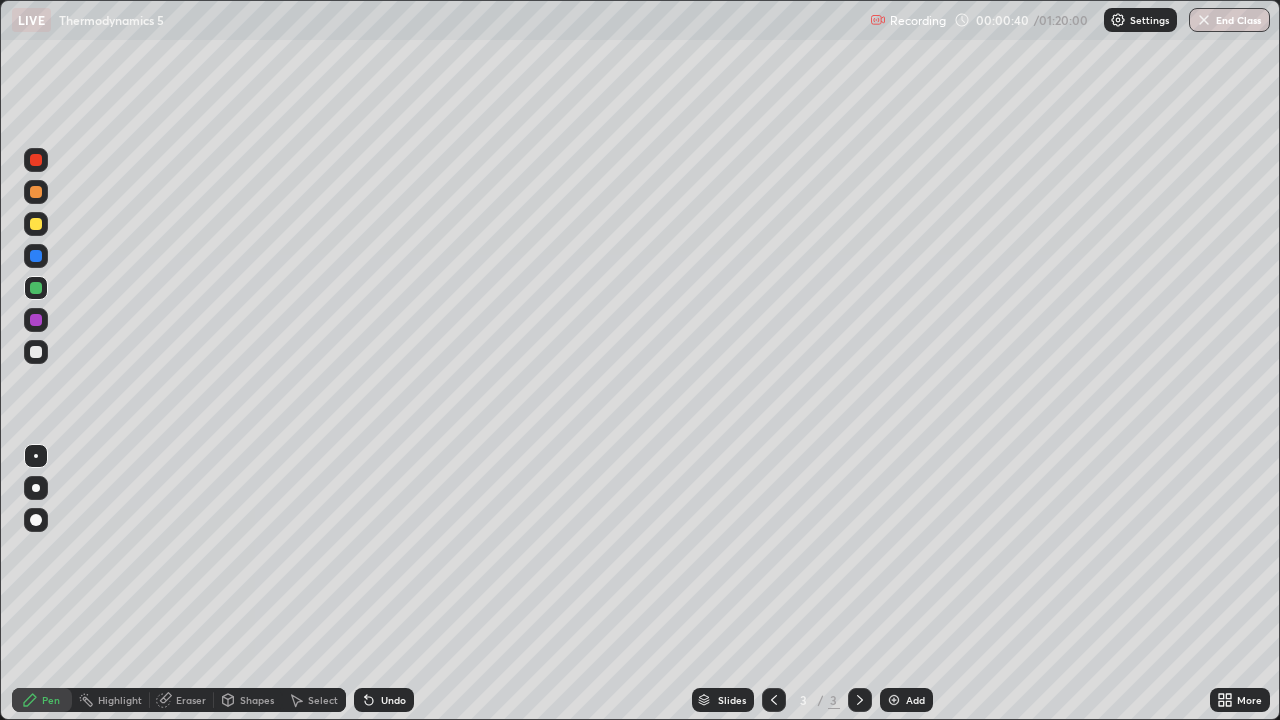 click at bounding box center [36, 192] 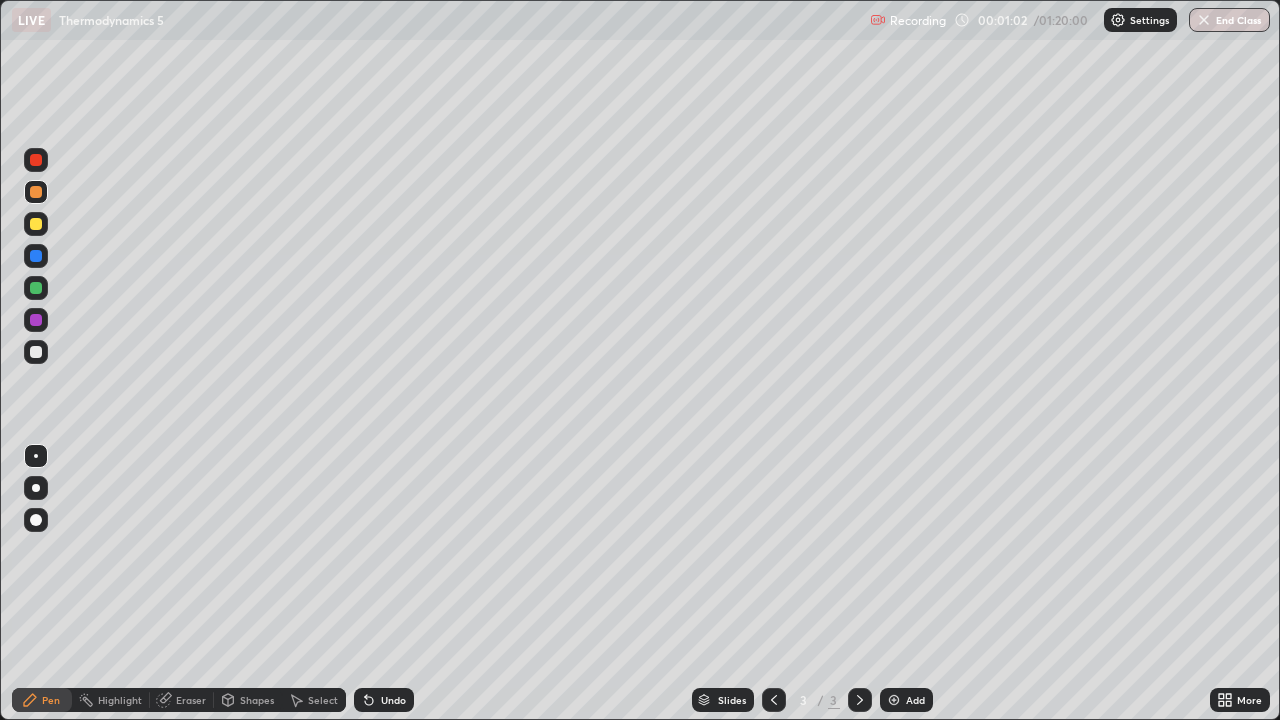 click at bounding box center (36, 352) 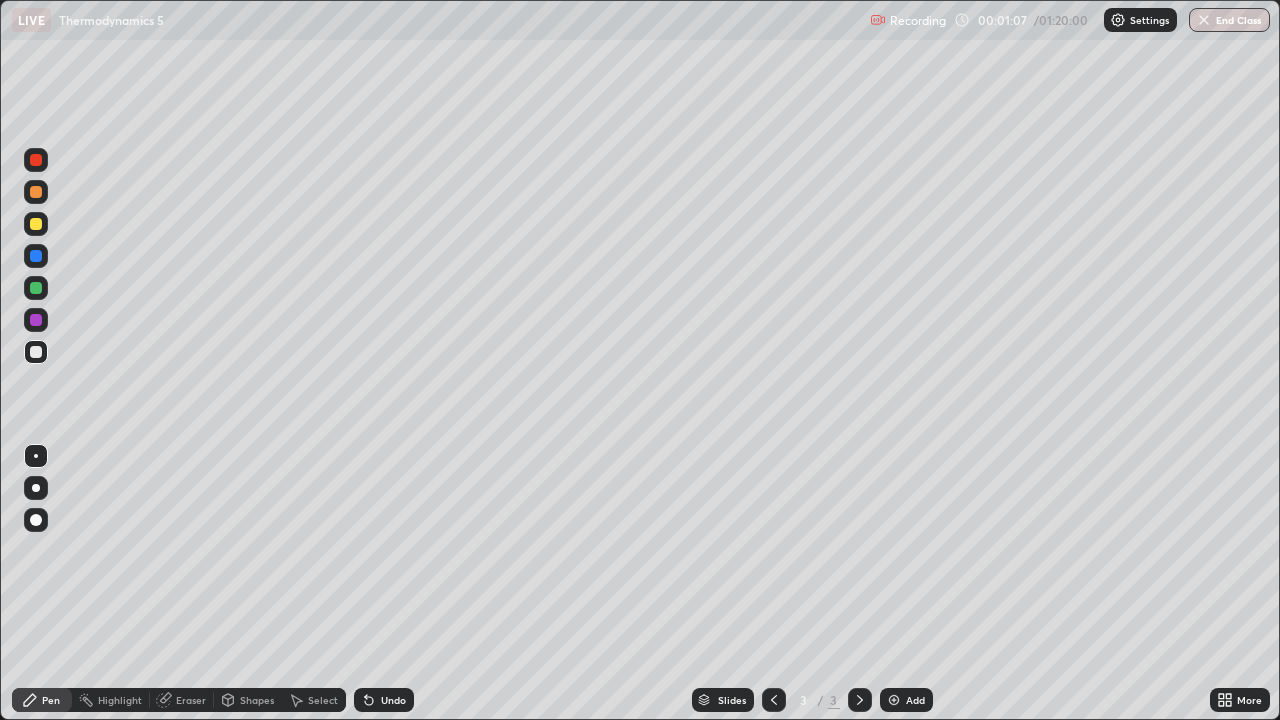 click at bounding box center [36, 288] 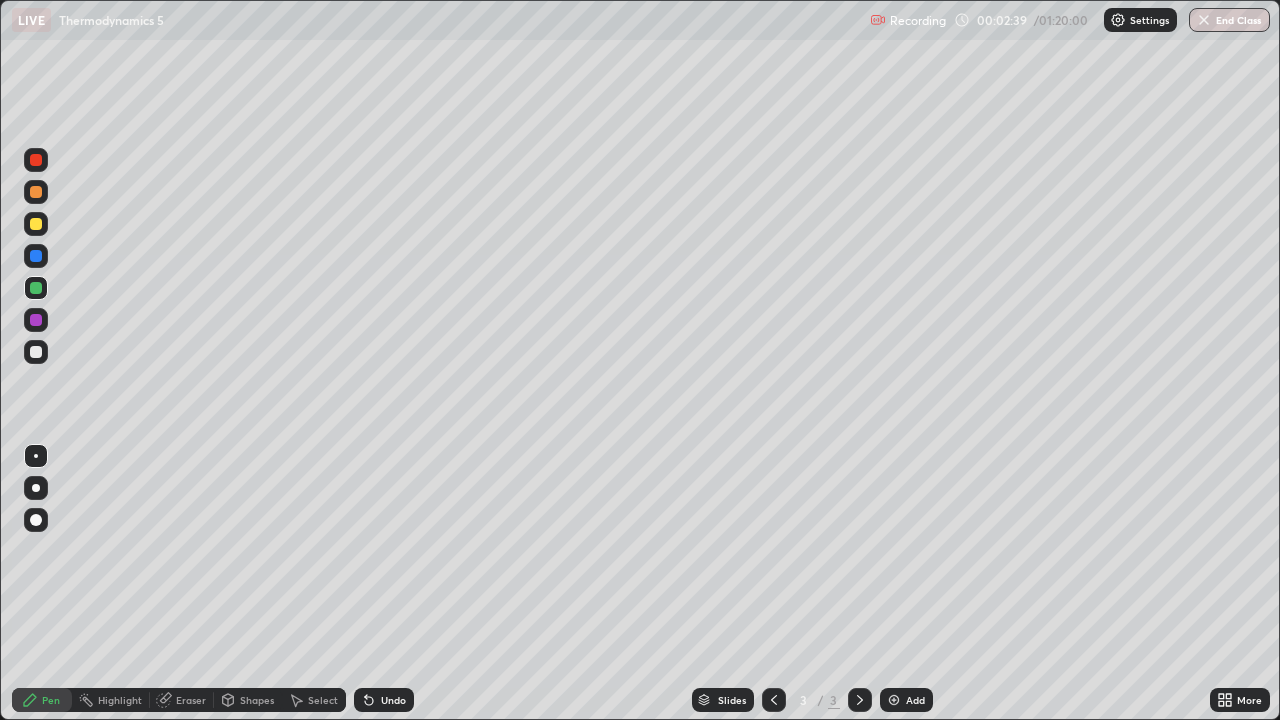 click on "Undo" at bounding box center [384, 700] 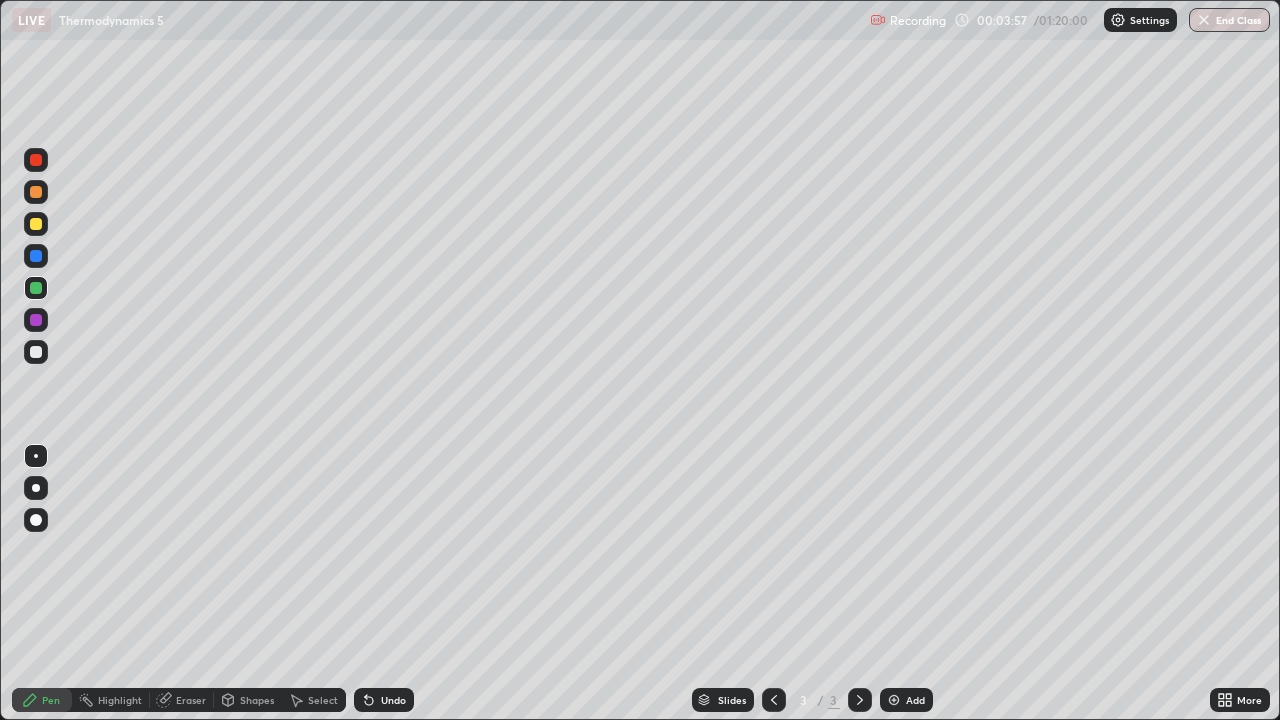 click at bounding box center [36, 224] 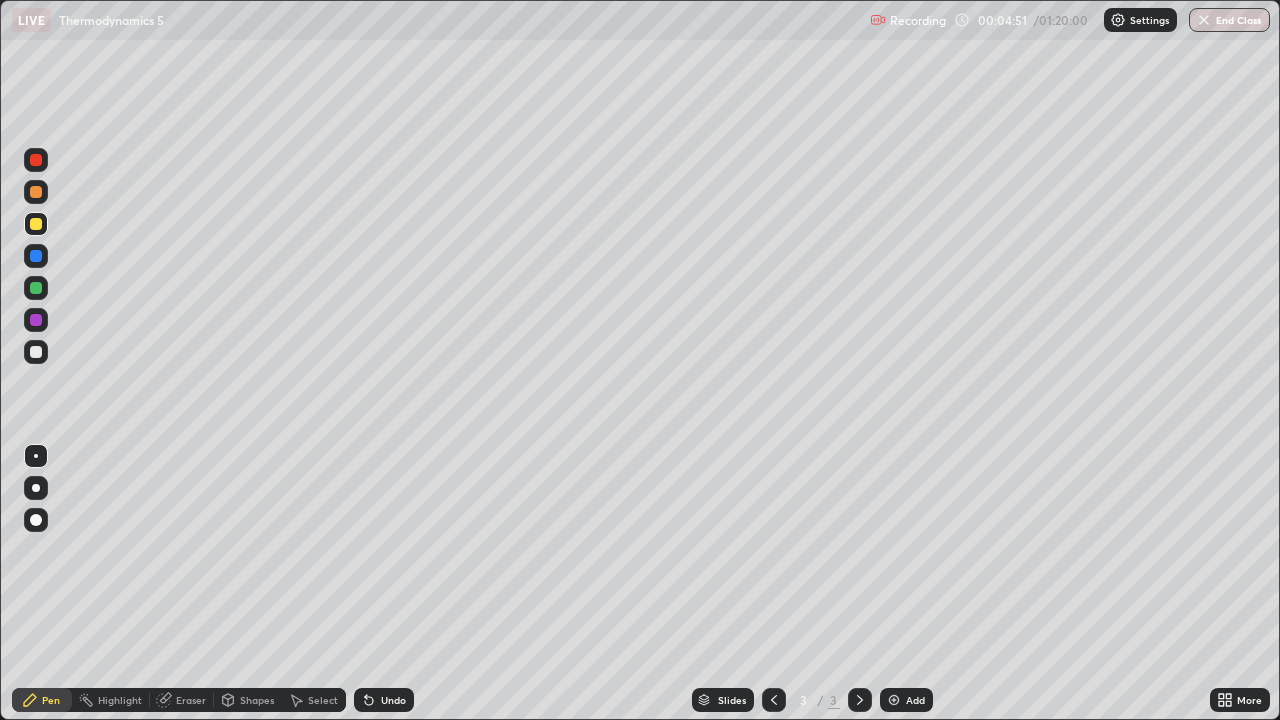 click on "Eraser" at bounding box center [191, 700] 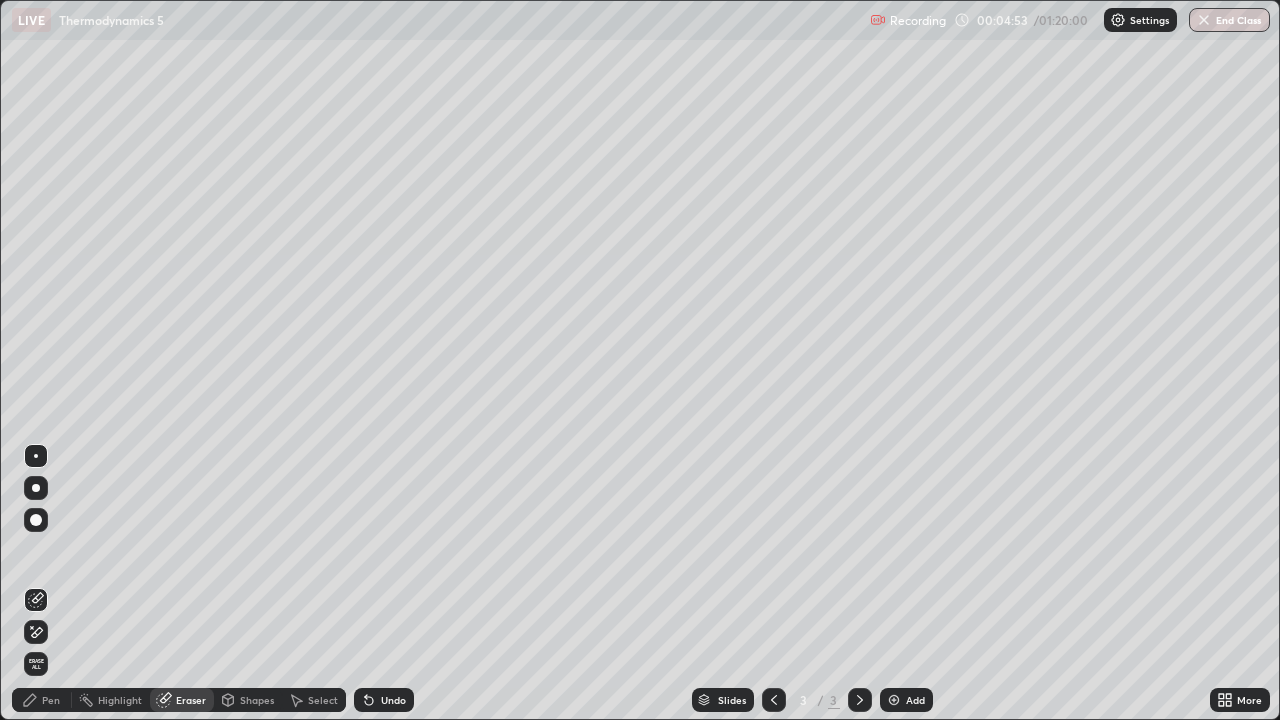 click on "Pen" at bounding box center [51, 700] 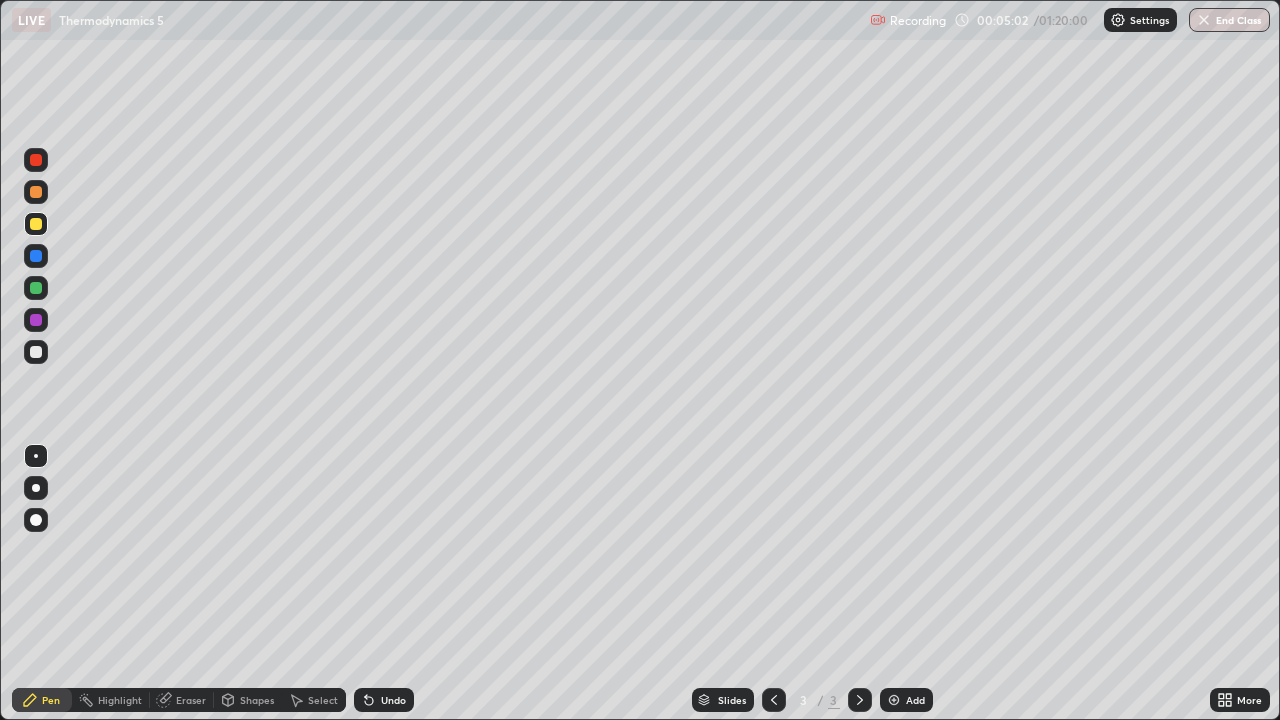click on "Shapes" at bounding box center [257, 700] 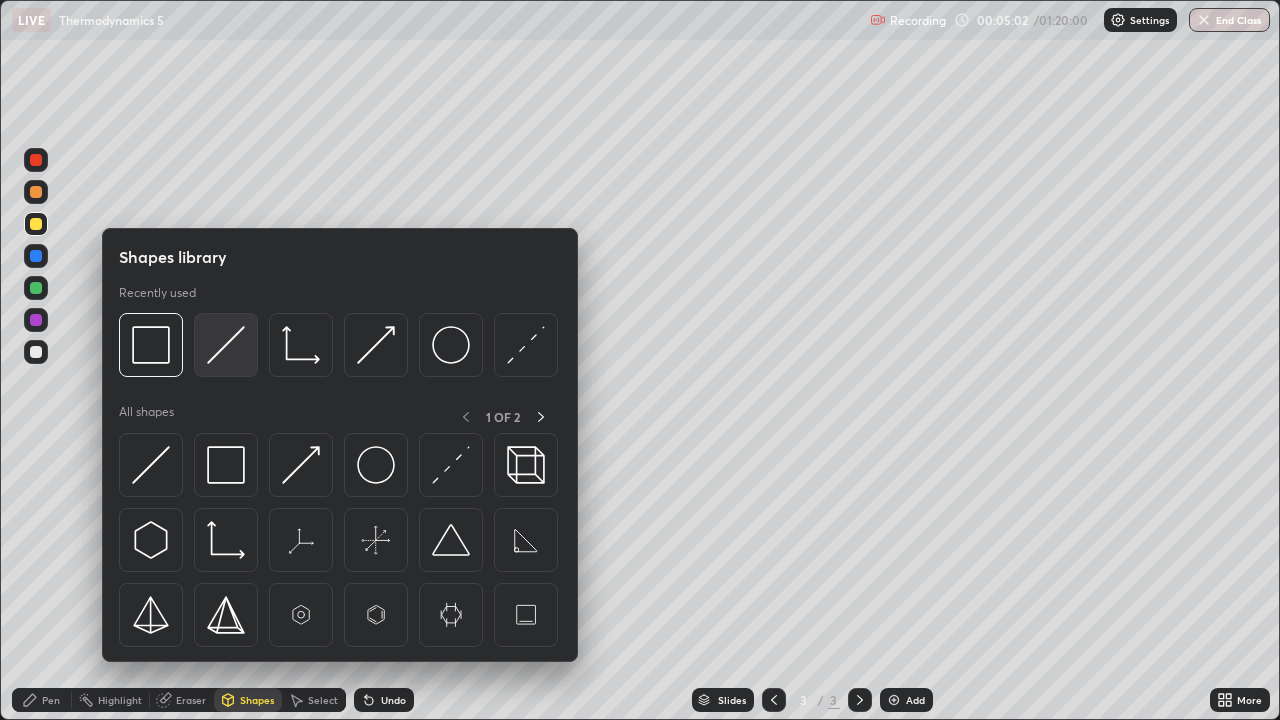 click at bounding box center (226, 345) 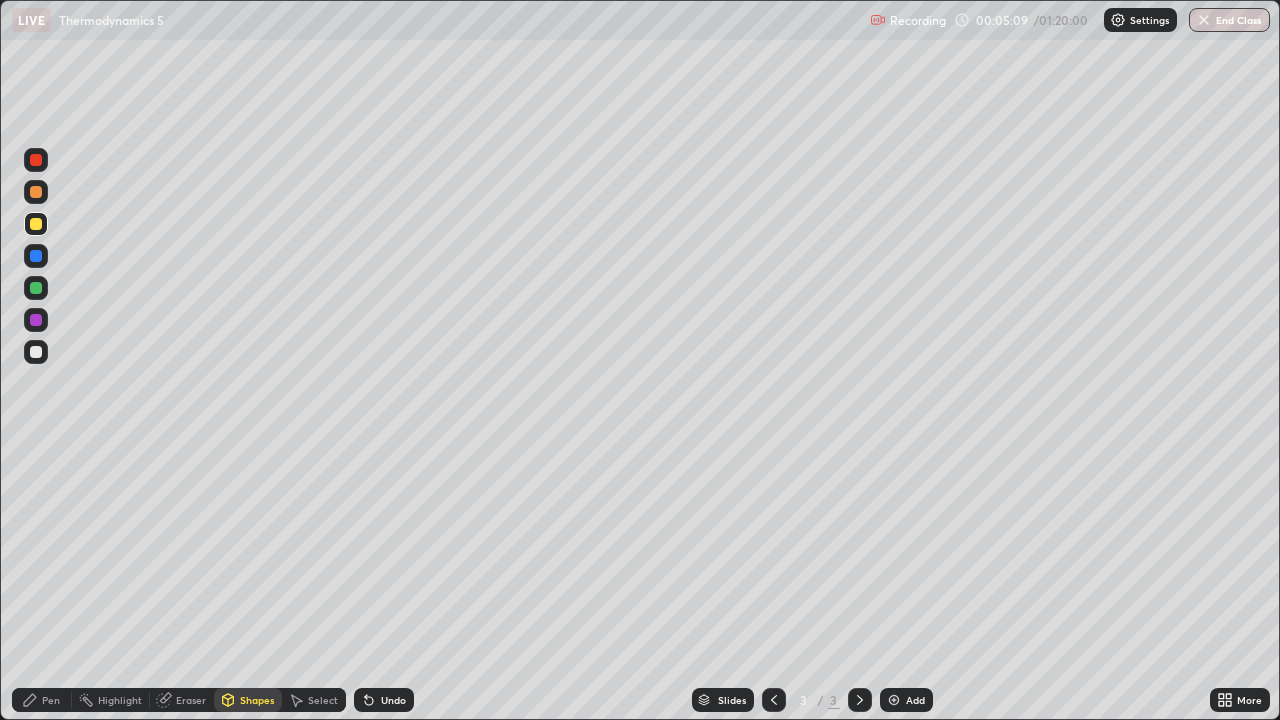 click on "Pen" at bounding box center [51, 700] 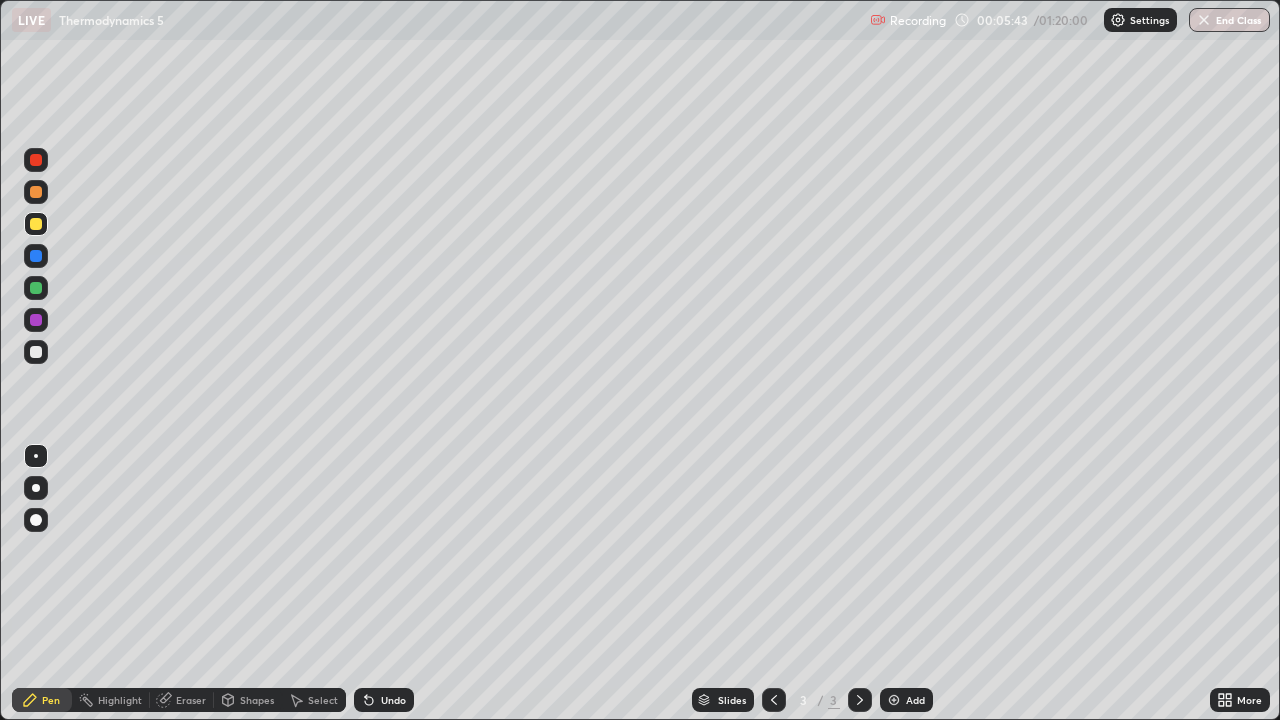 click at bounding box center (36, 352) 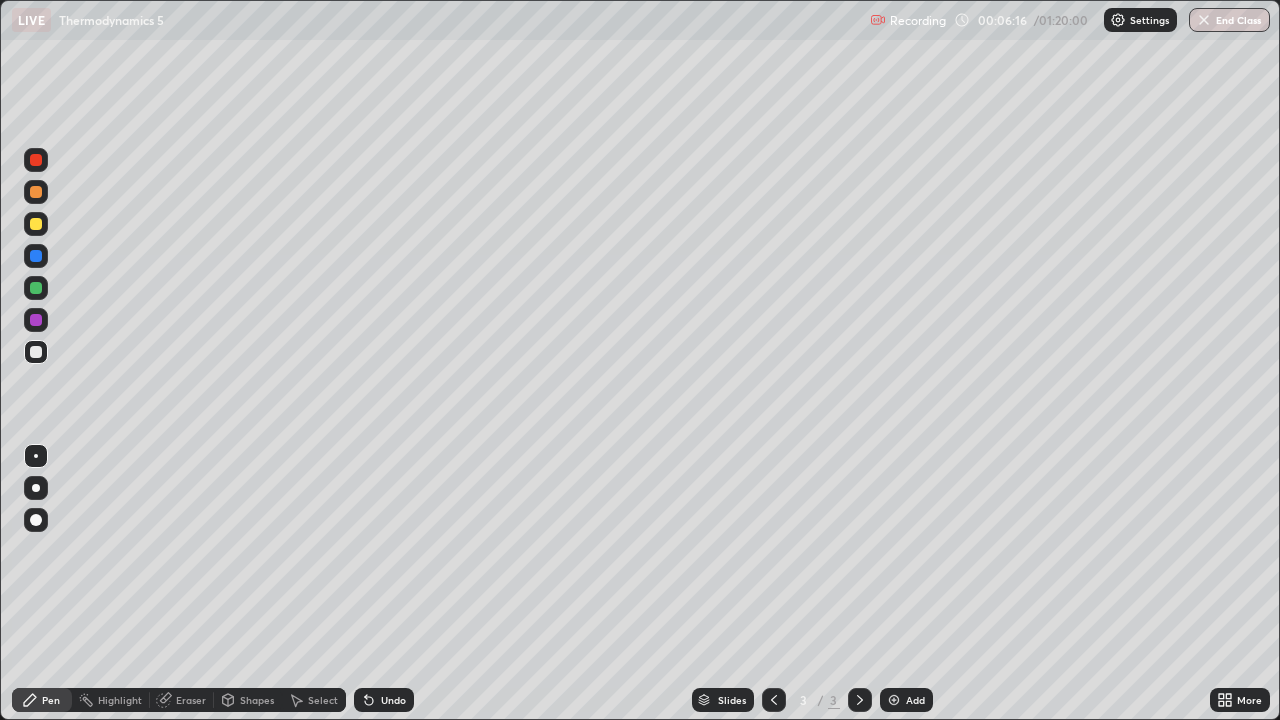 click at bounding box center (36, 320) 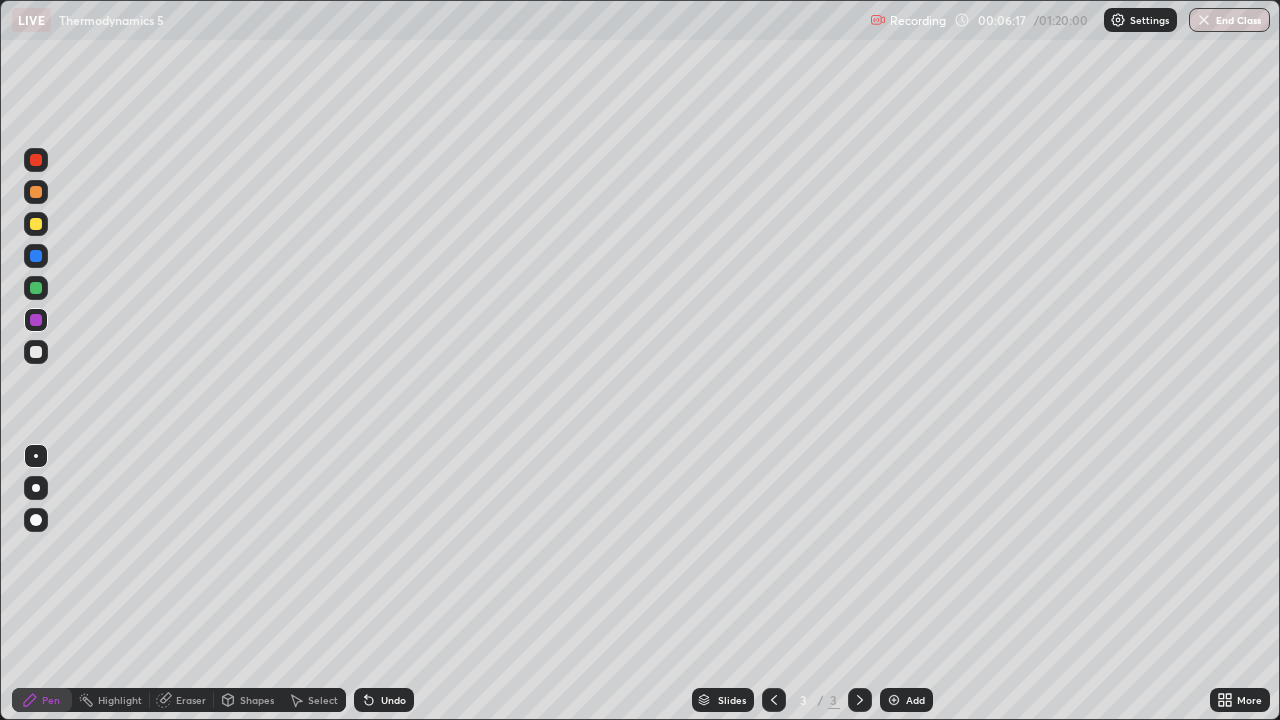 click on "Undo" at bounding box center [393, 700] 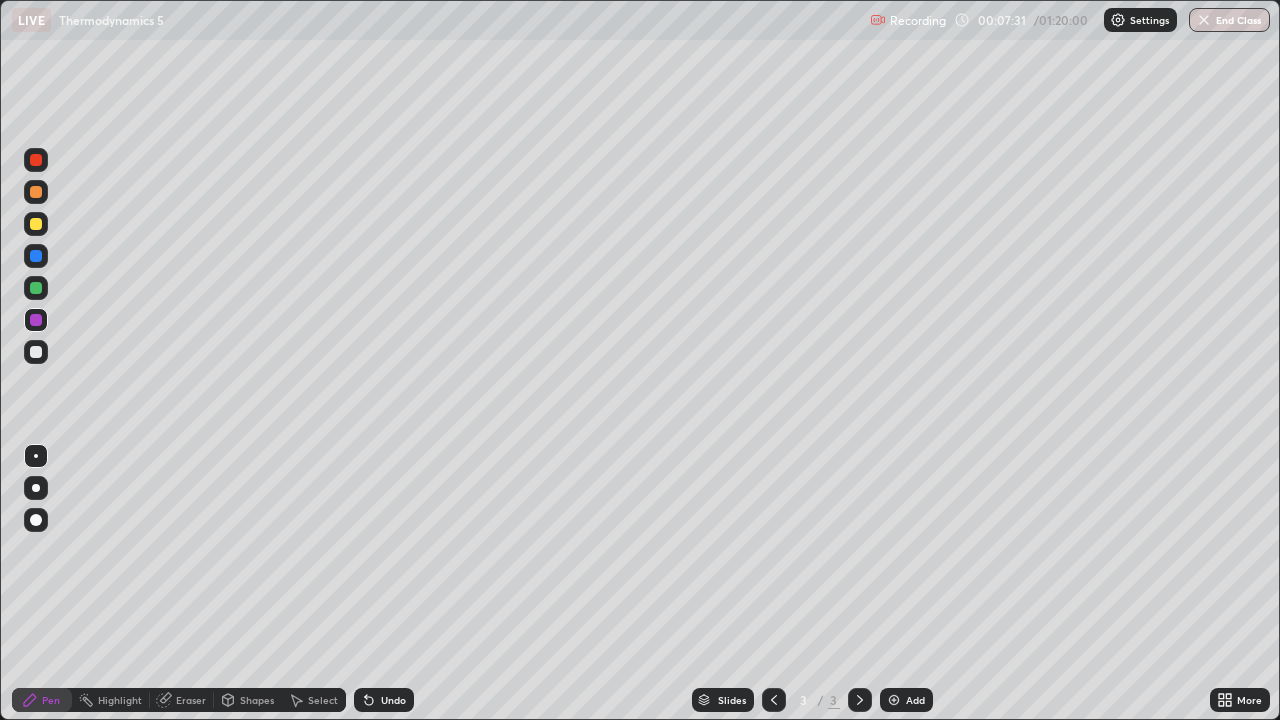 click on "Shapes" at bounding box center [257, 700] 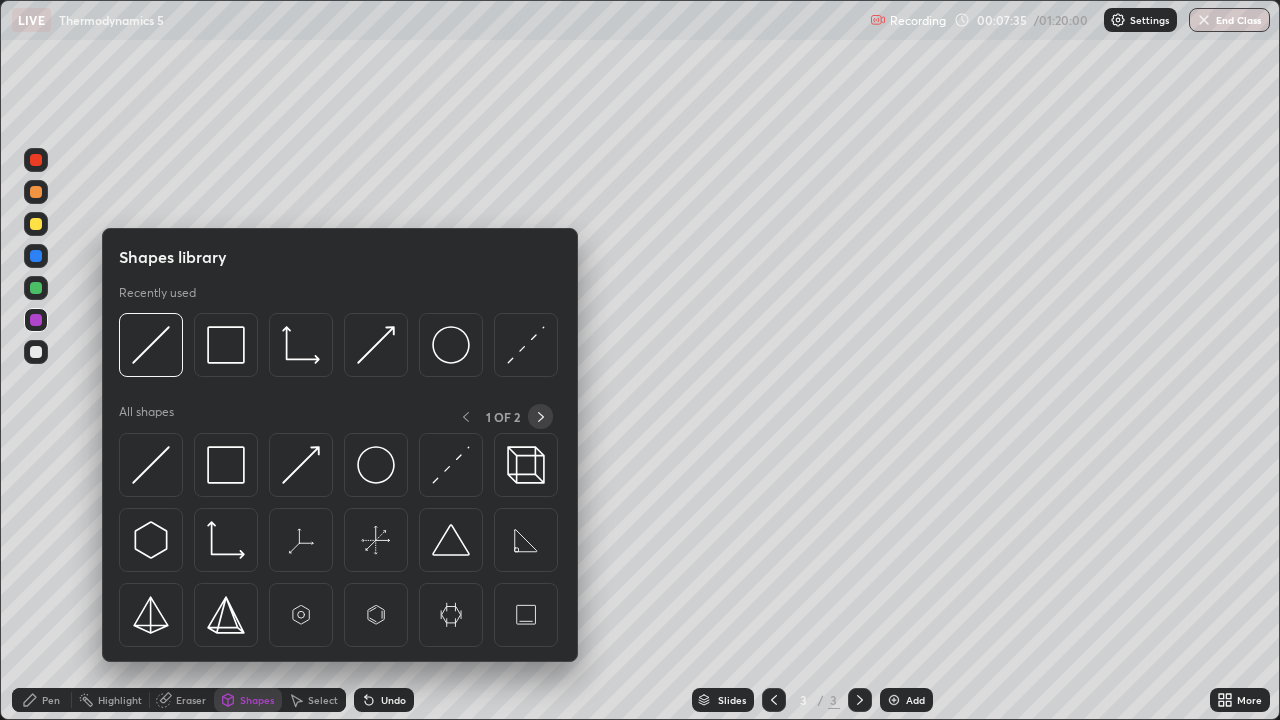 click 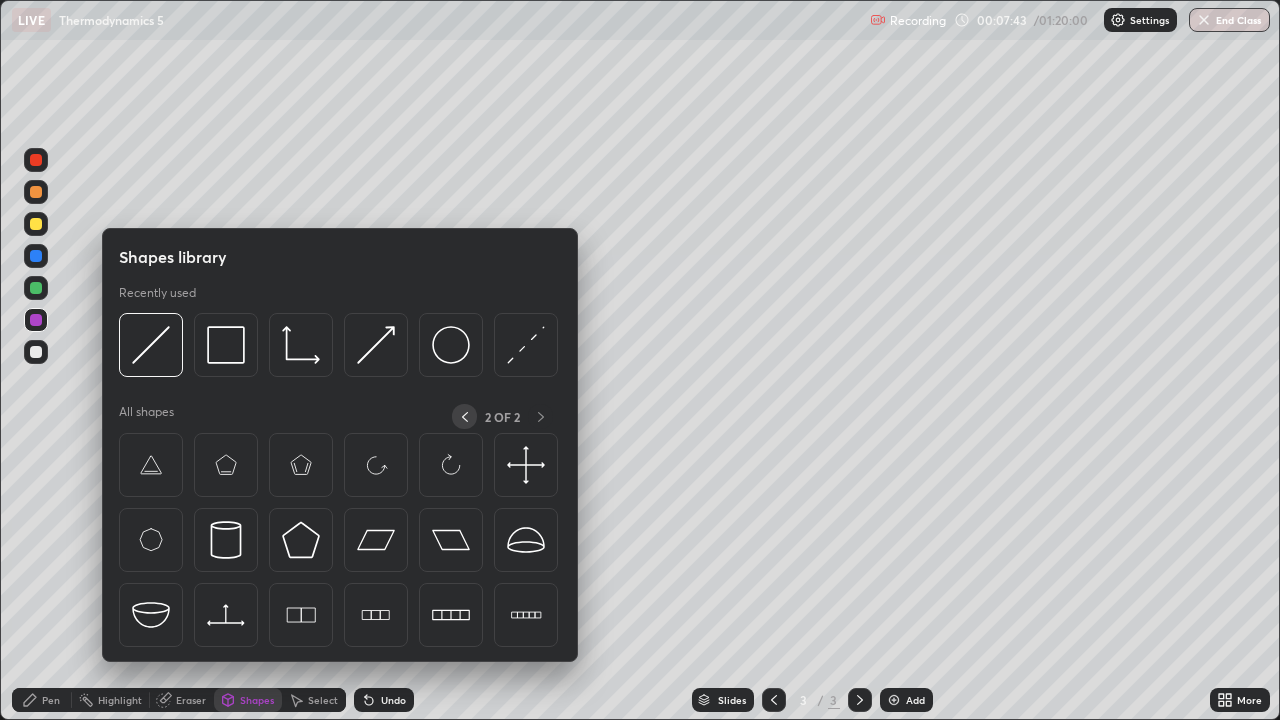 click 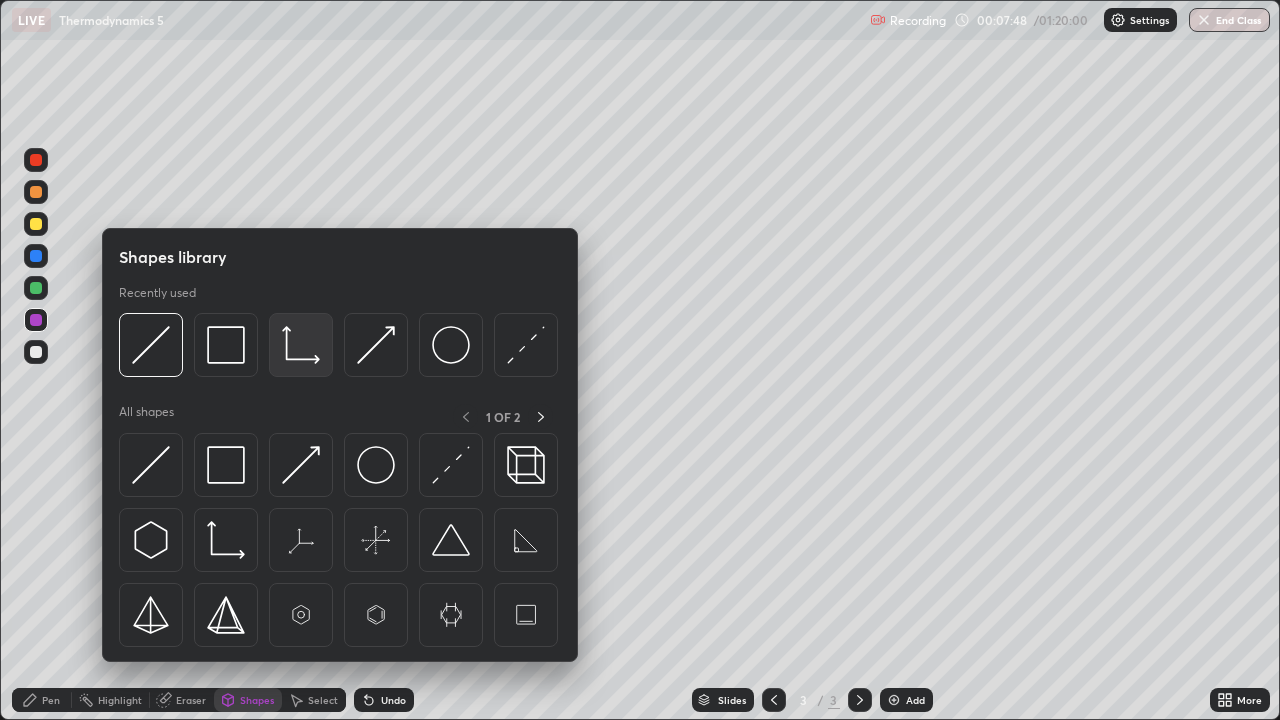 click at bounding box center (301, 345) 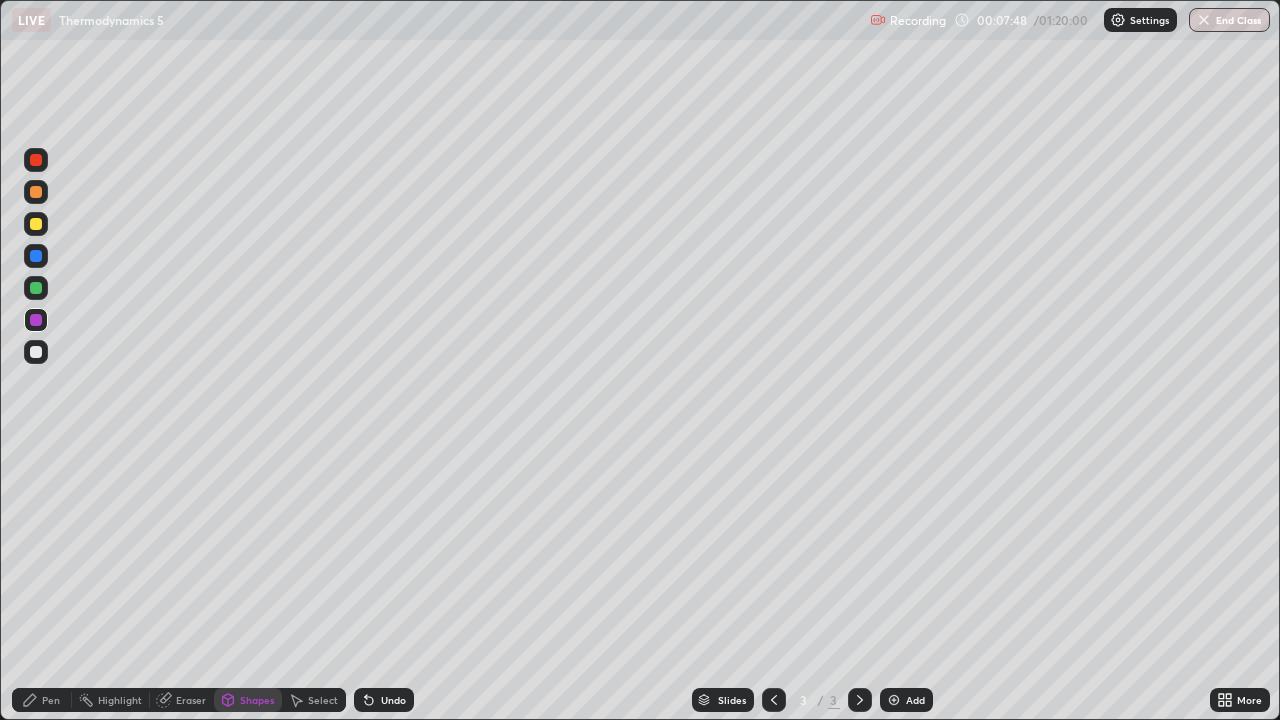 click at bounding box center (36, 224) 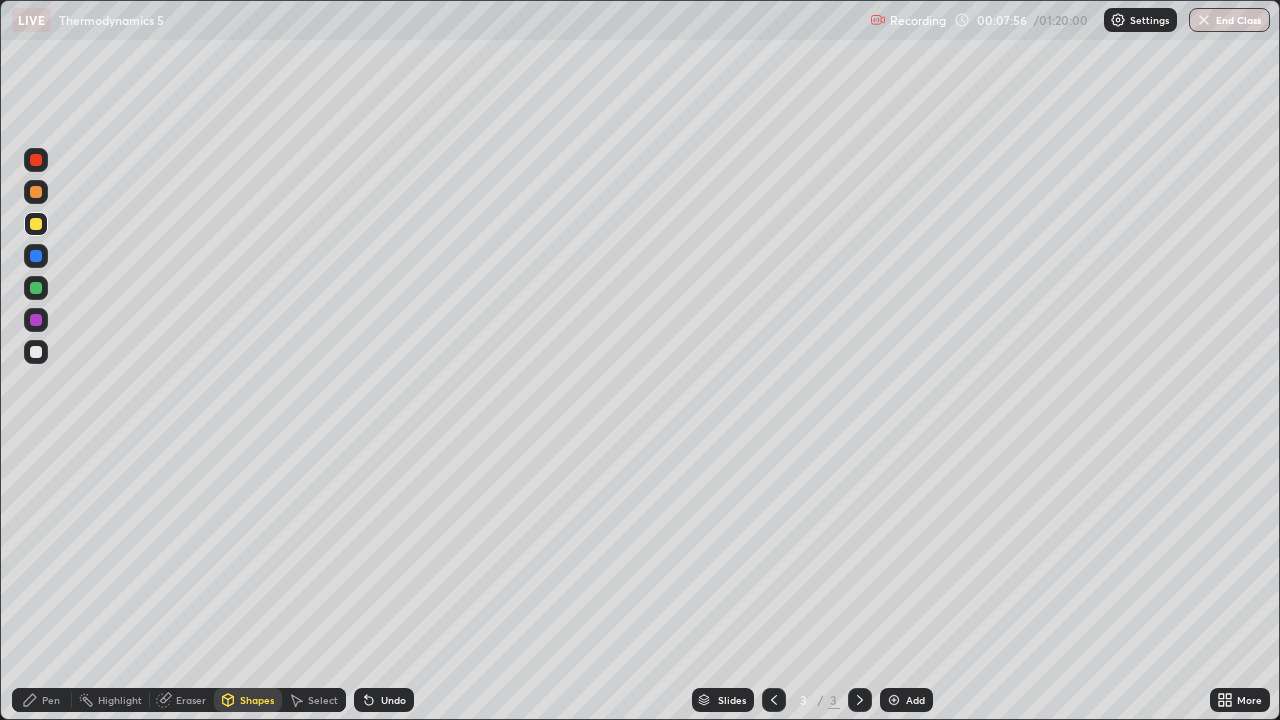 click on "Shapes" at bounding box center (257, 700) 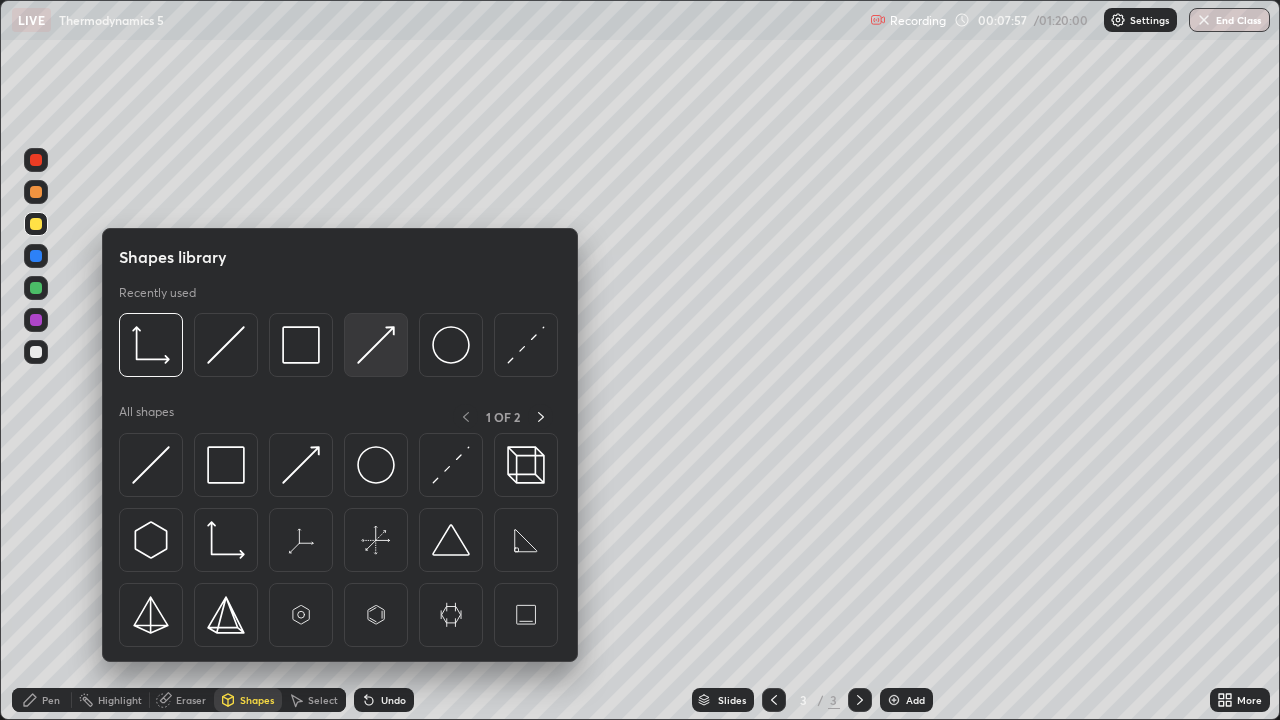 click at bounding box center (376, 345) 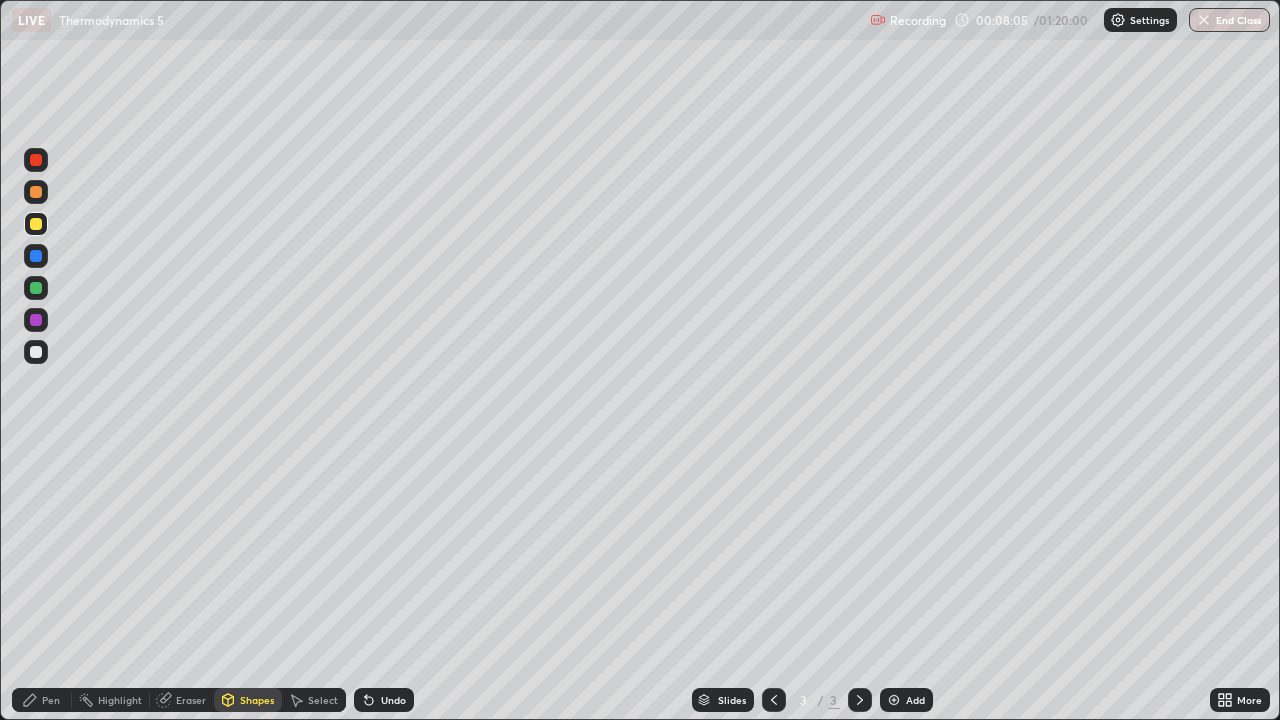 click on "Shapes" at bounding box center (257, 700) 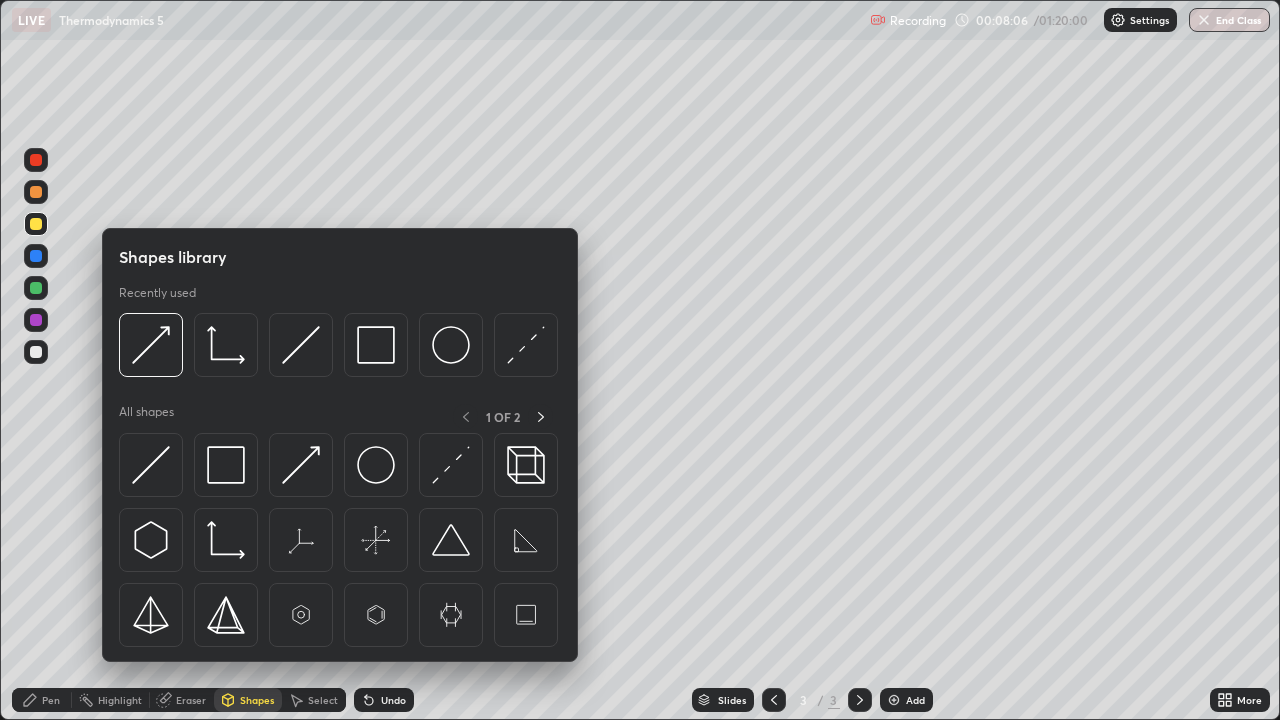 click on "Pen" at bounding box center (51, 700) 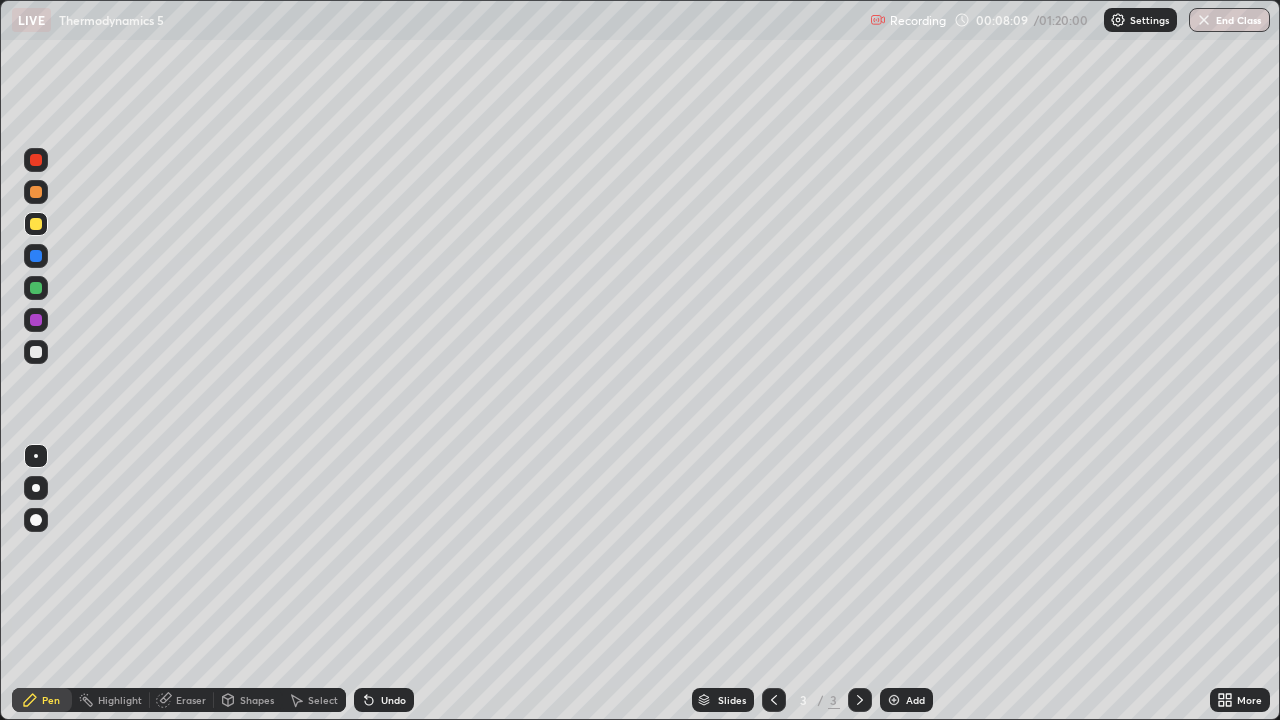 click at bounding box center (36, 352) 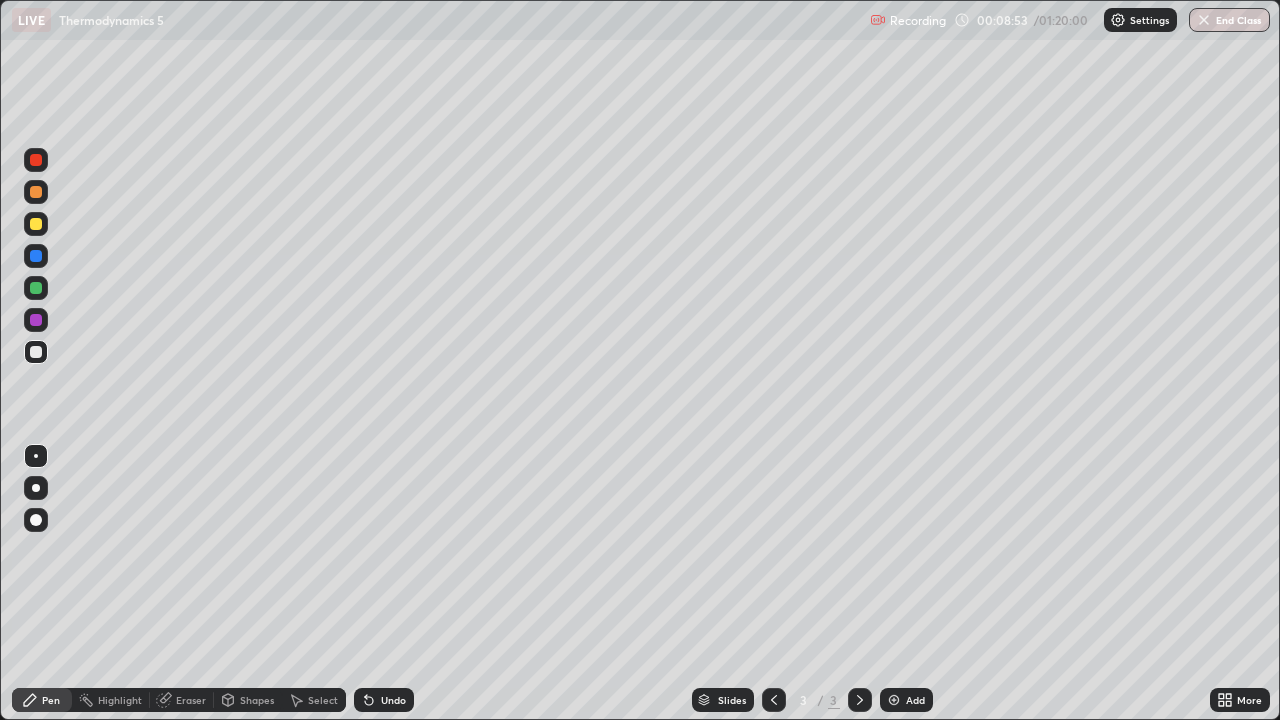 click on "Shapes" at bounding box center [248, 700] 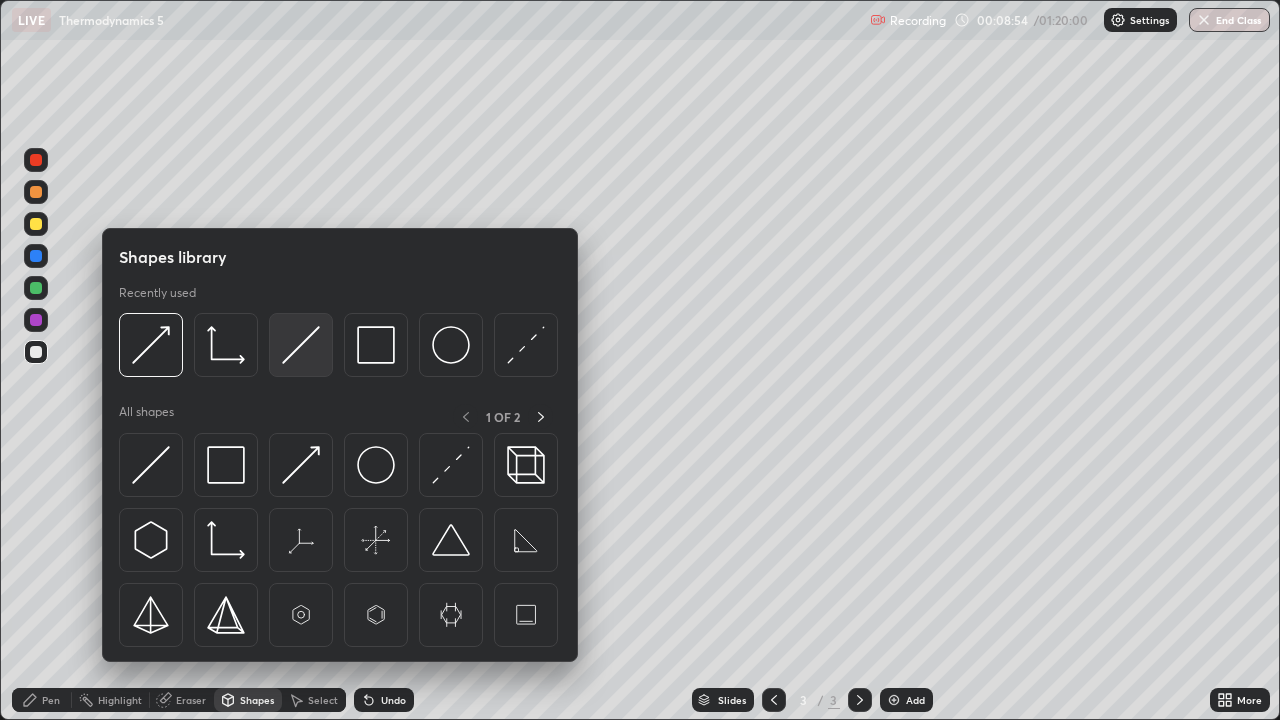 click at bounding box center [301, 345] 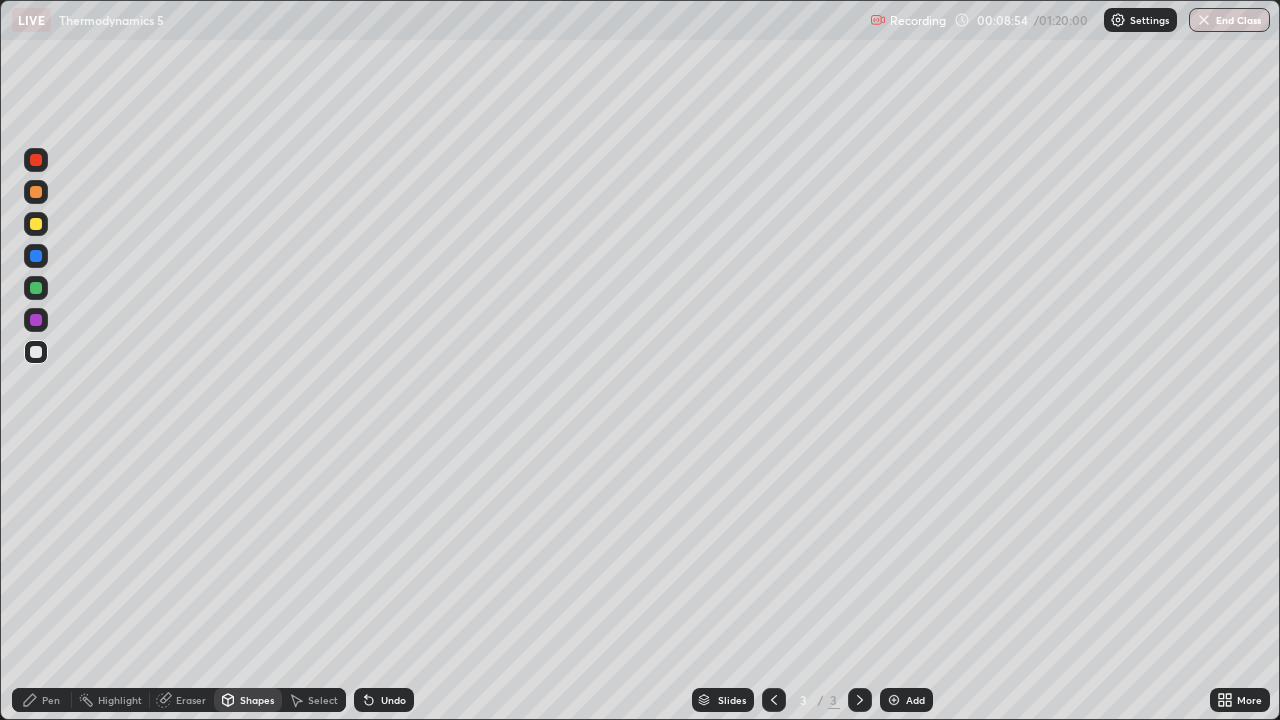 click at bounding box center (36, 288) 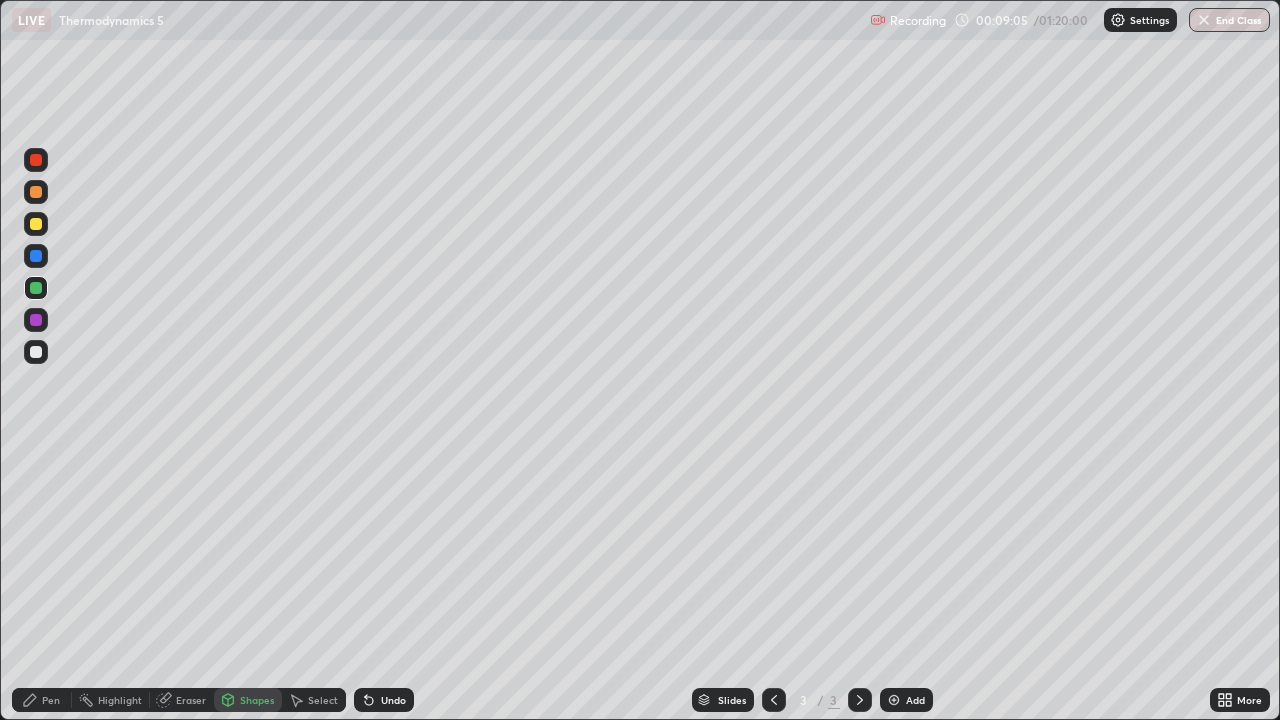 click on "Pen" at bounding box center [51, 700] 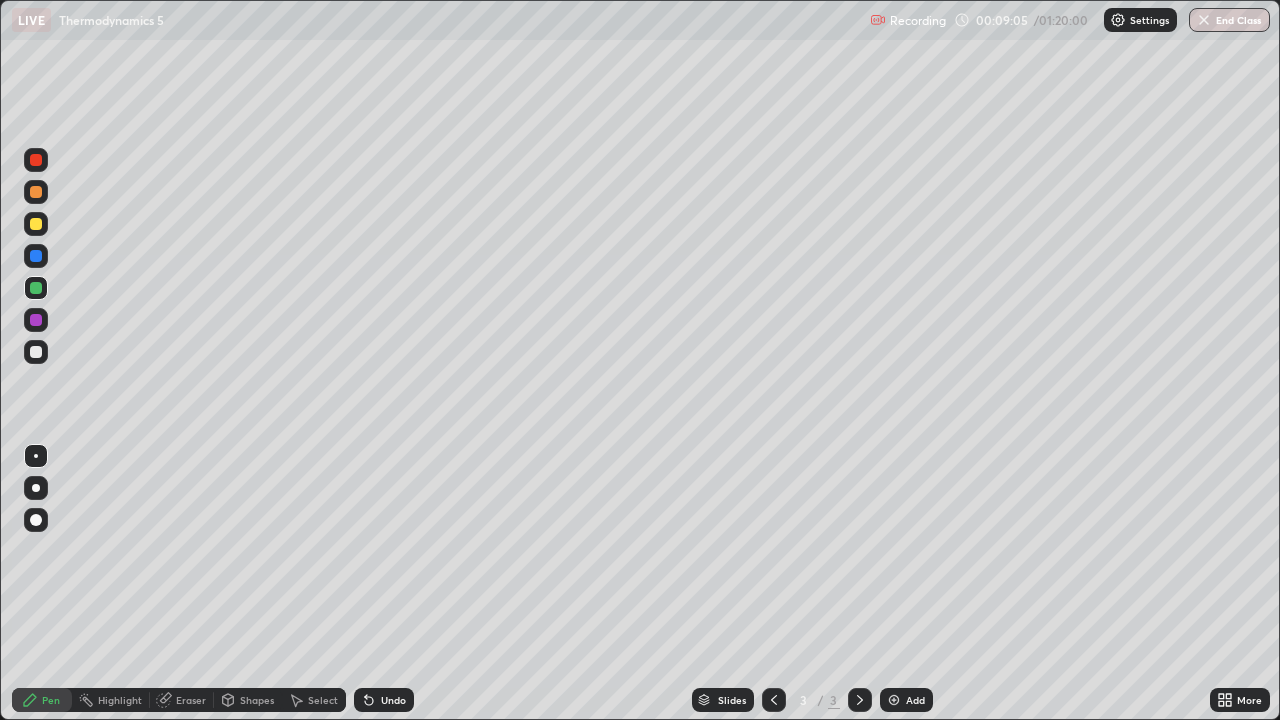 click at bounding box center [36, 256] 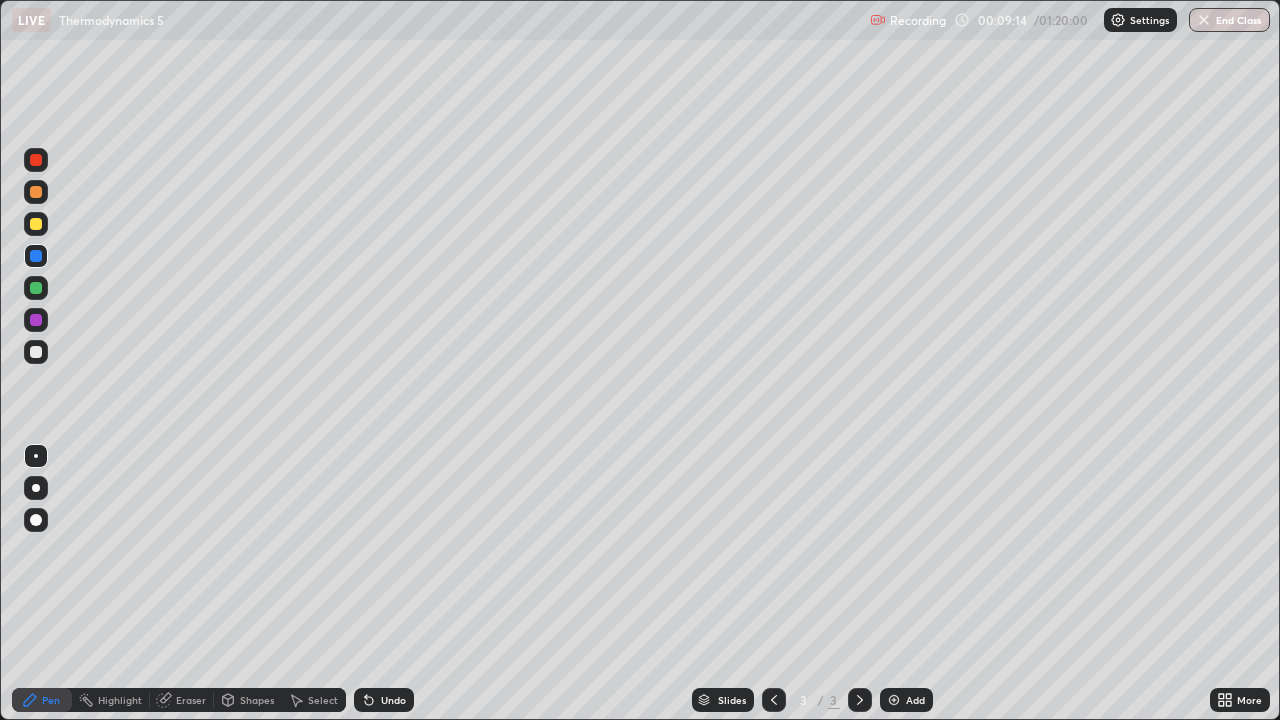 click on "Undo" at bounding box center (393, 700) 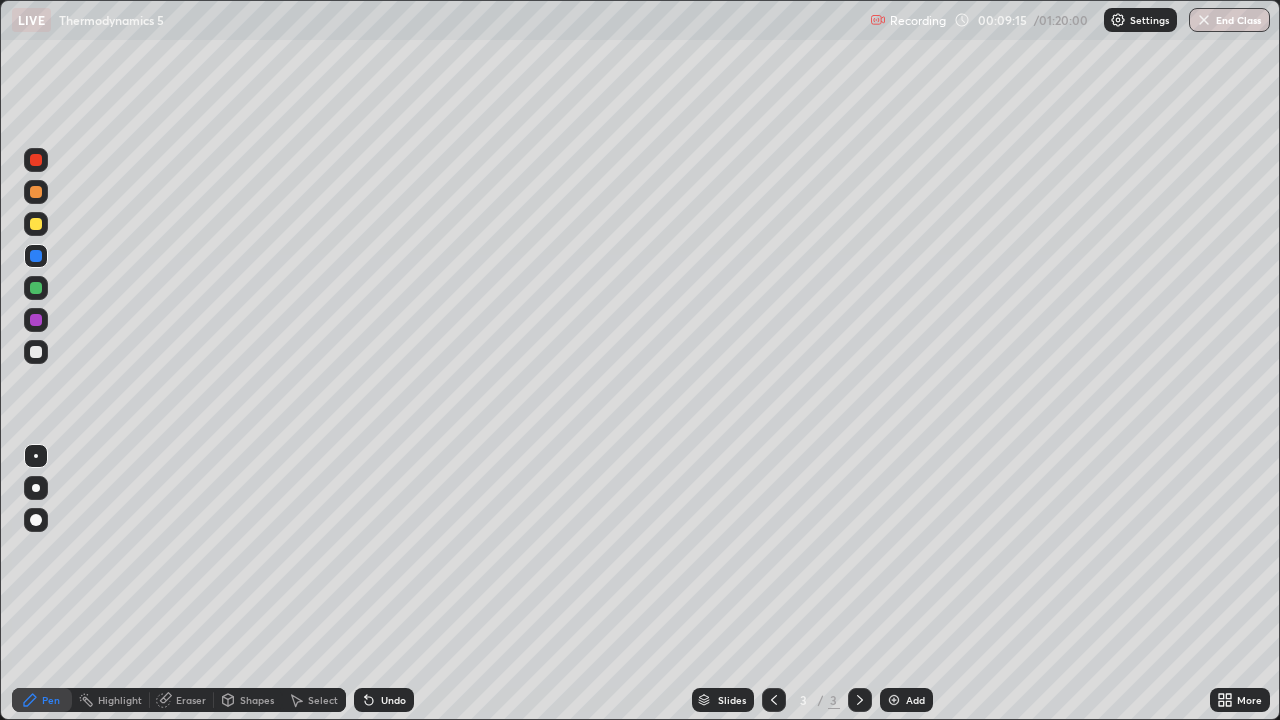 click on "Undo" at bounding box center (393, 700) 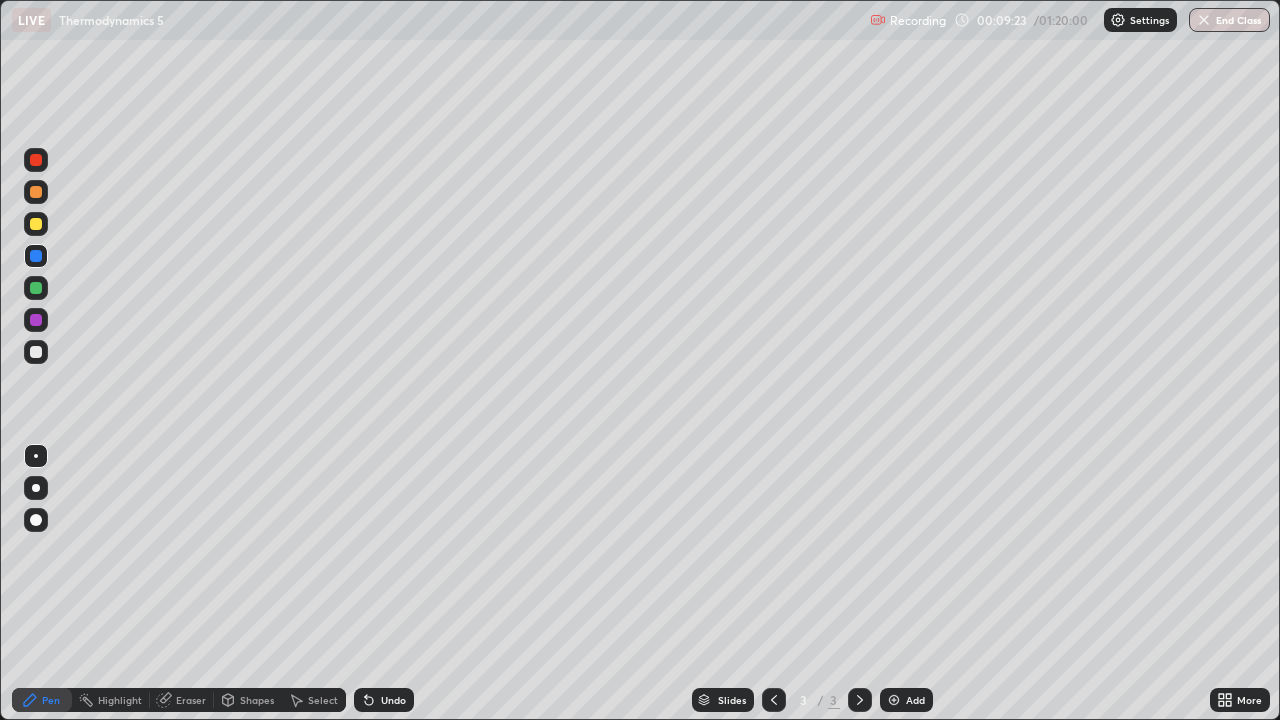 click at bounding box center (36, 352) 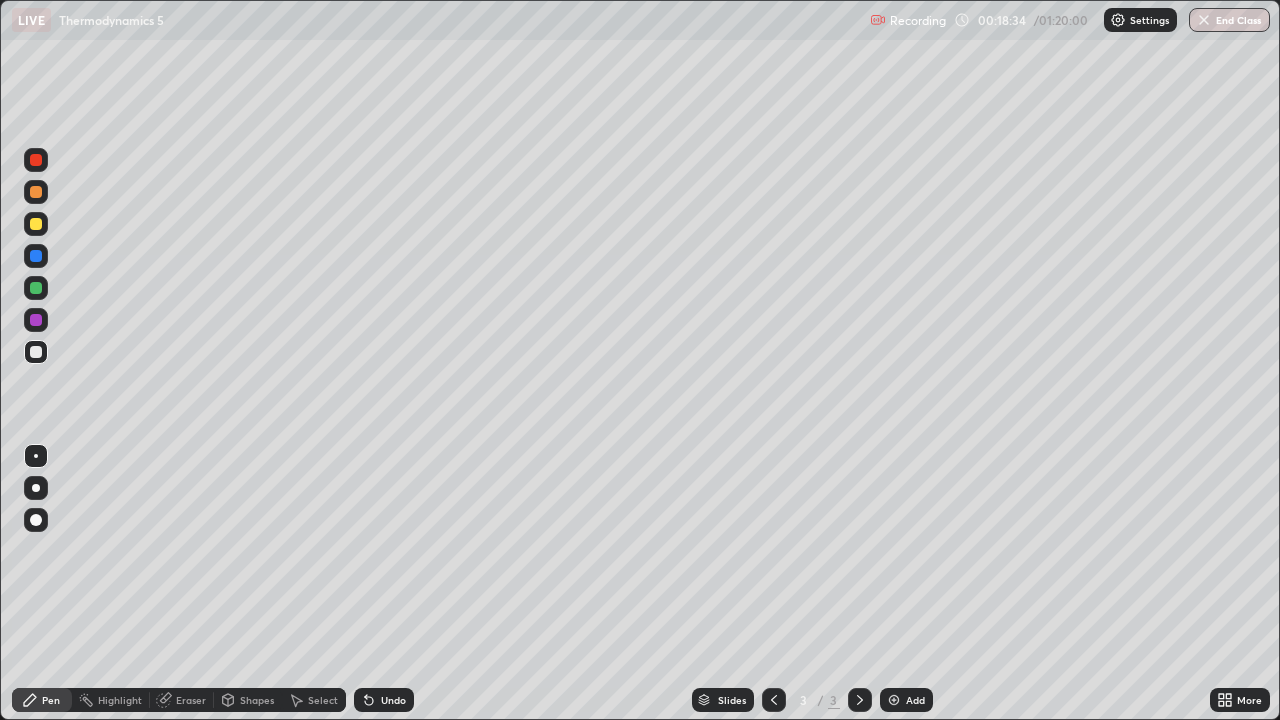 click on "Add" at bounding box center (915, 700) 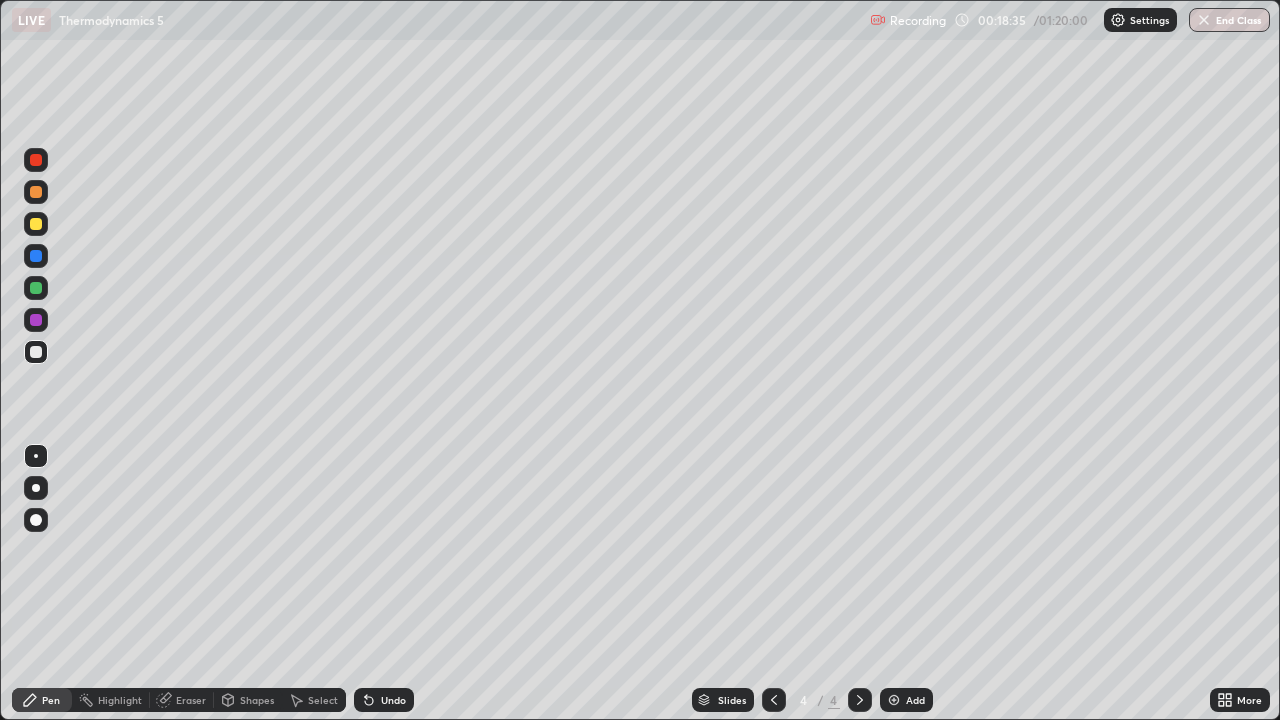 click on "Shapes" at bounding box center (257, 700) 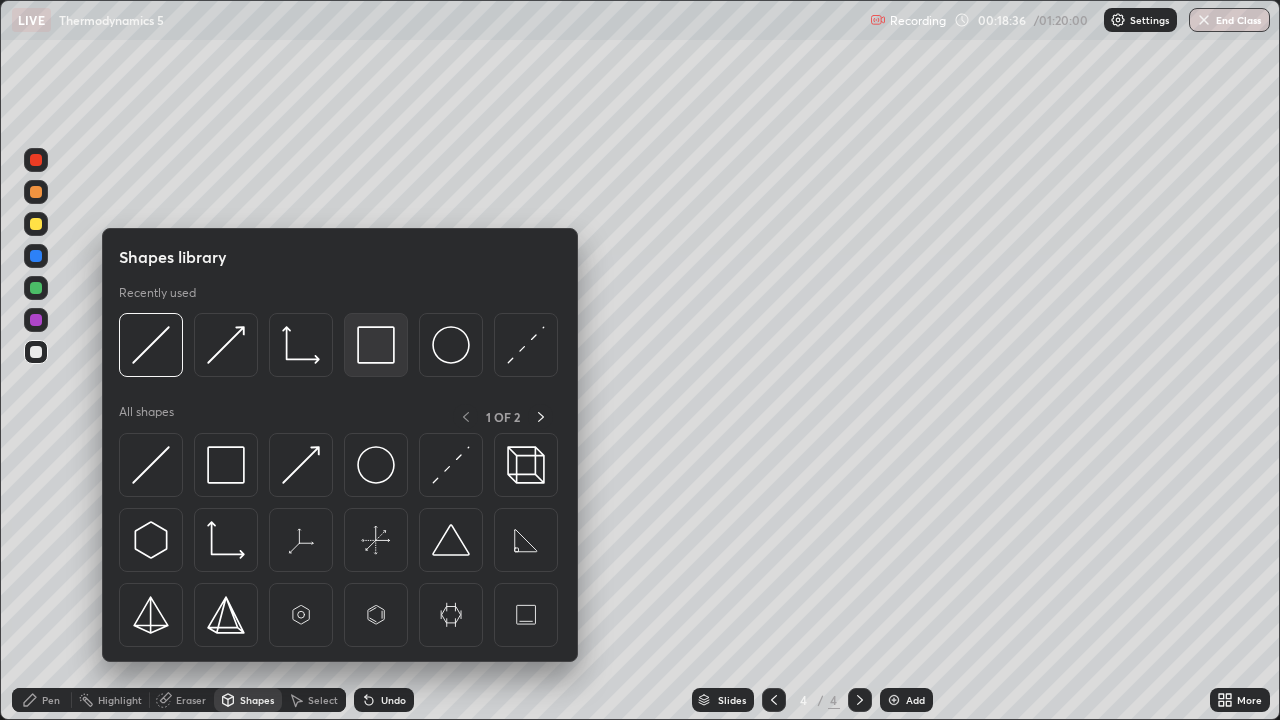 click at bounding box center (376, 345) 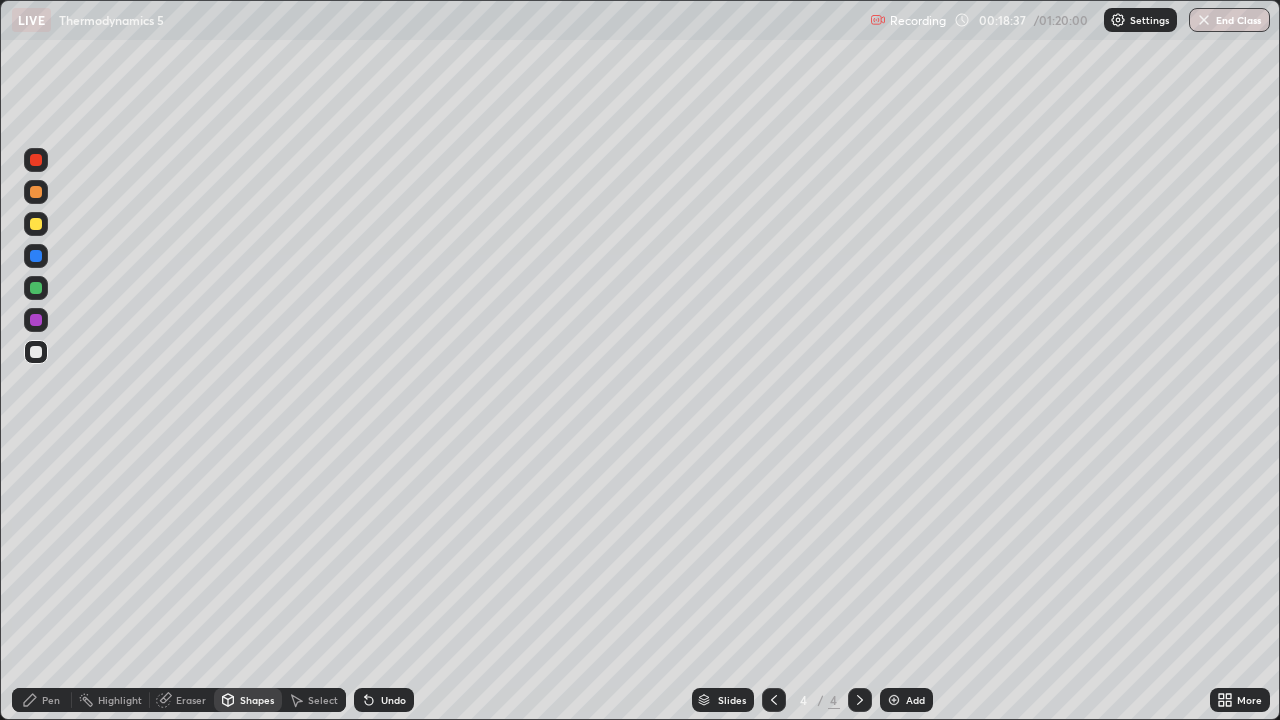 click at bounding box center (36, 224) 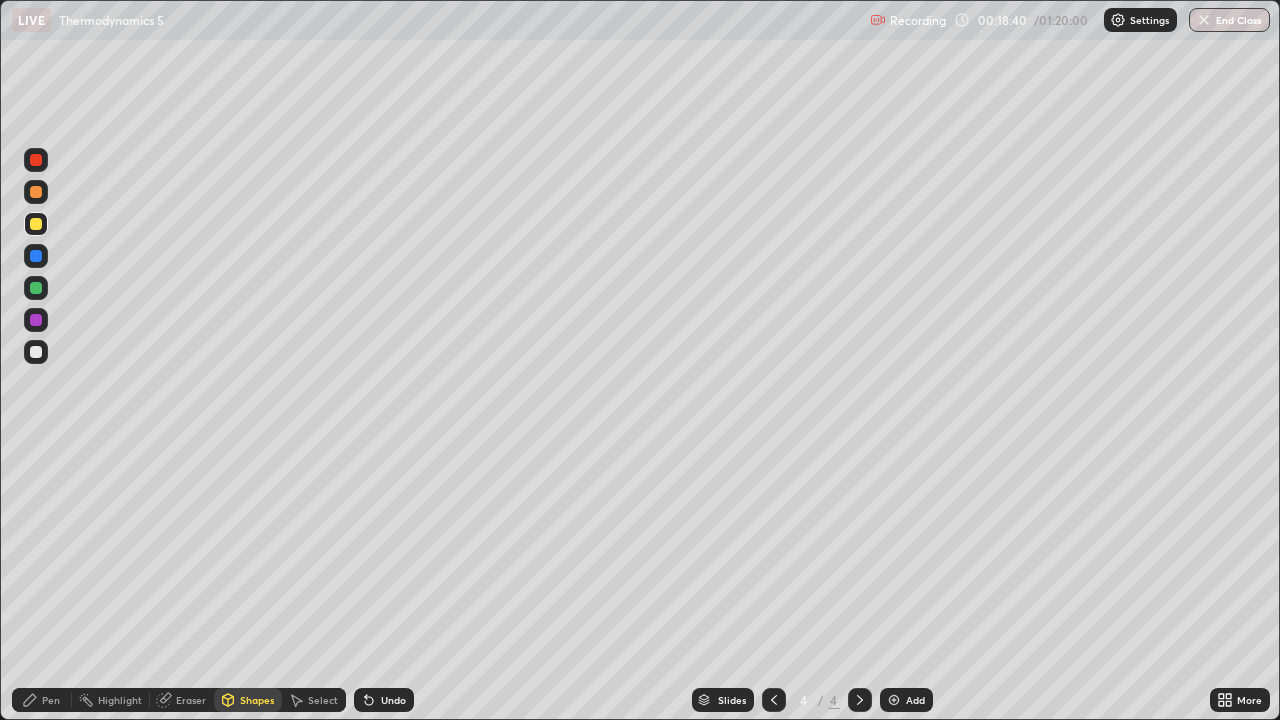 click on "Eraser" at bounding box center (191, 700) 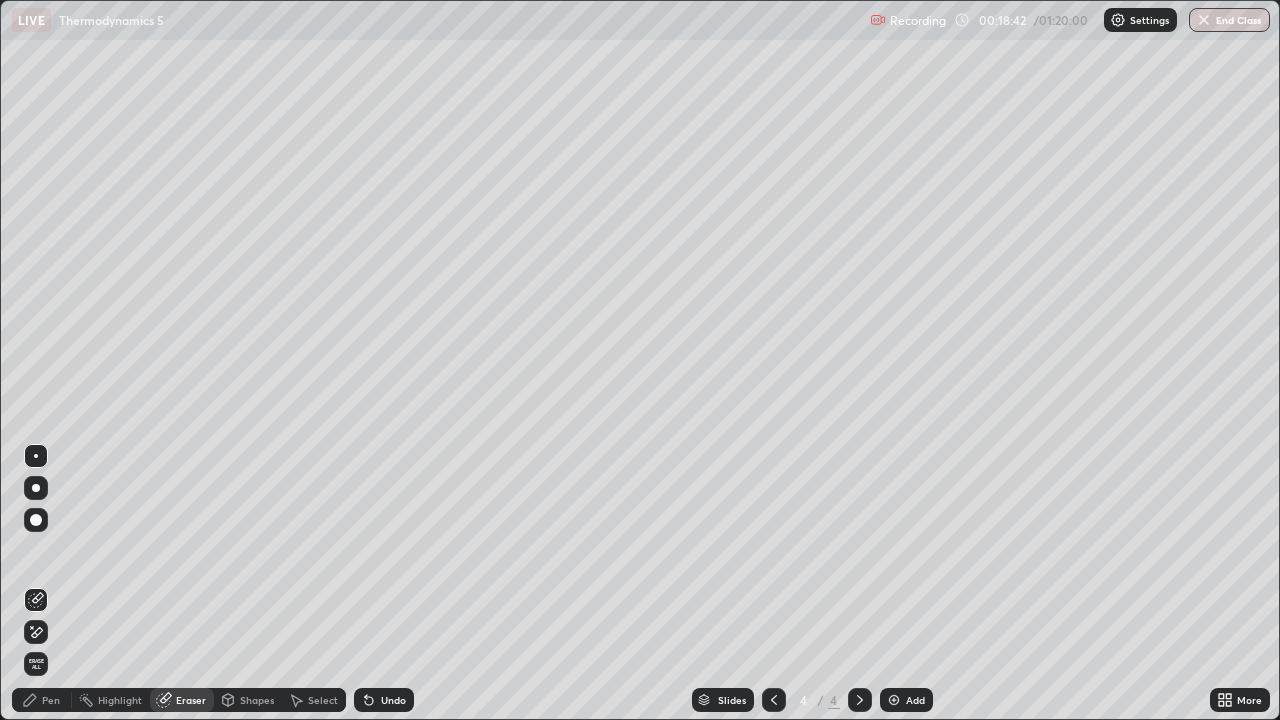click on "Shapes" at bounding box center (248, 700) 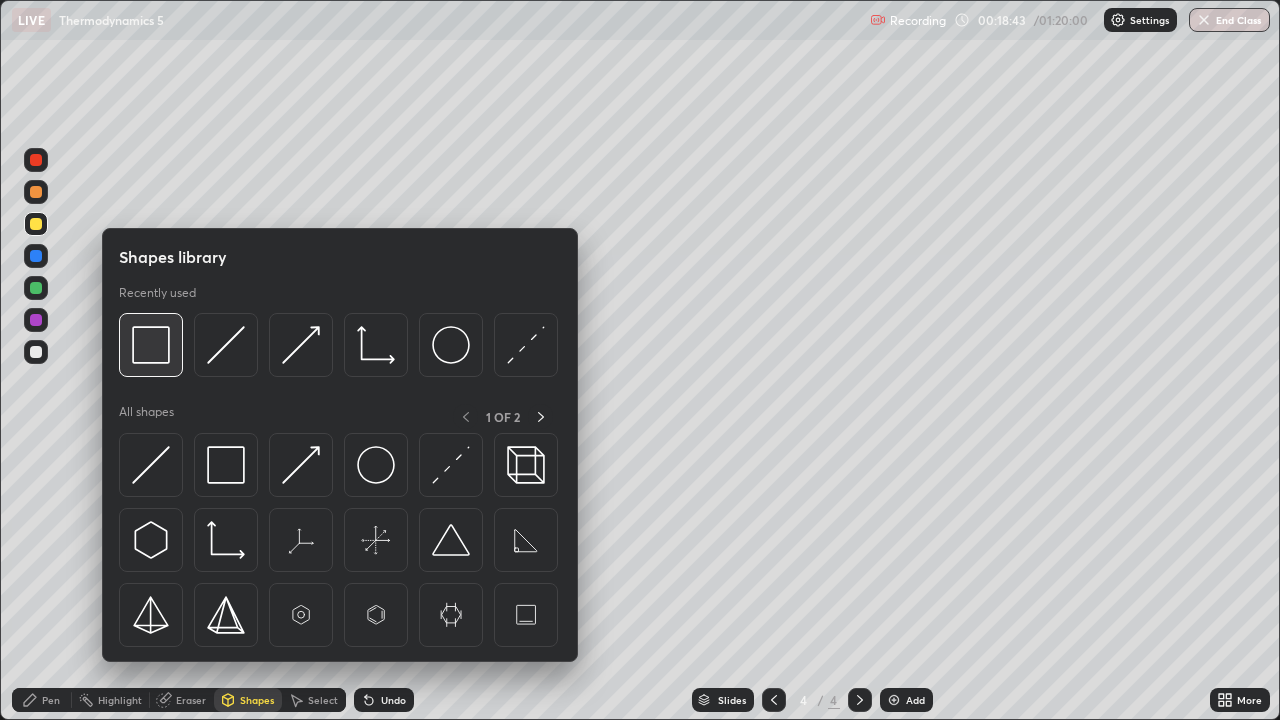 click at bounding box center (151, 345) 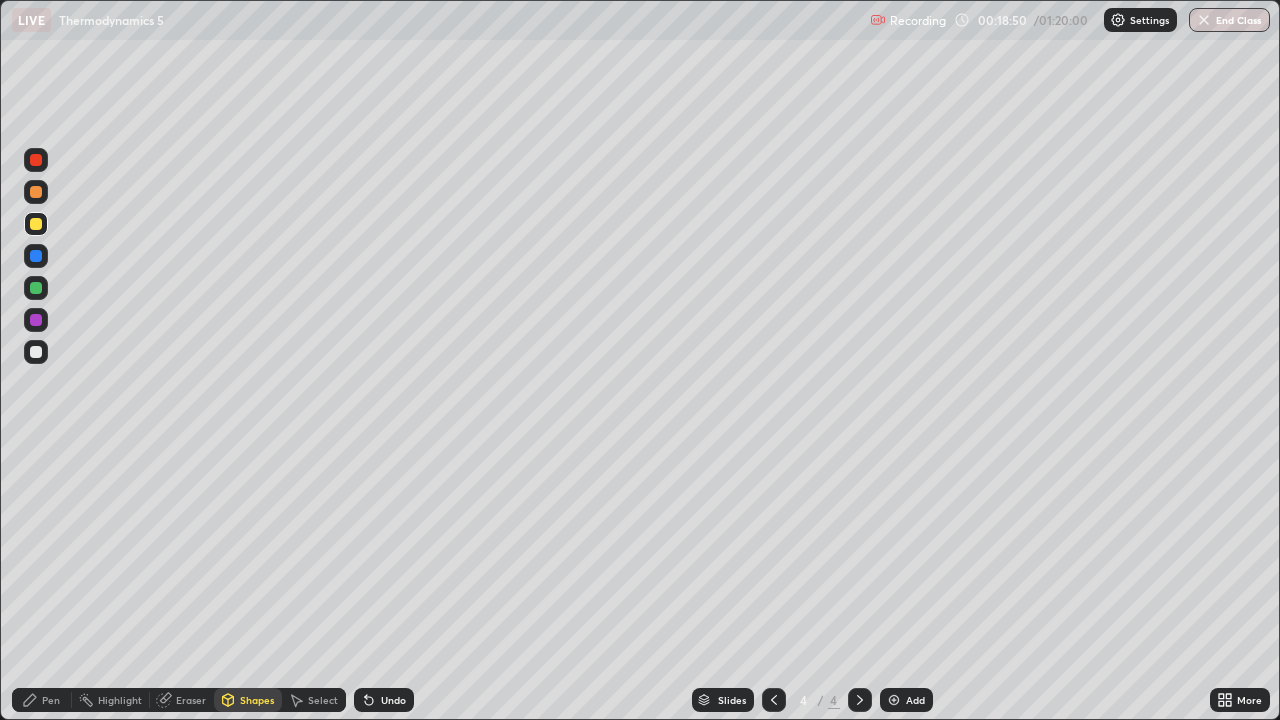 click on "Eraser" at bounding box center (191, 700) 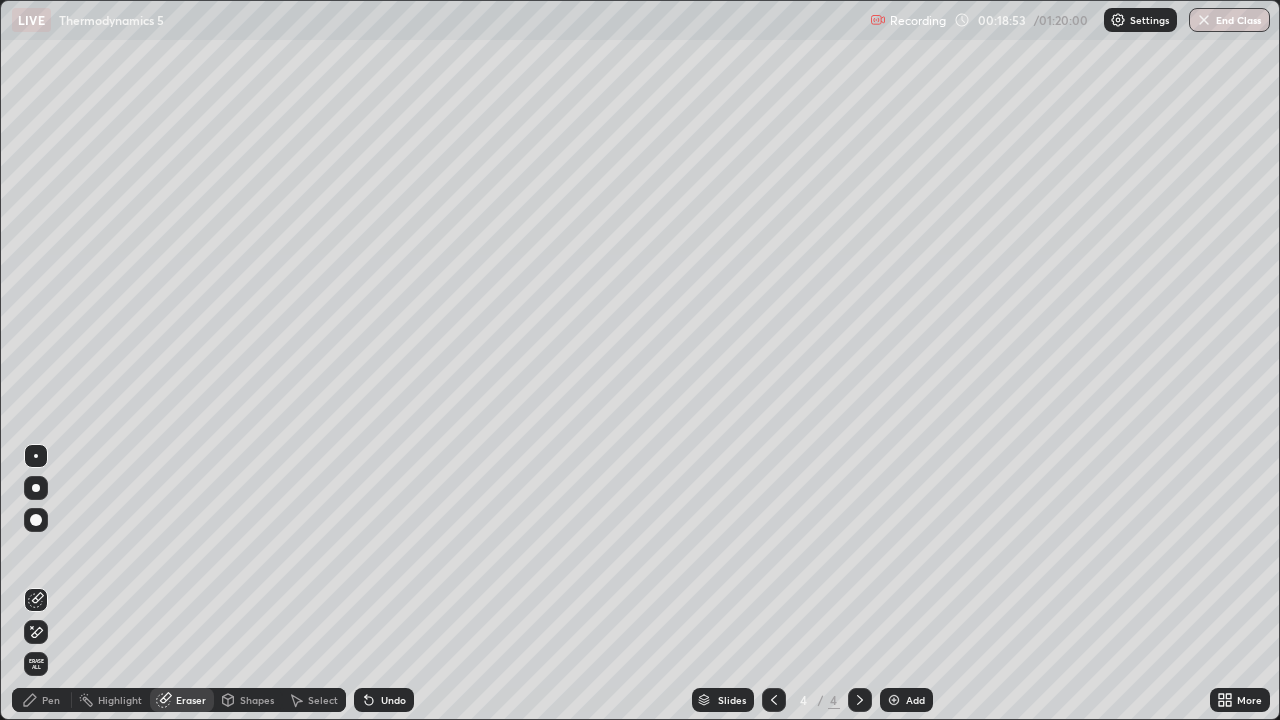 click on "Pen" at bounding box center [51, 700] 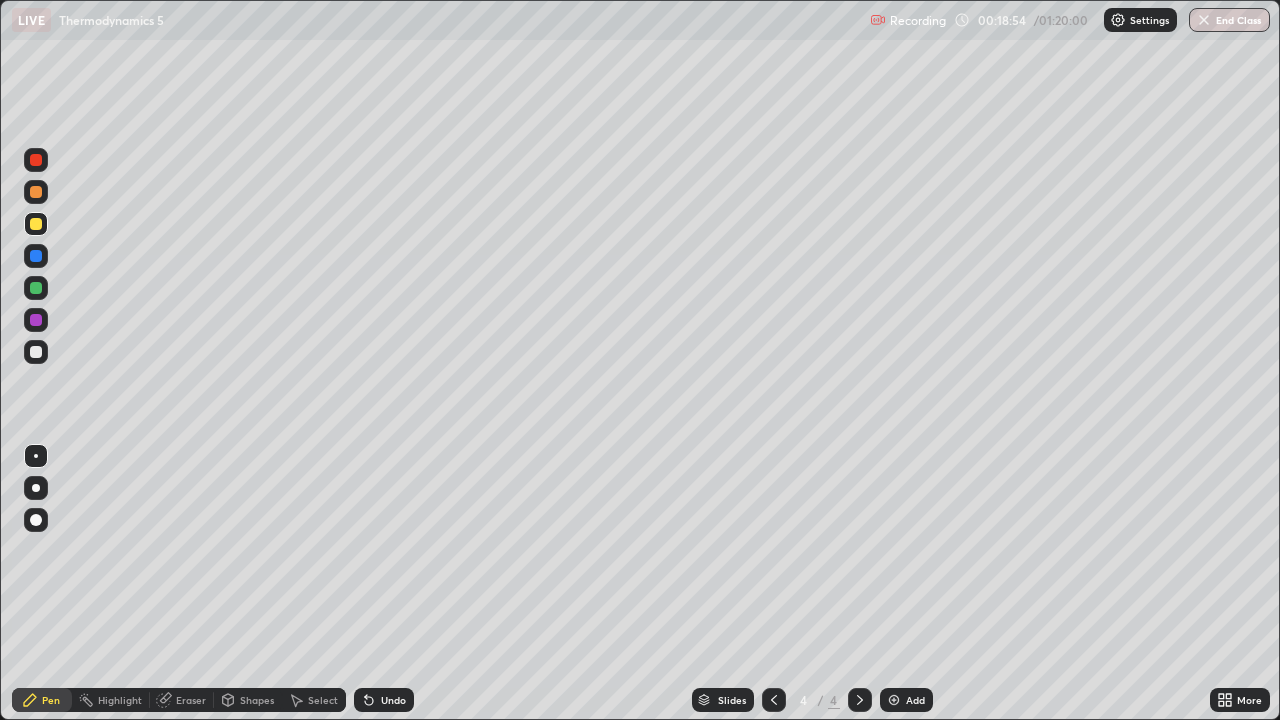click at bounding box center [36, 192] 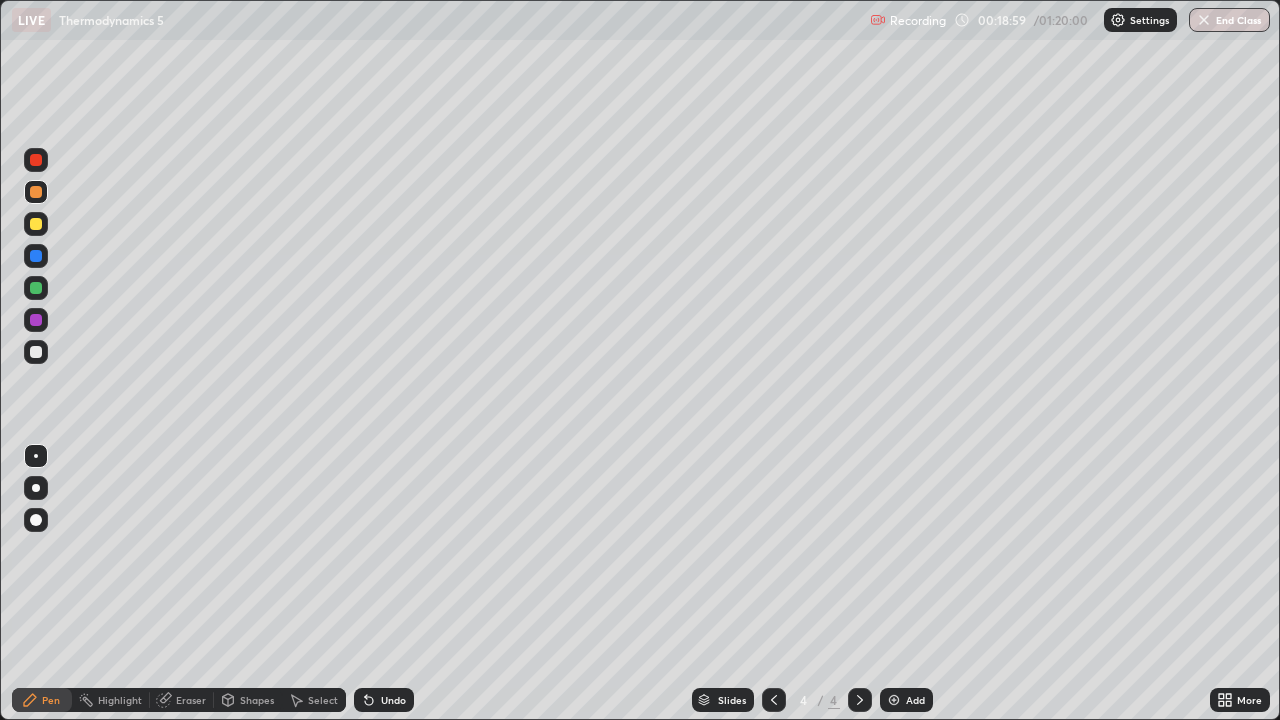 click at bounding box center (36, 352) 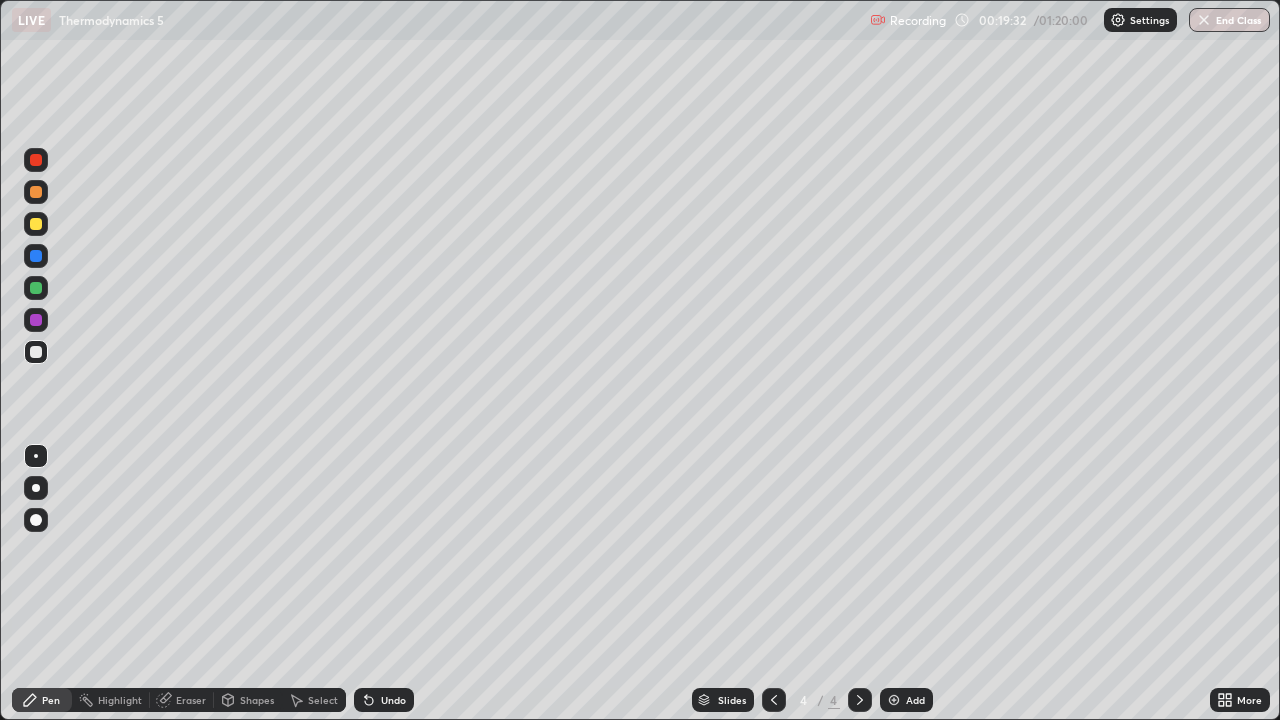 click at bounding box center [36, 224] 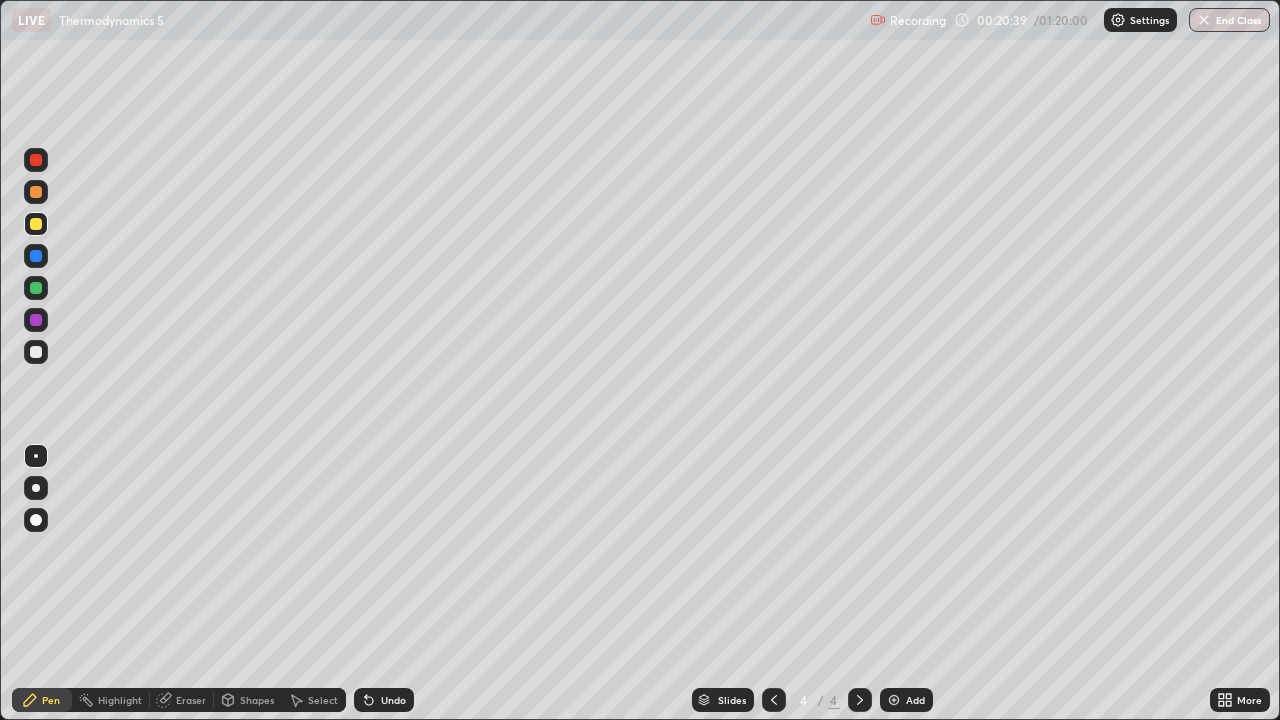 click on "Undo" at bounding box center [393, 700] 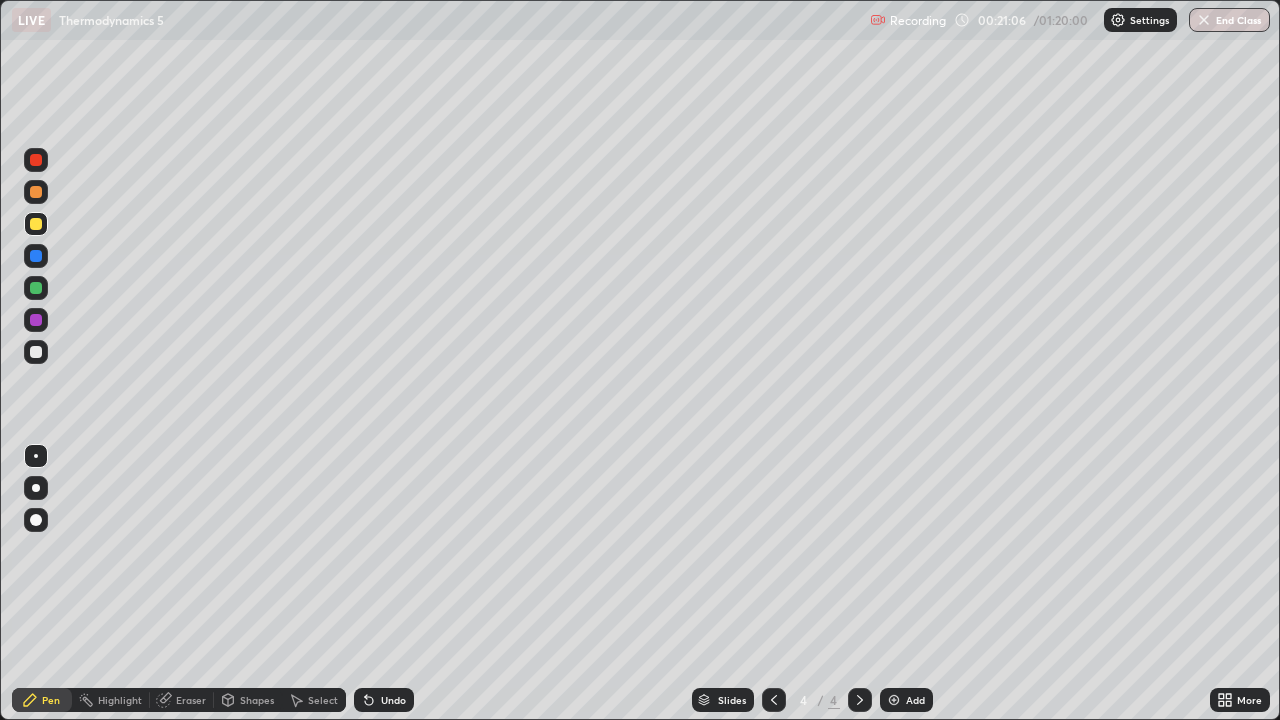 click at bounding box center [774, 700] 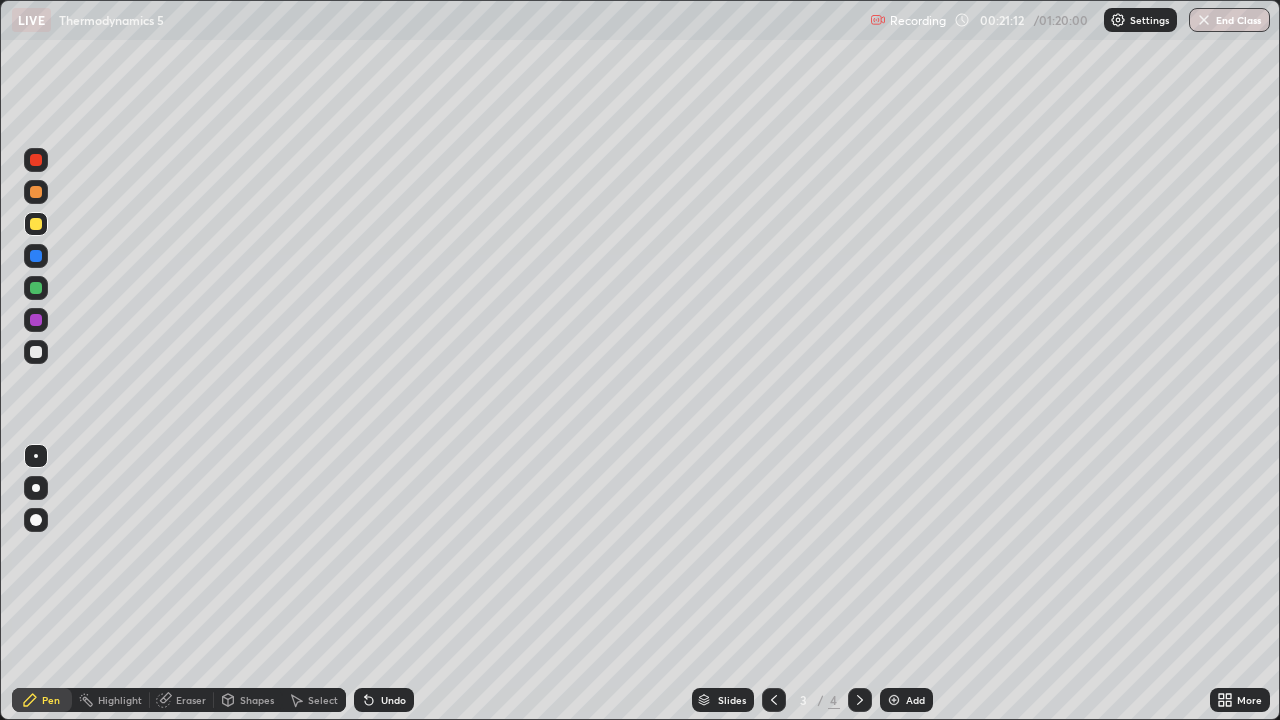 click at bounding box center (860, 700) 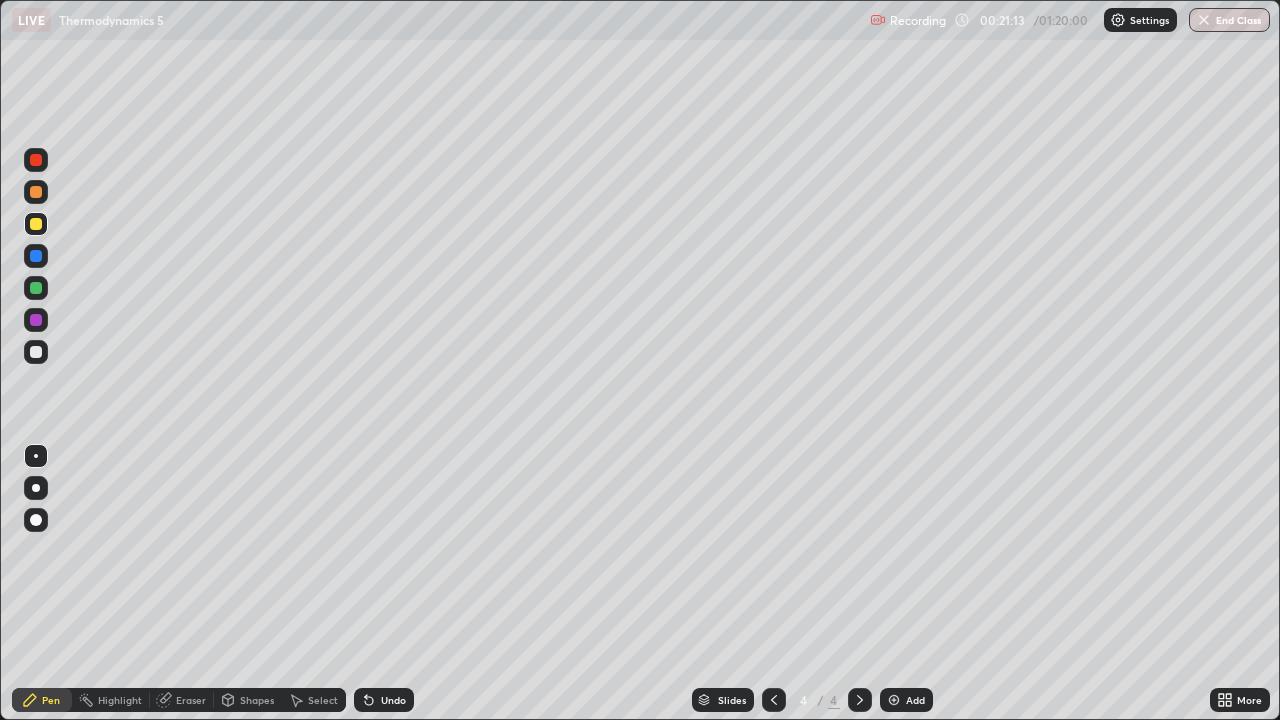 click on "Shapes" at bounding box center [257, 700] 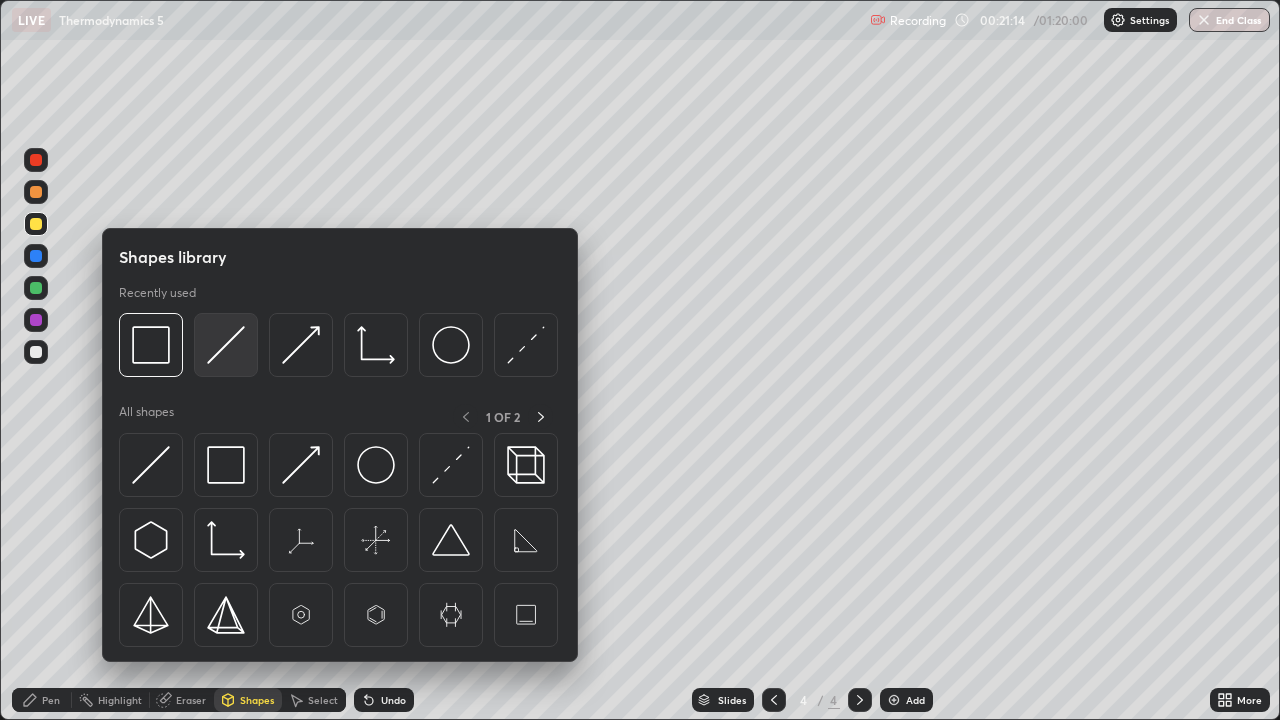 click at bounding box center (226, 345) 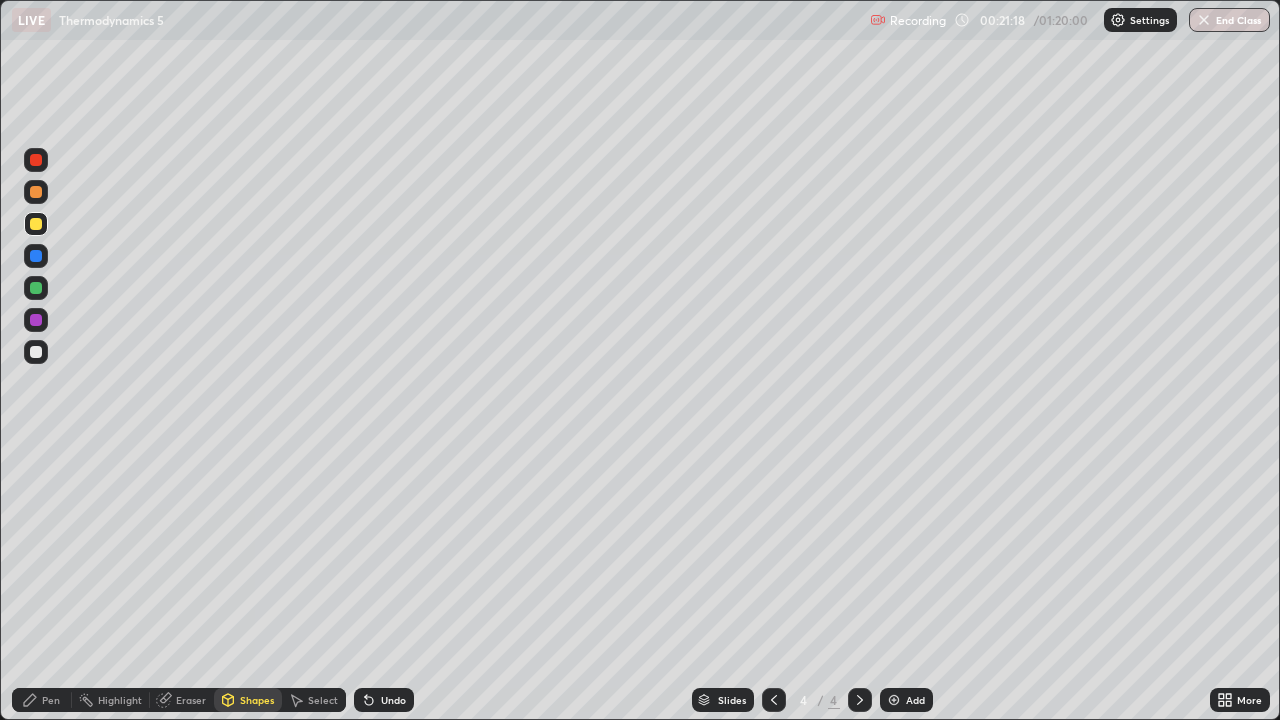 click on "Pen" at bounding box center (51, 700) 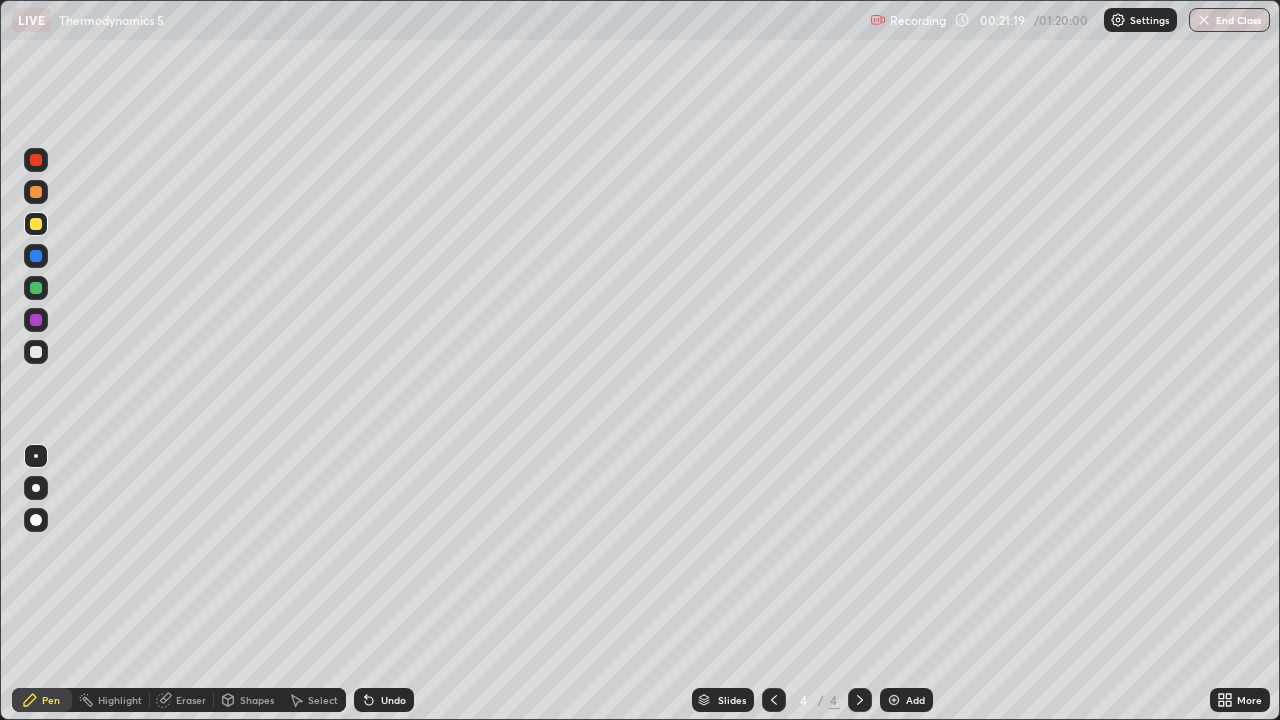 click at bounding box center [36, 288] 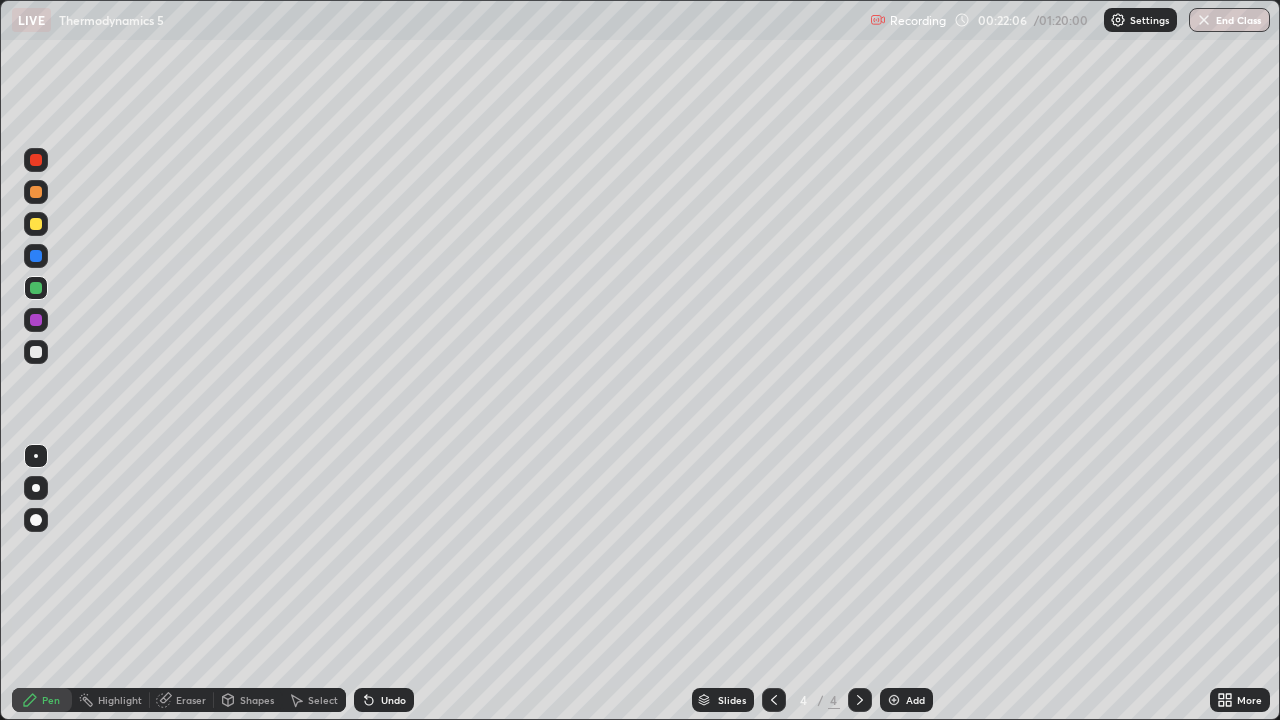 click at bounding box center [36, 160] 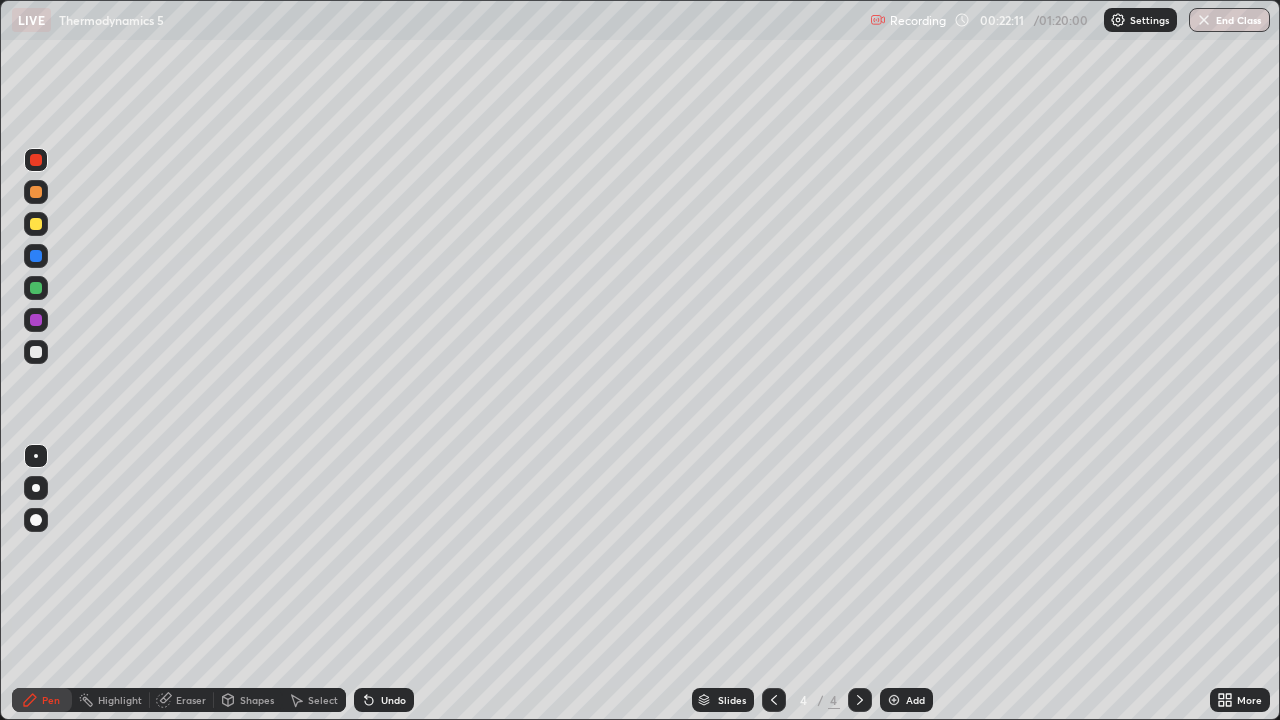 click at bounding box center (36, 288) 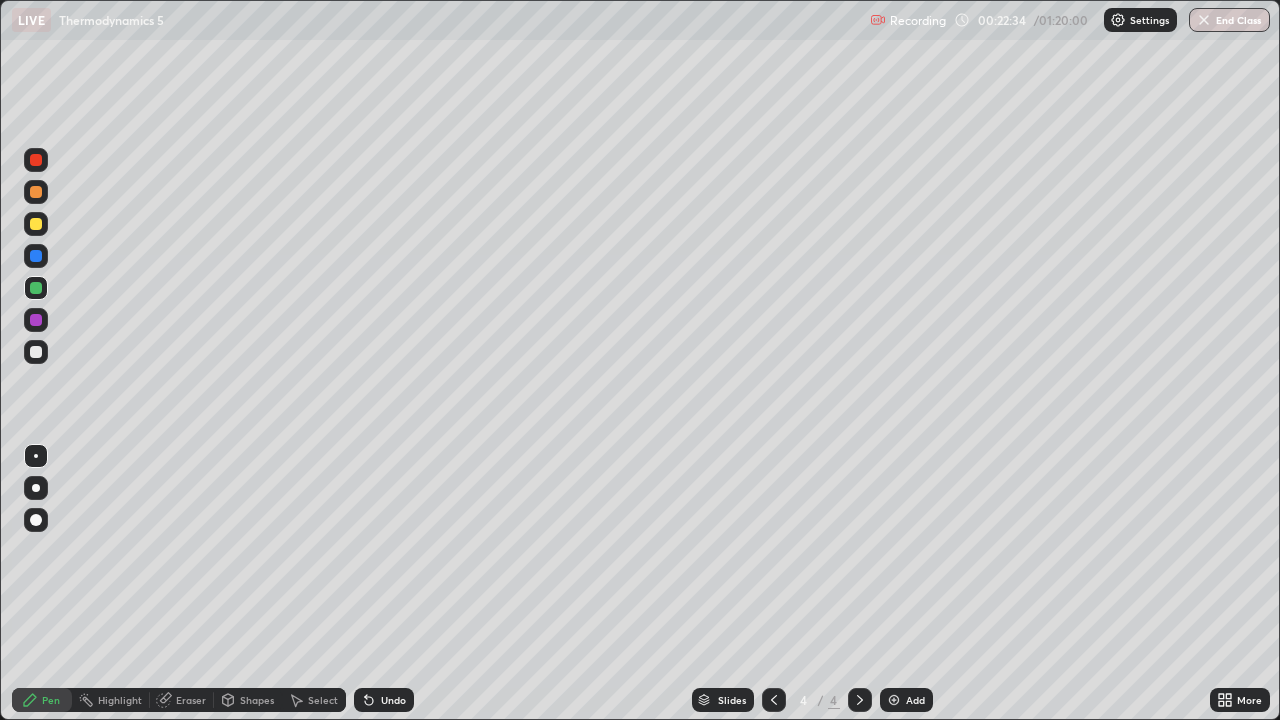 click at bounding box center (36, 320) 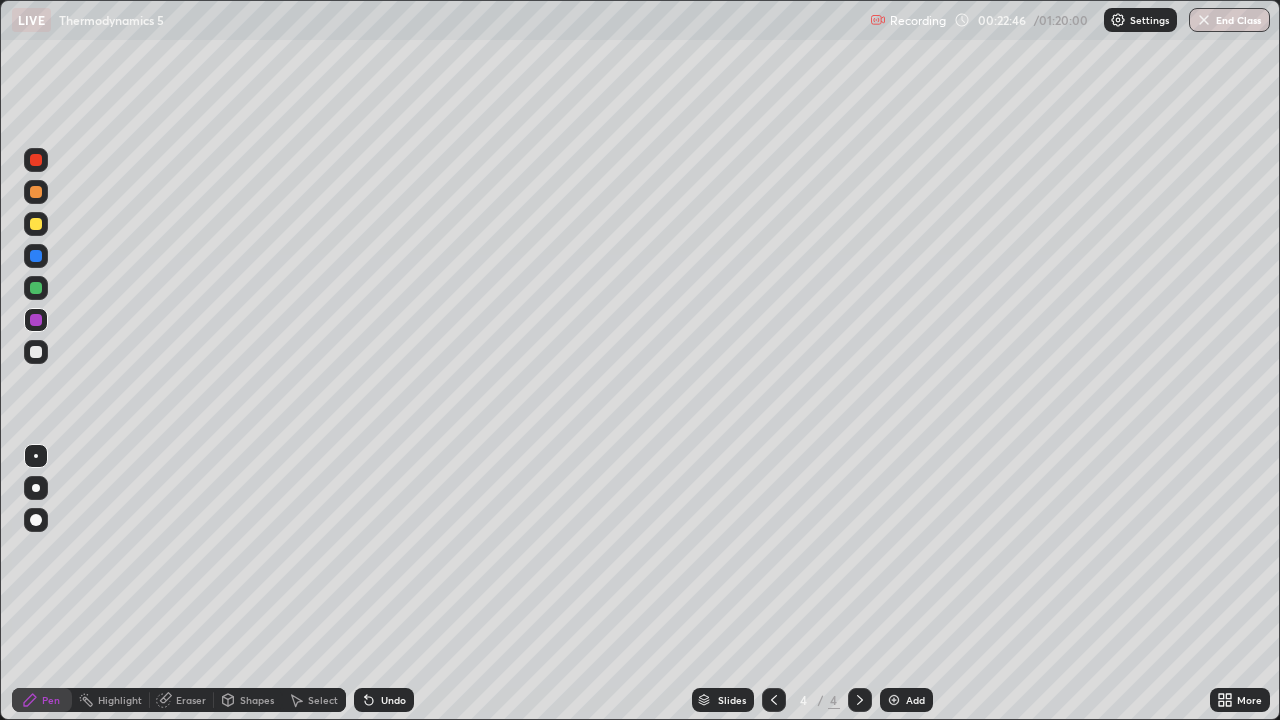 click on "Undo" at bounding box center (384, 700) 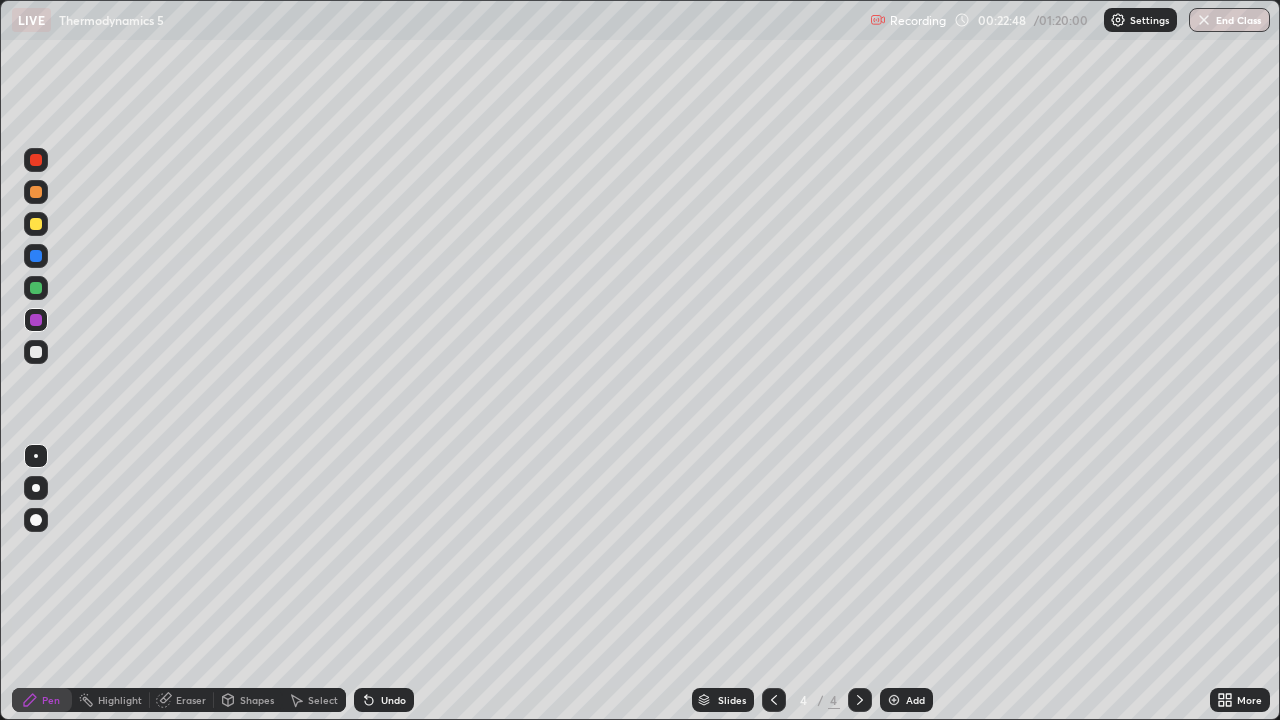 click on "Undo" at bounding box center [384, 700] 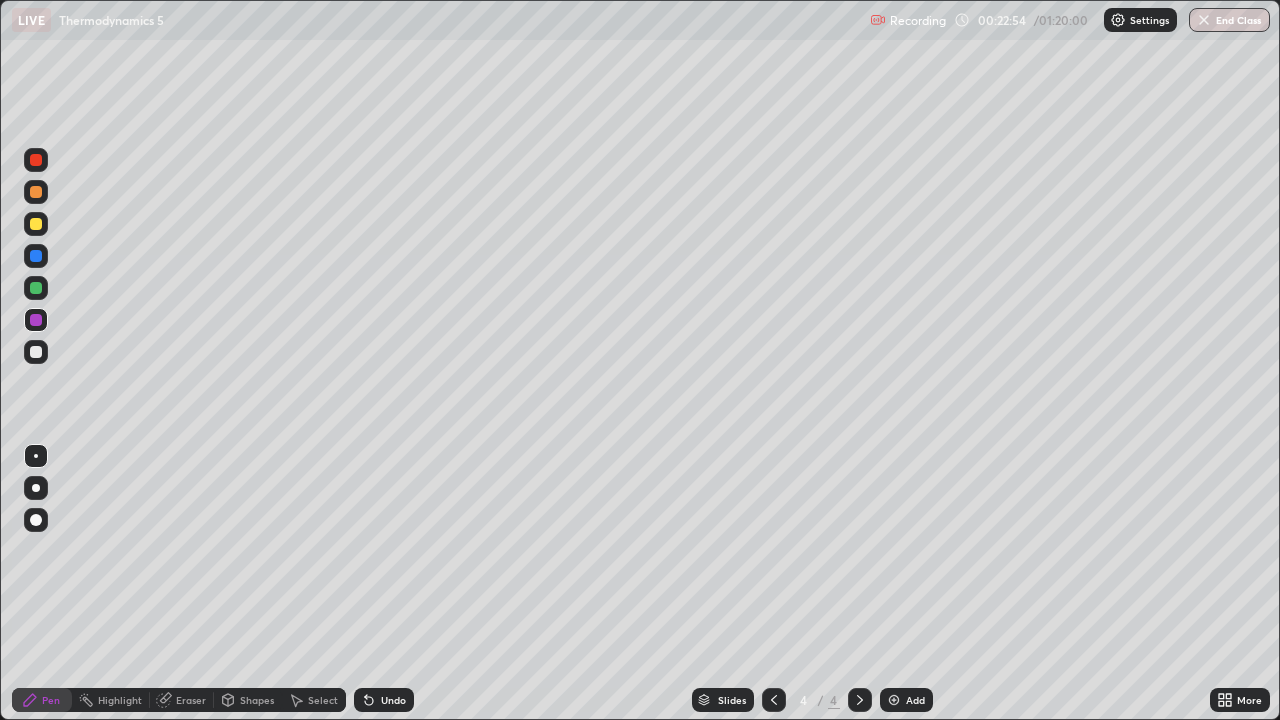 click at bounding box center [36, 288] 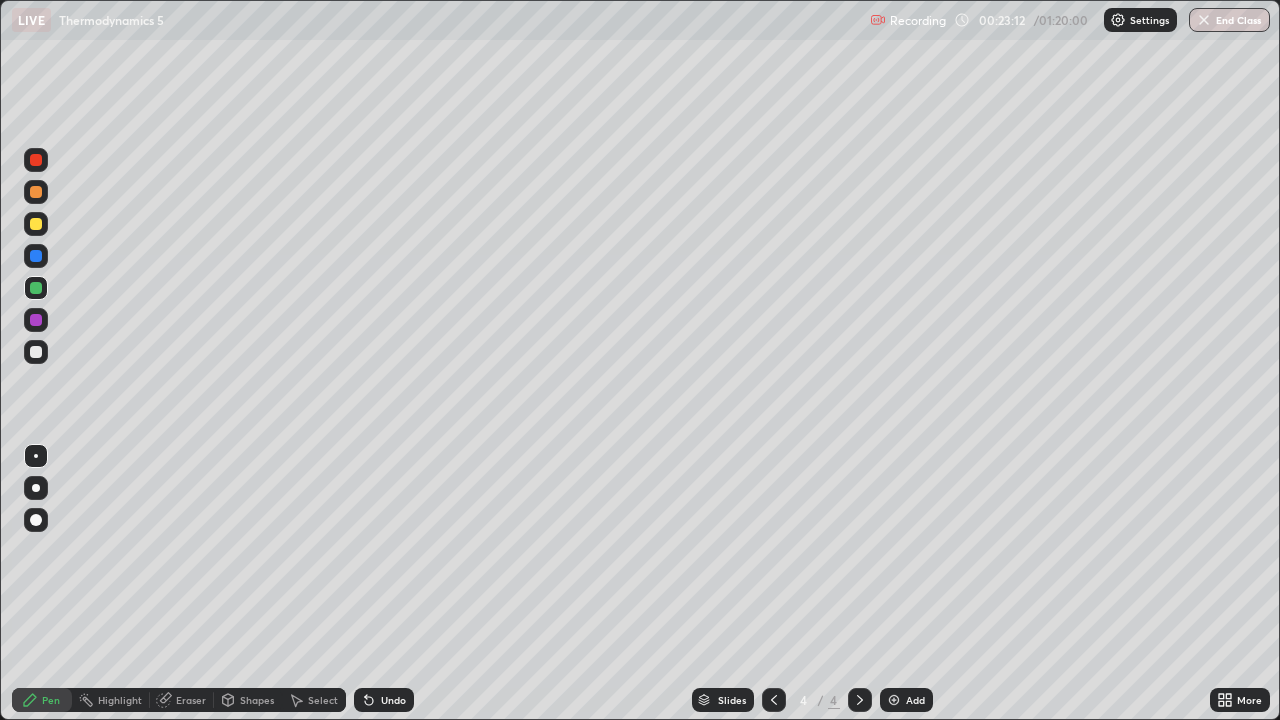 click at bounding box center (36, 192) 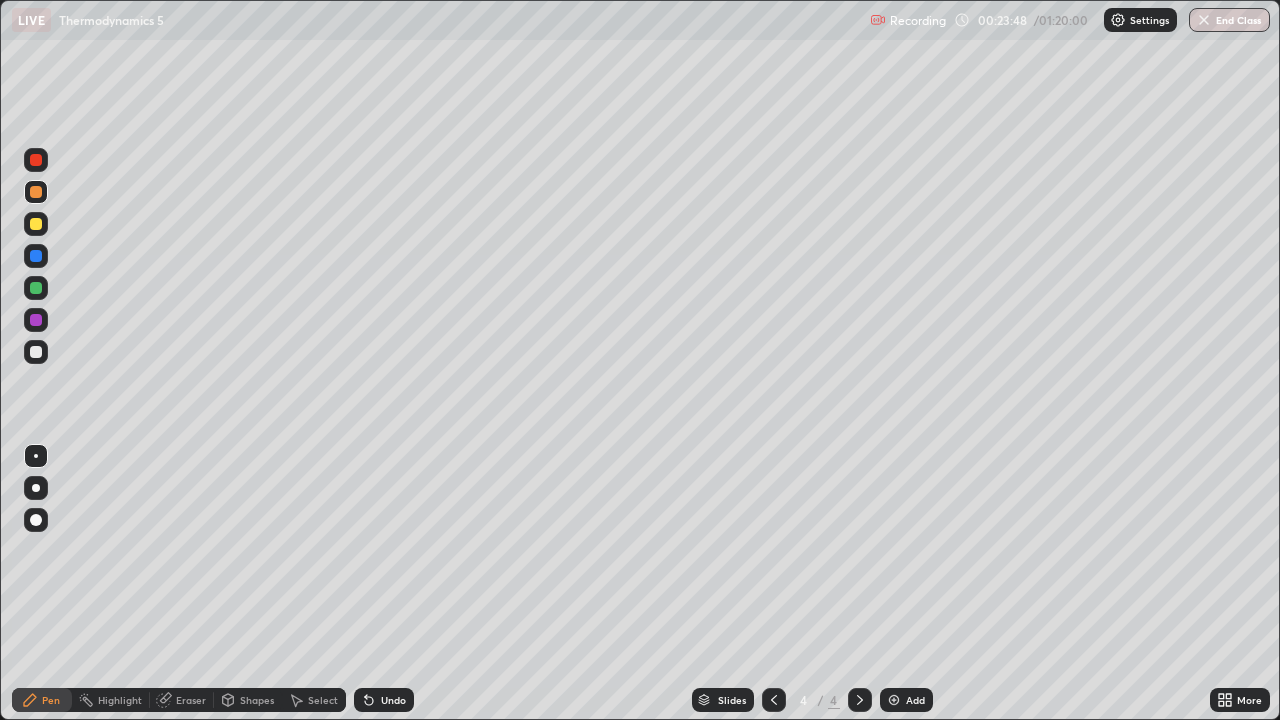 click at bounding box center (36, 352) 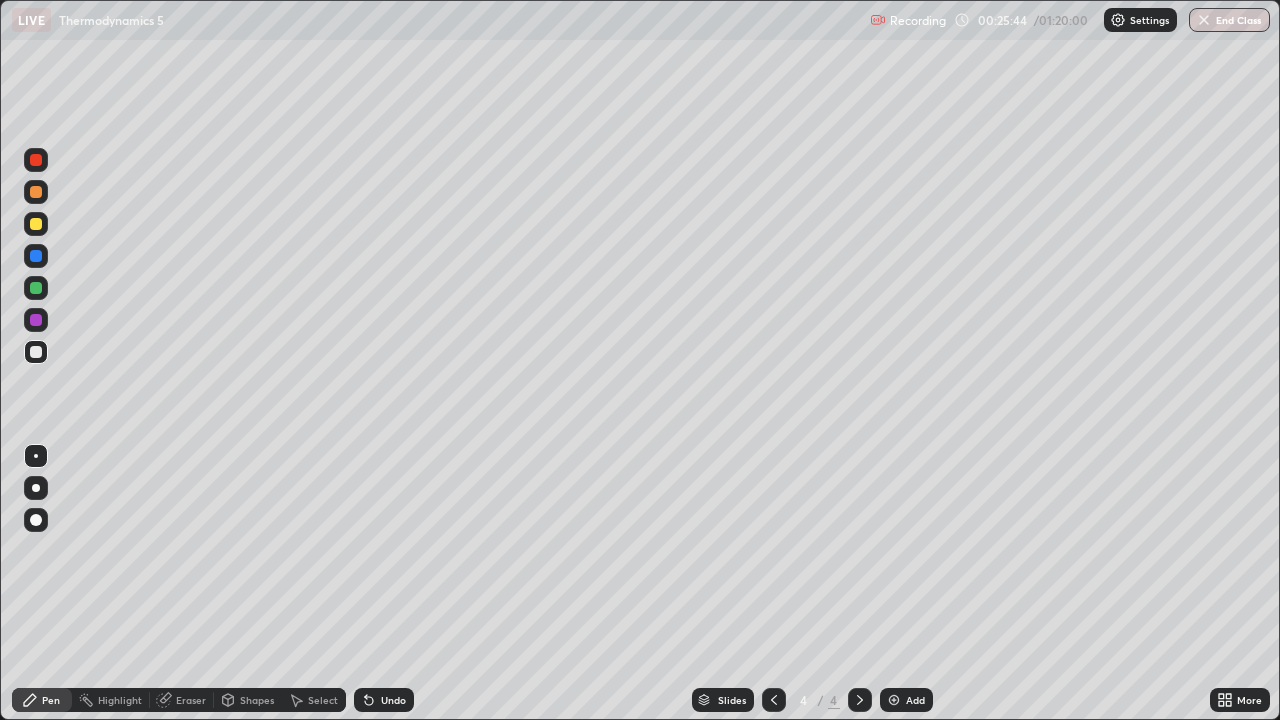 click on "Undo" at bounding box center [393, 700] 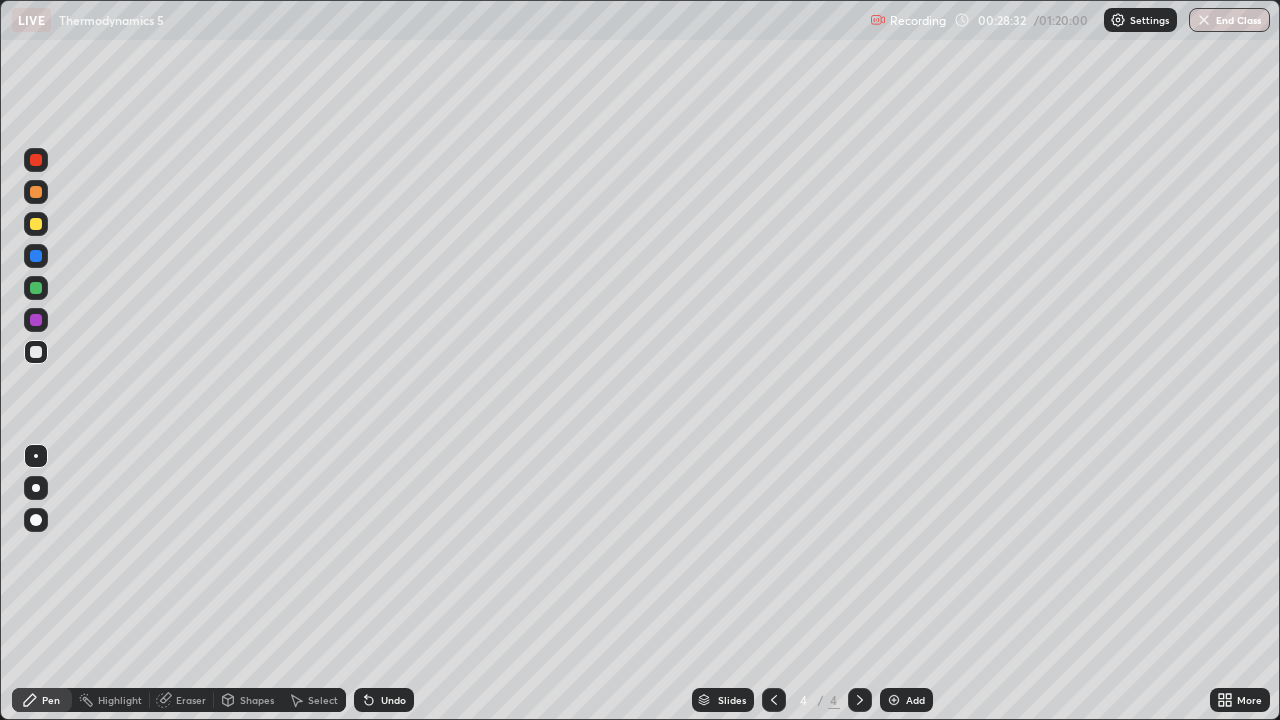 click at bounding box center (774, 700) 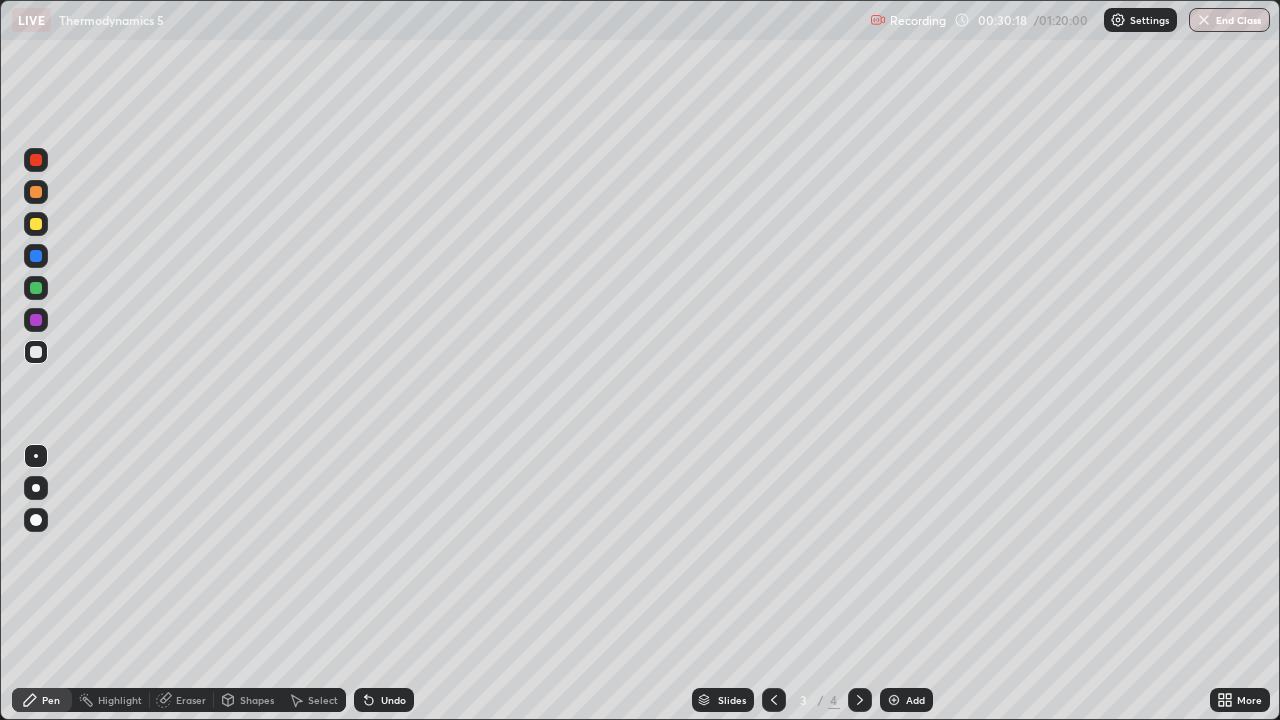 click 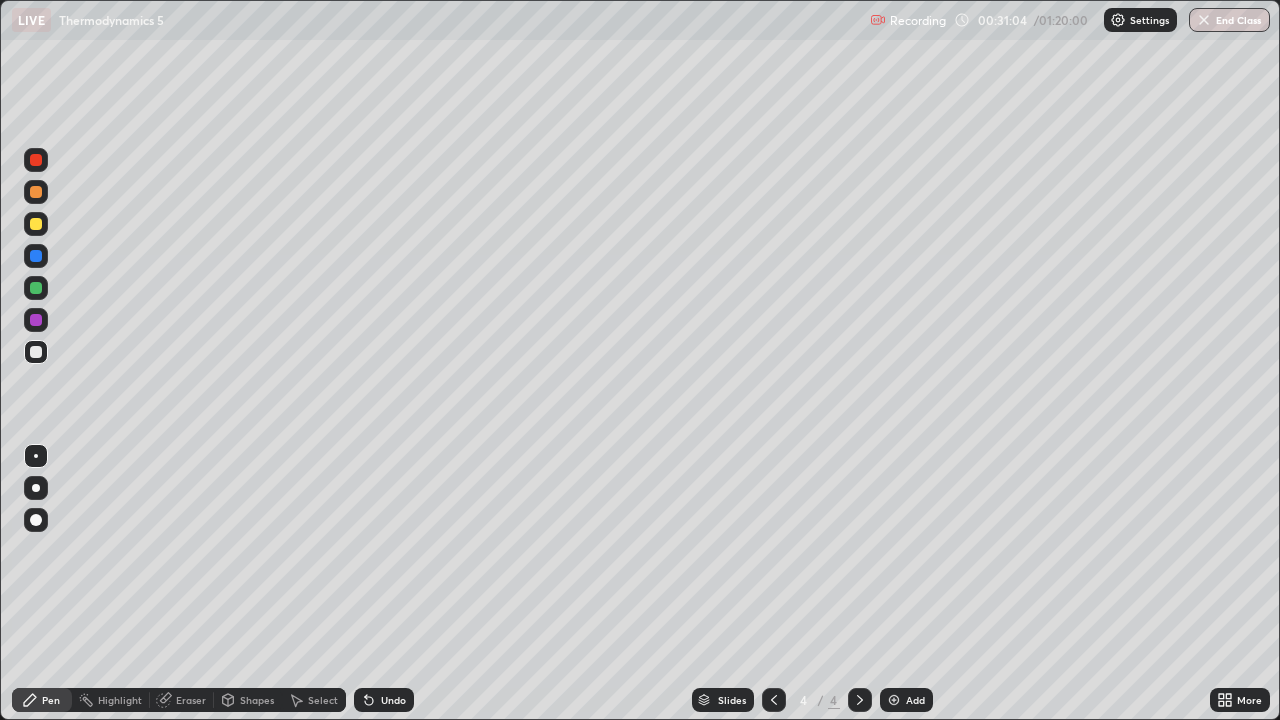 click on "Add" at bounding box center (906, 700) 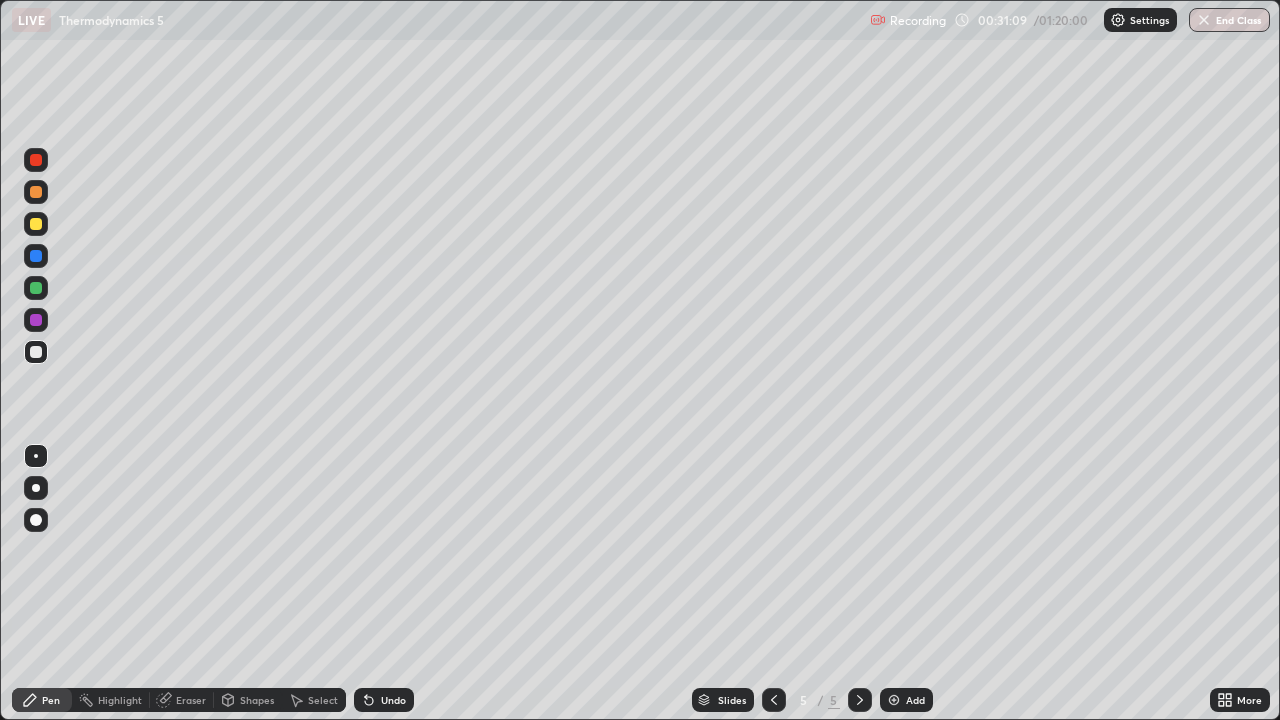 click 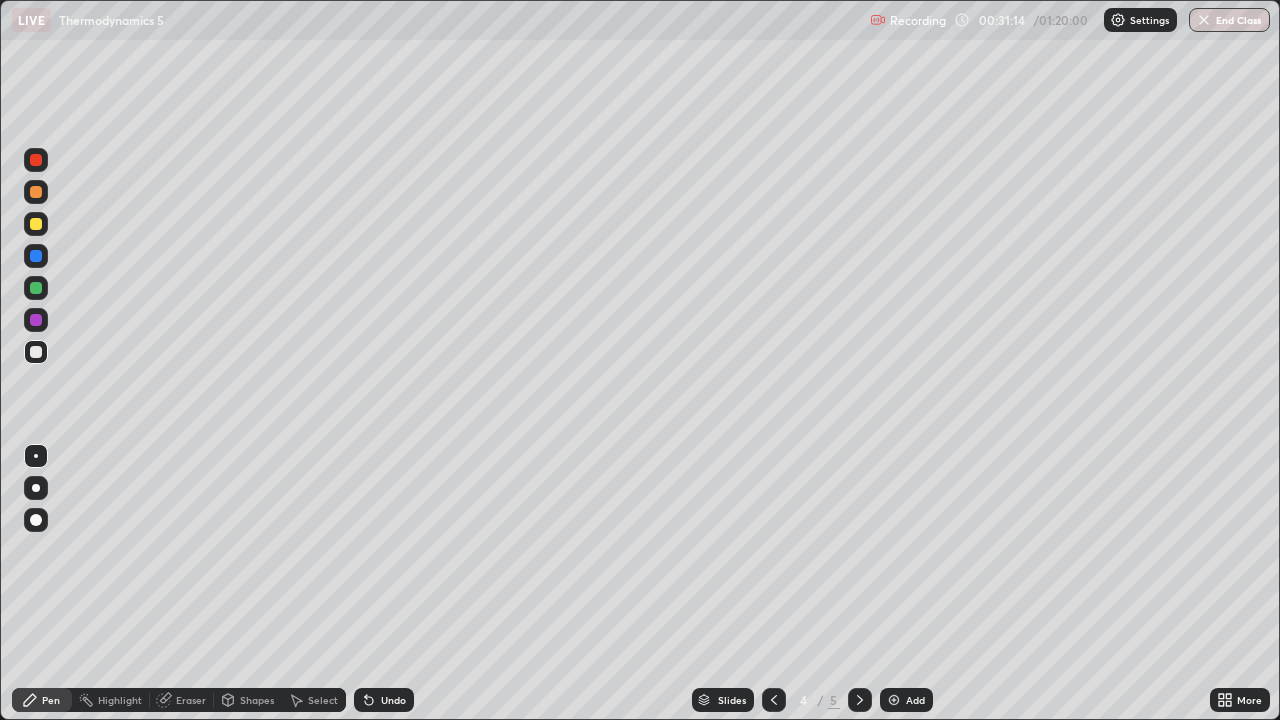 click 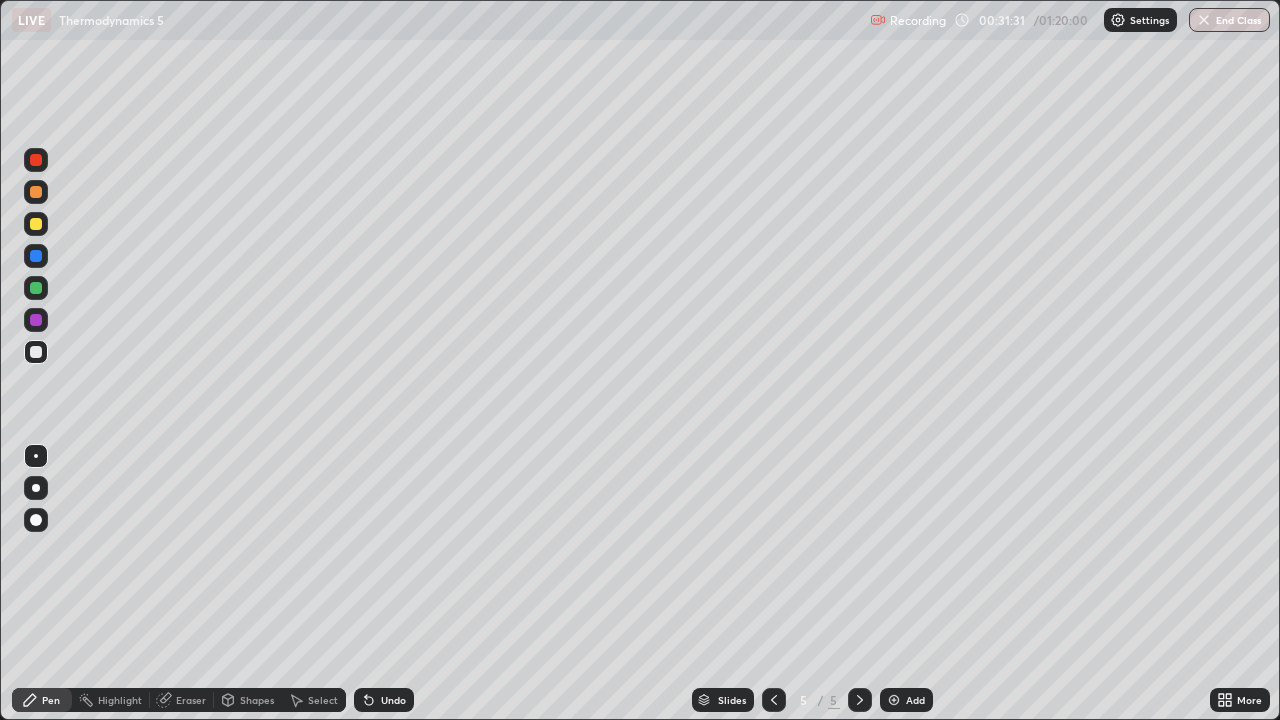 click at bounding box center (36, 224) 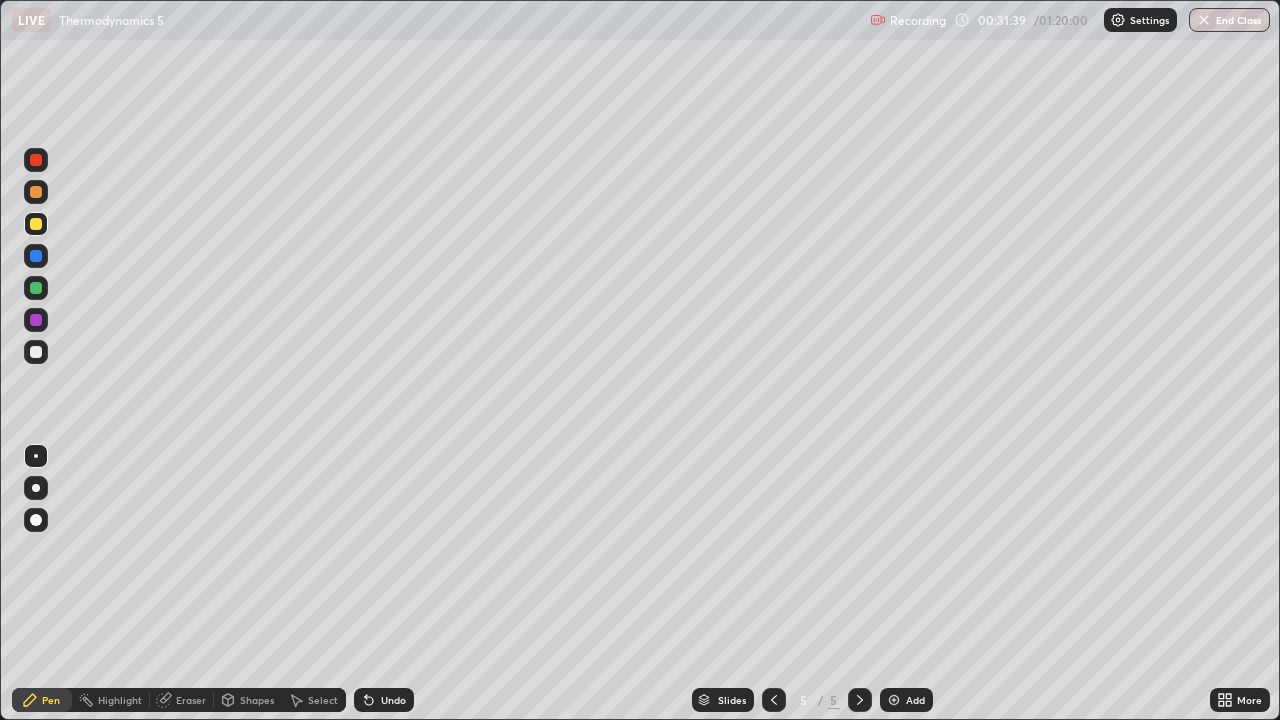 click at bounding box center [36, 288] 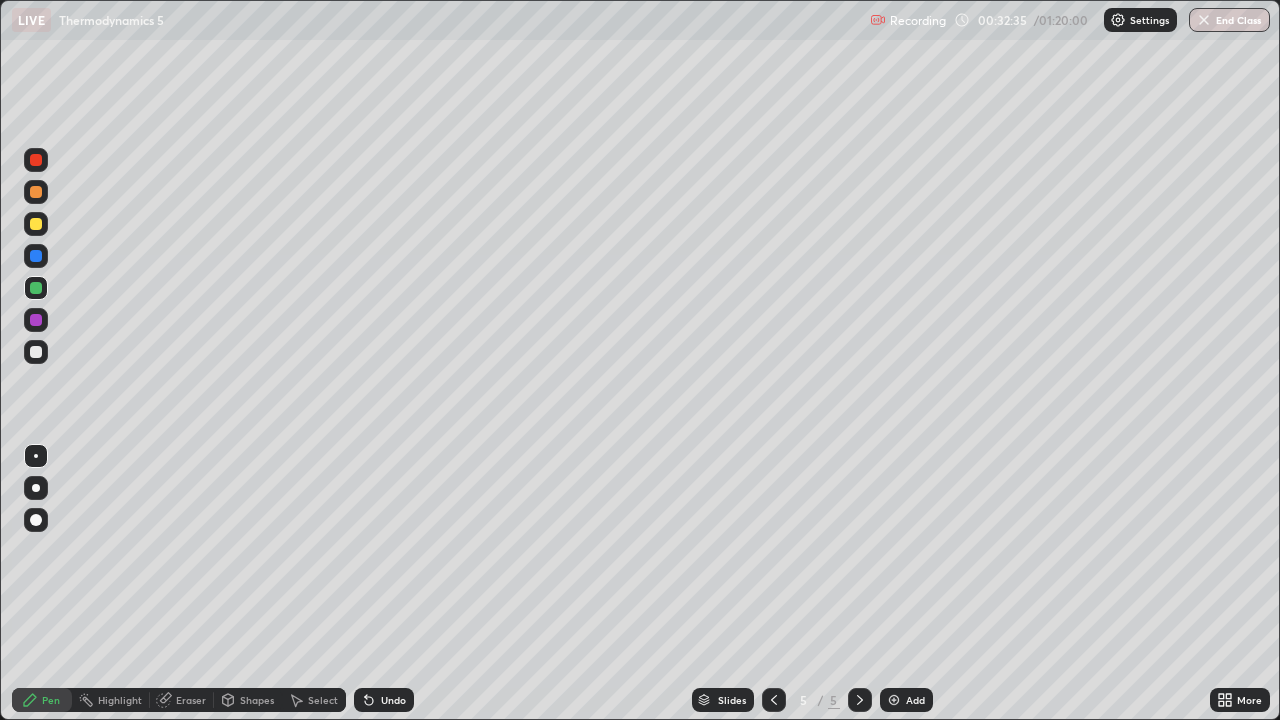 click at bounding box center [774, 700] 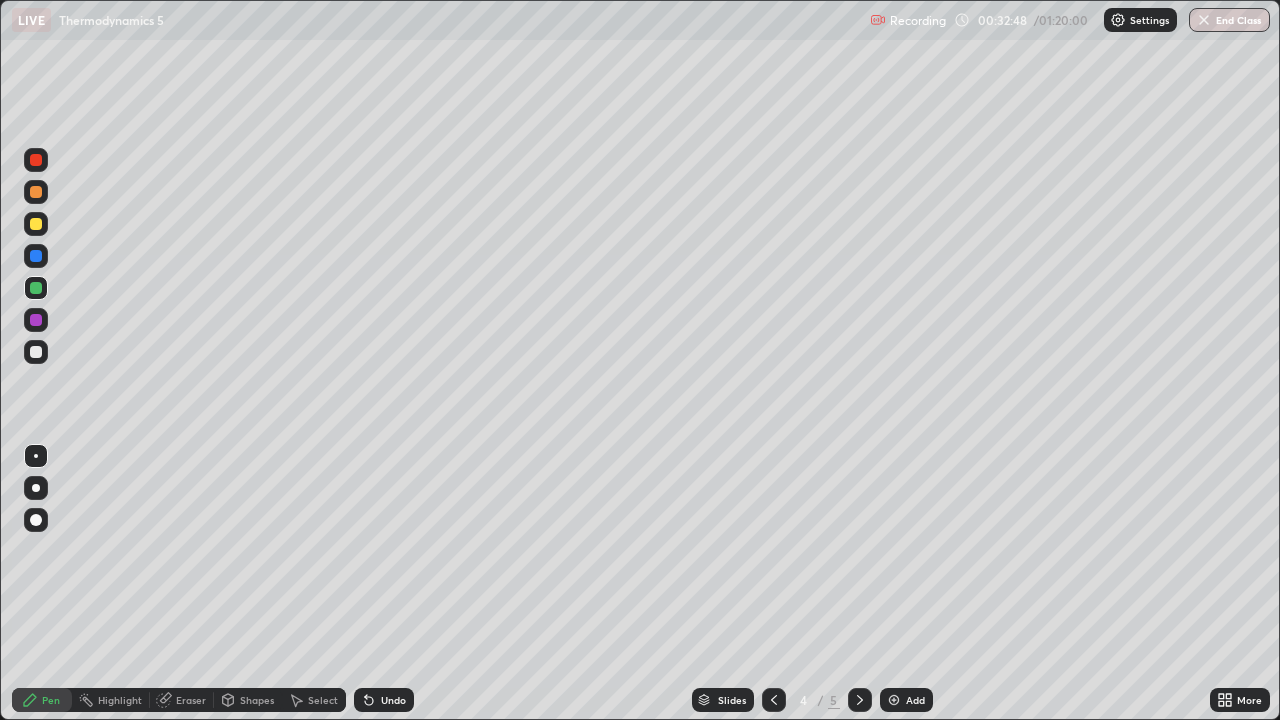 click 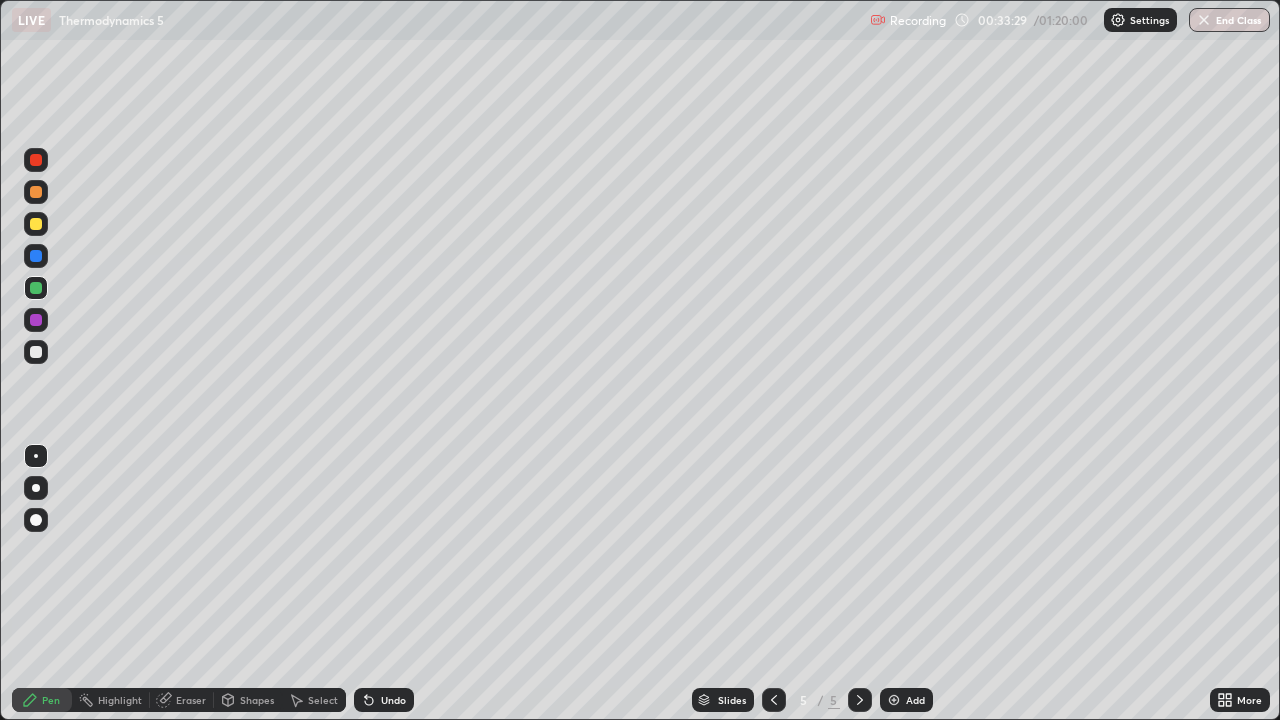 click at bounding box center (36, 192) 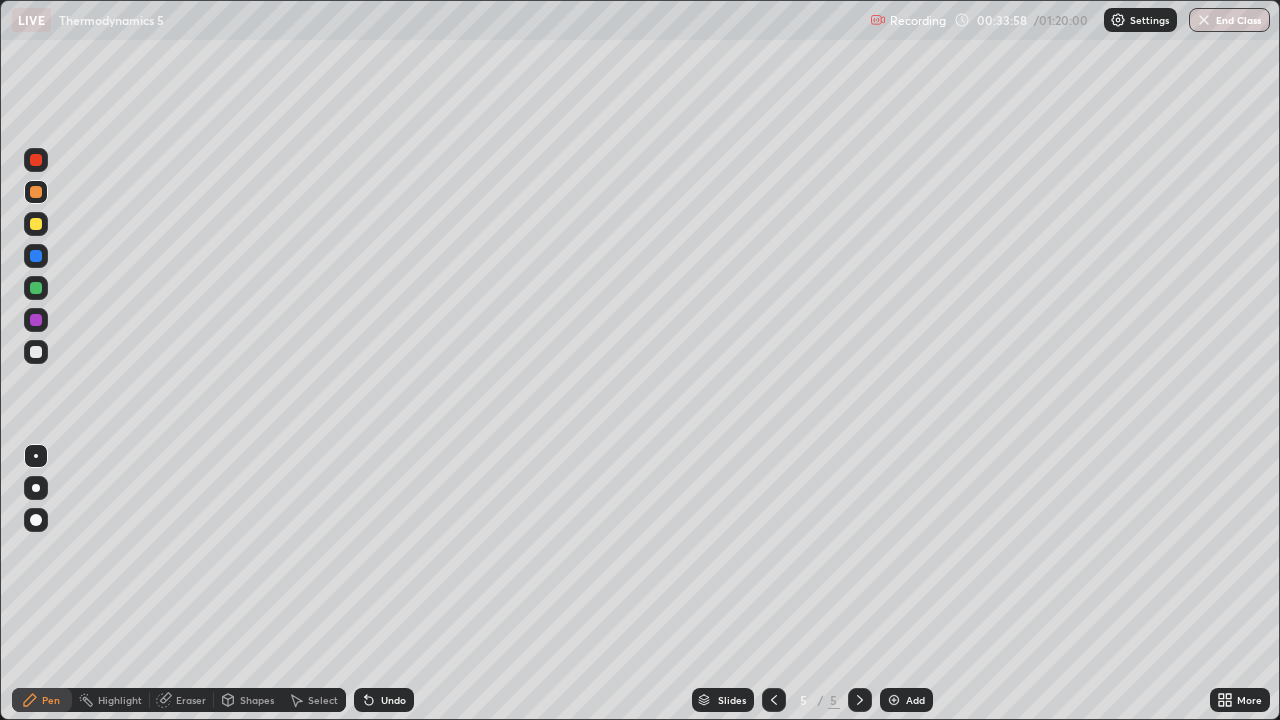 click at bounding box center [36, 320] 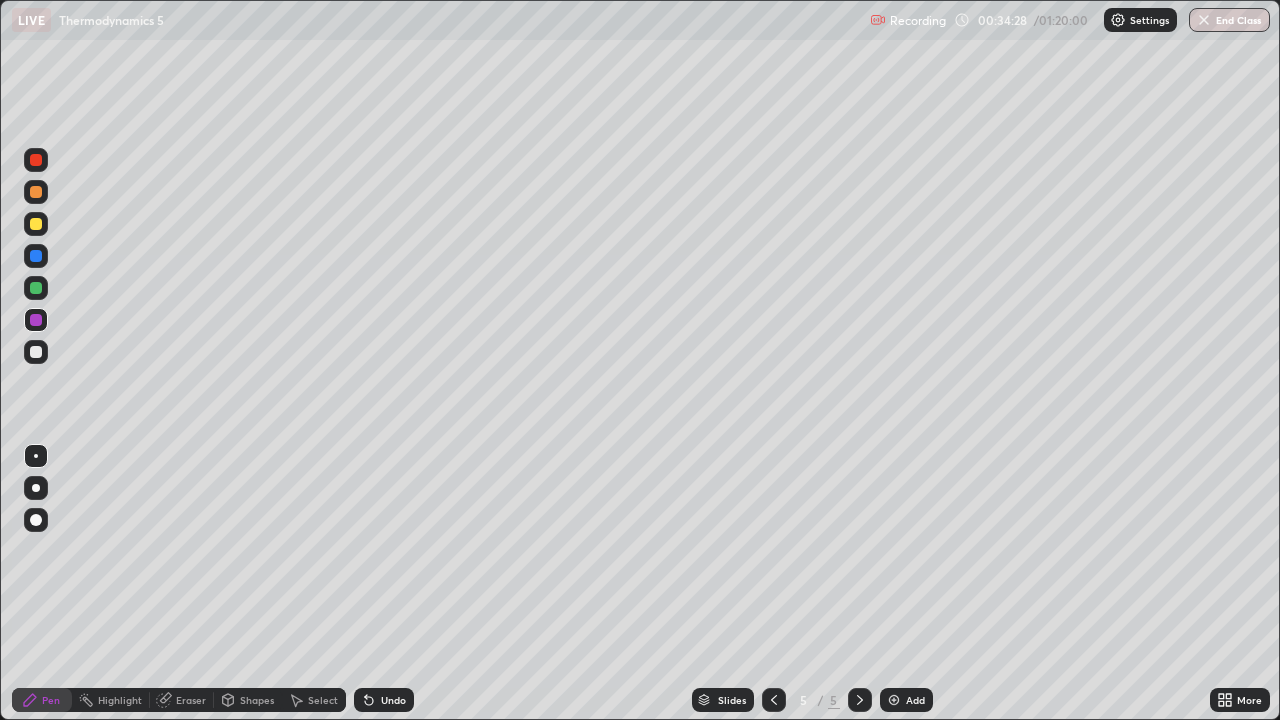 click on "Shapes" at bounding box center [257, 700] 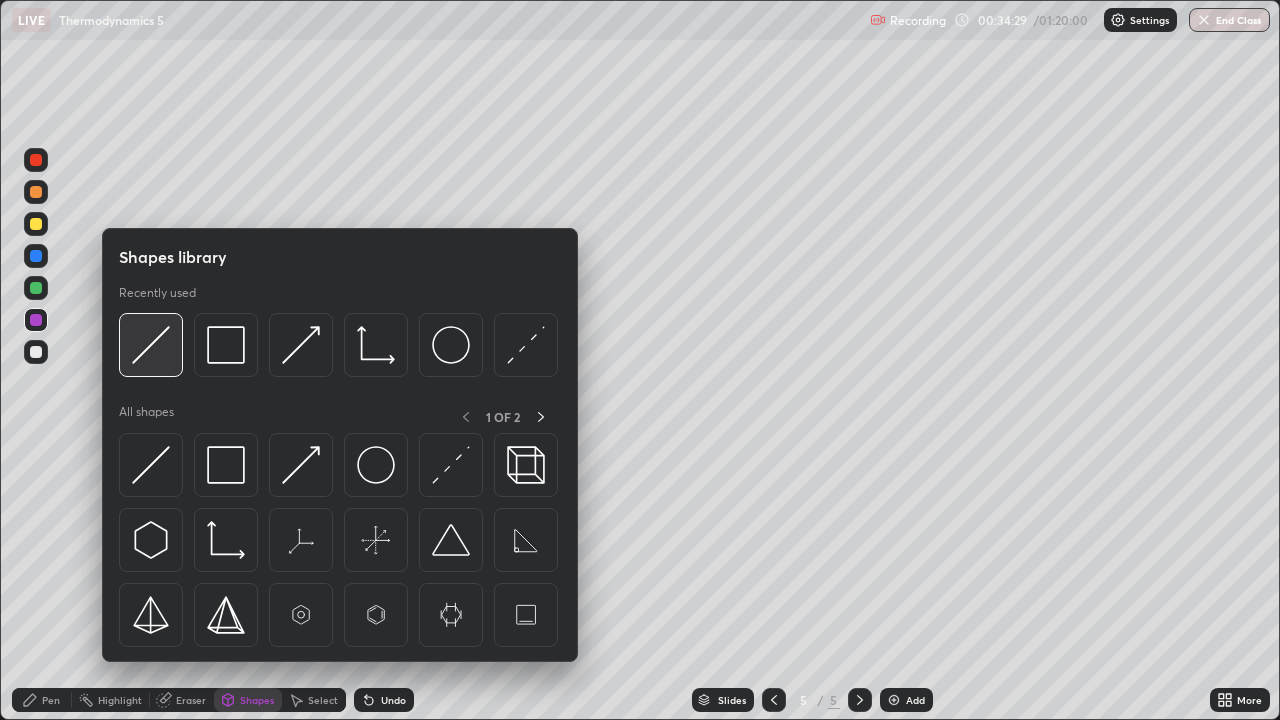 click at bounding box center [151, 345] 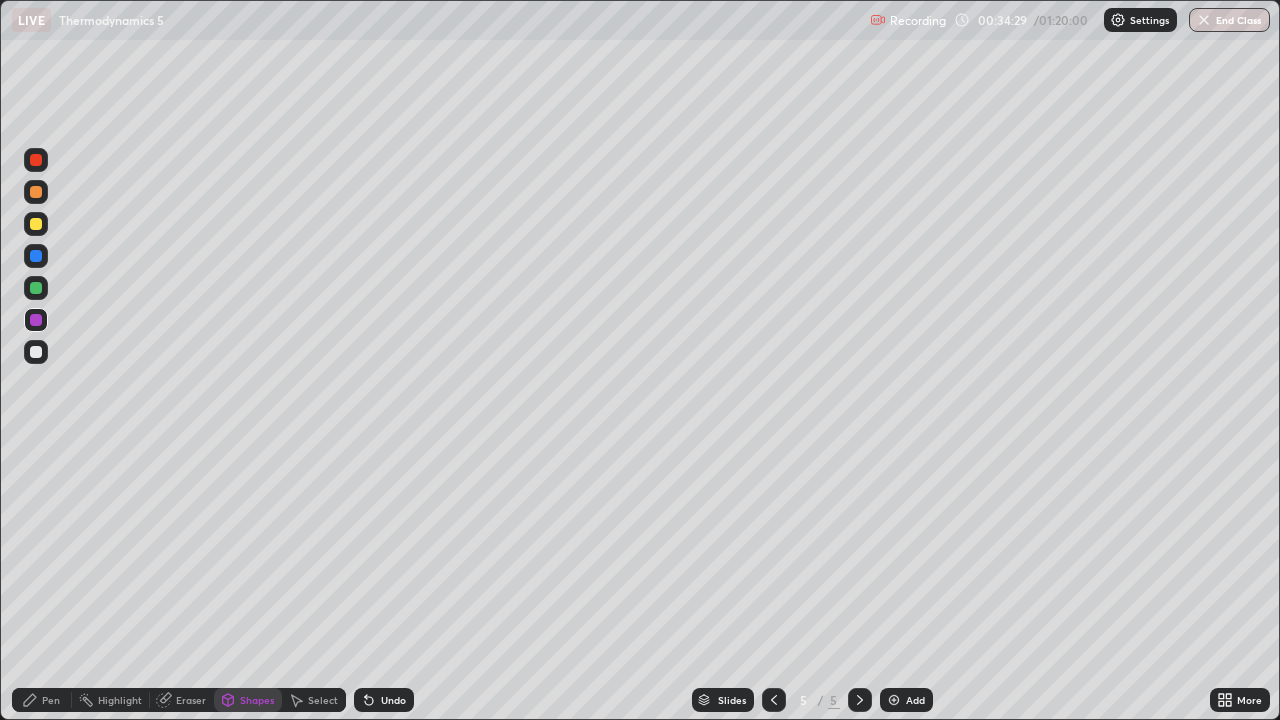 click at bounding box center (36, 224) 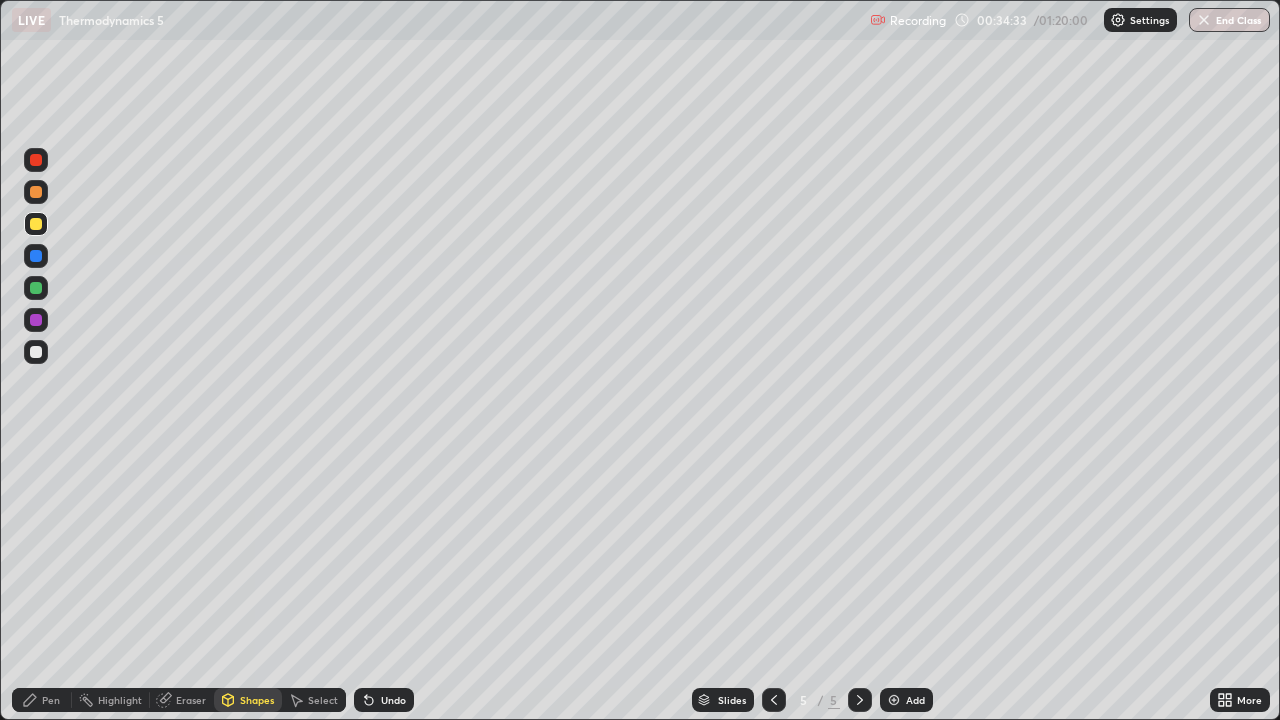 click 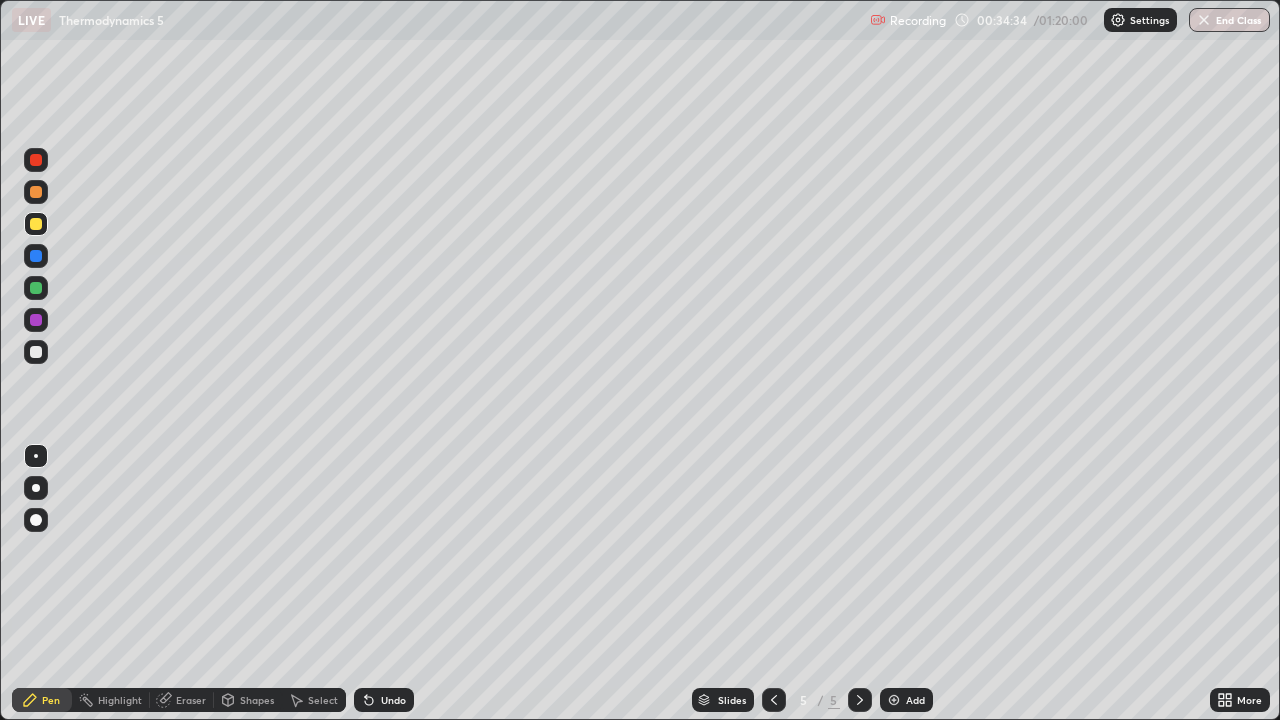 click at bounding box center (36, 192) 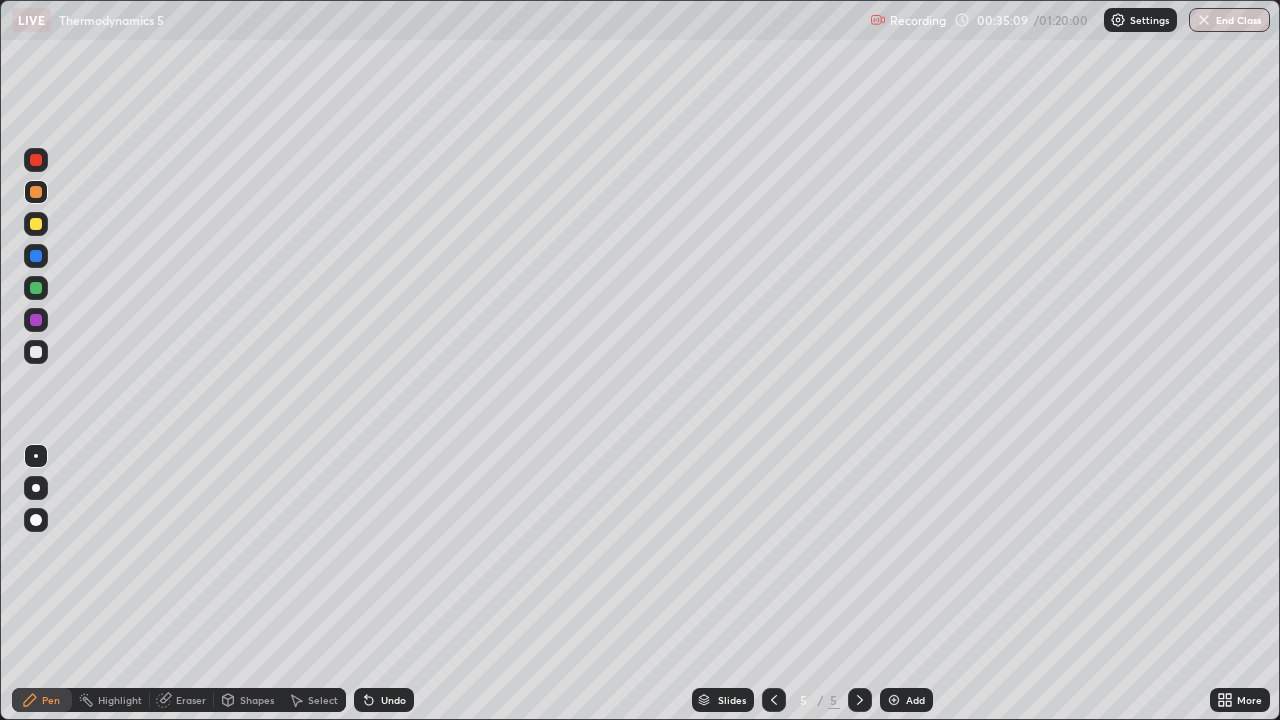 click at bounding box center [36, 352] 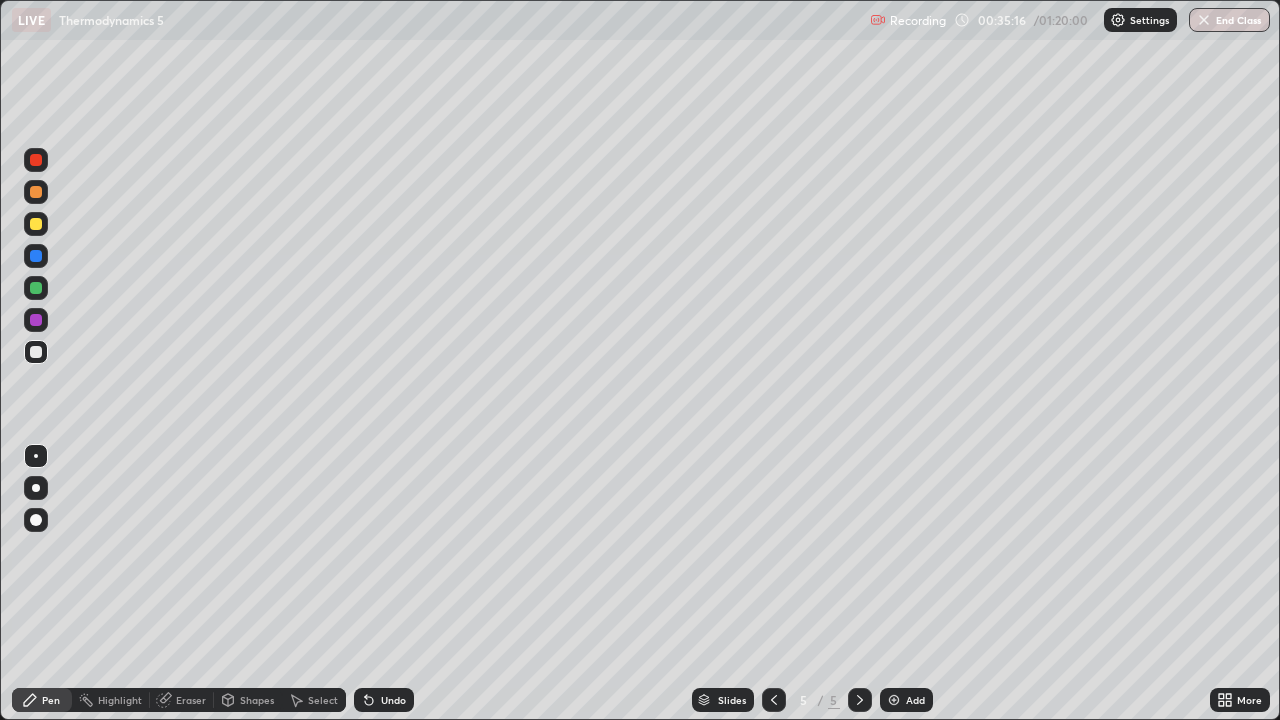 click on "Undo" at bounding box center (393, 700) 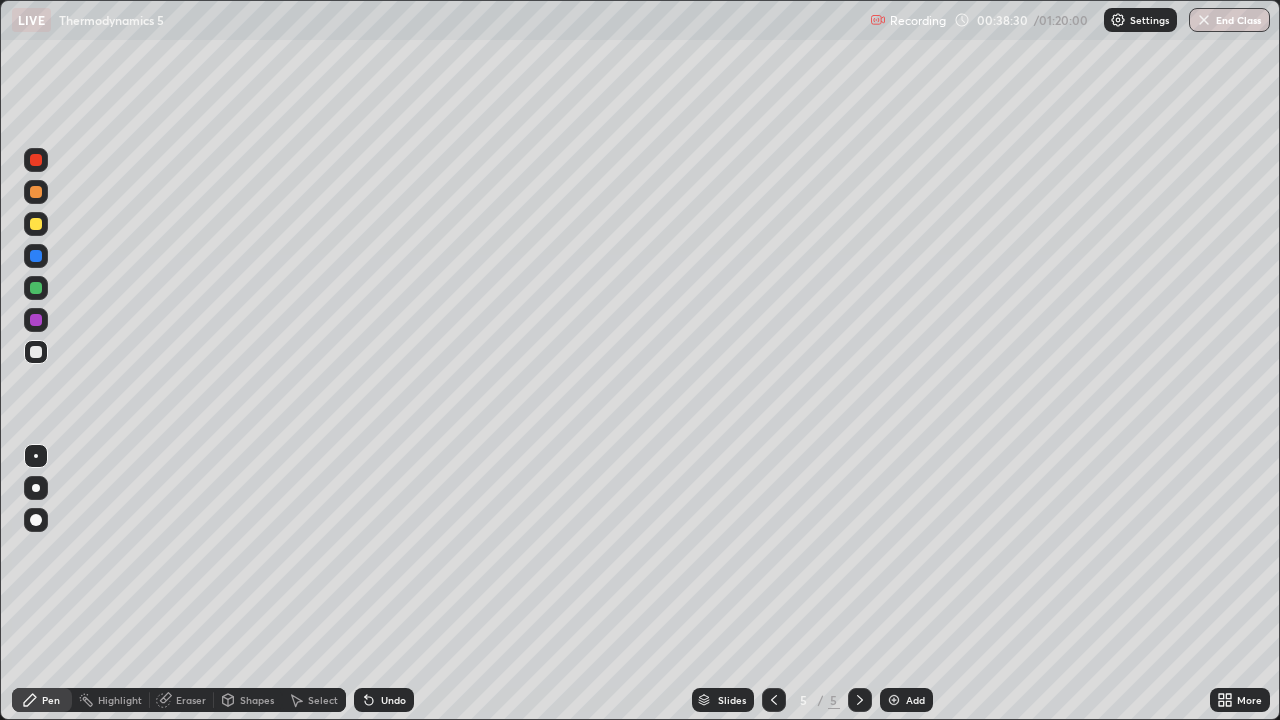 click on "Add" at bounding box center [906, 700] 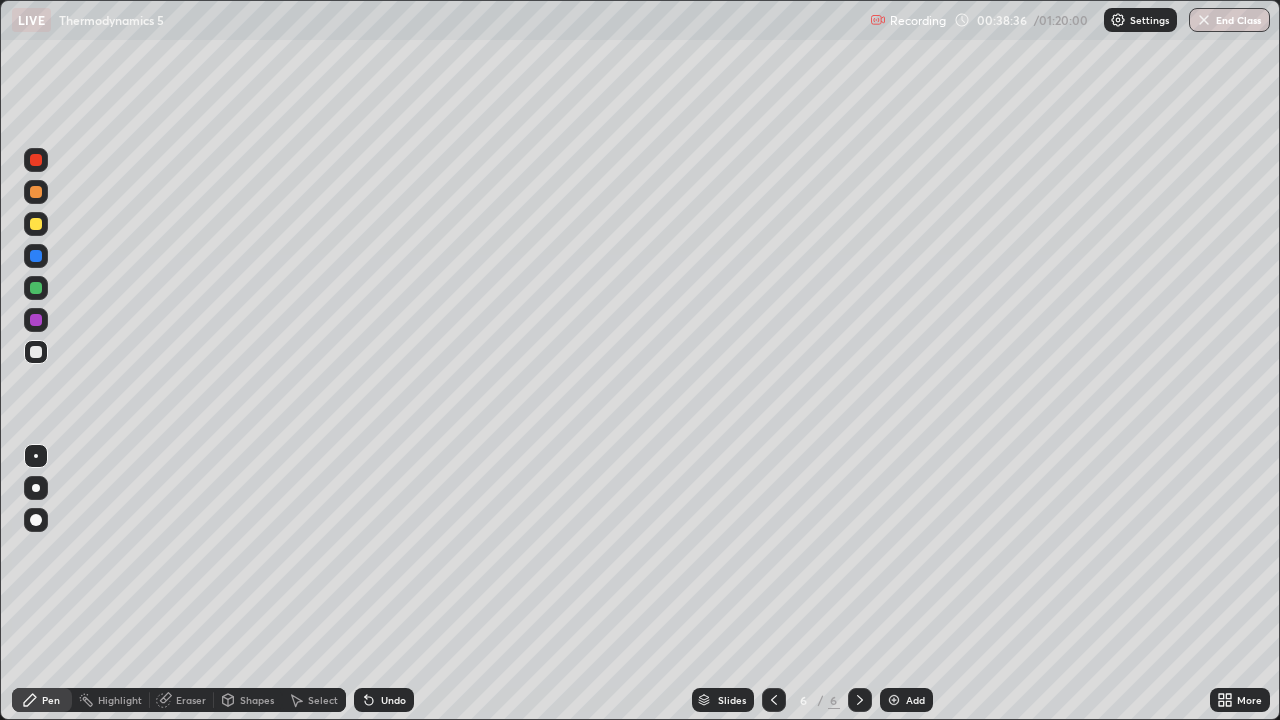 click at bounding box center [36, 224] 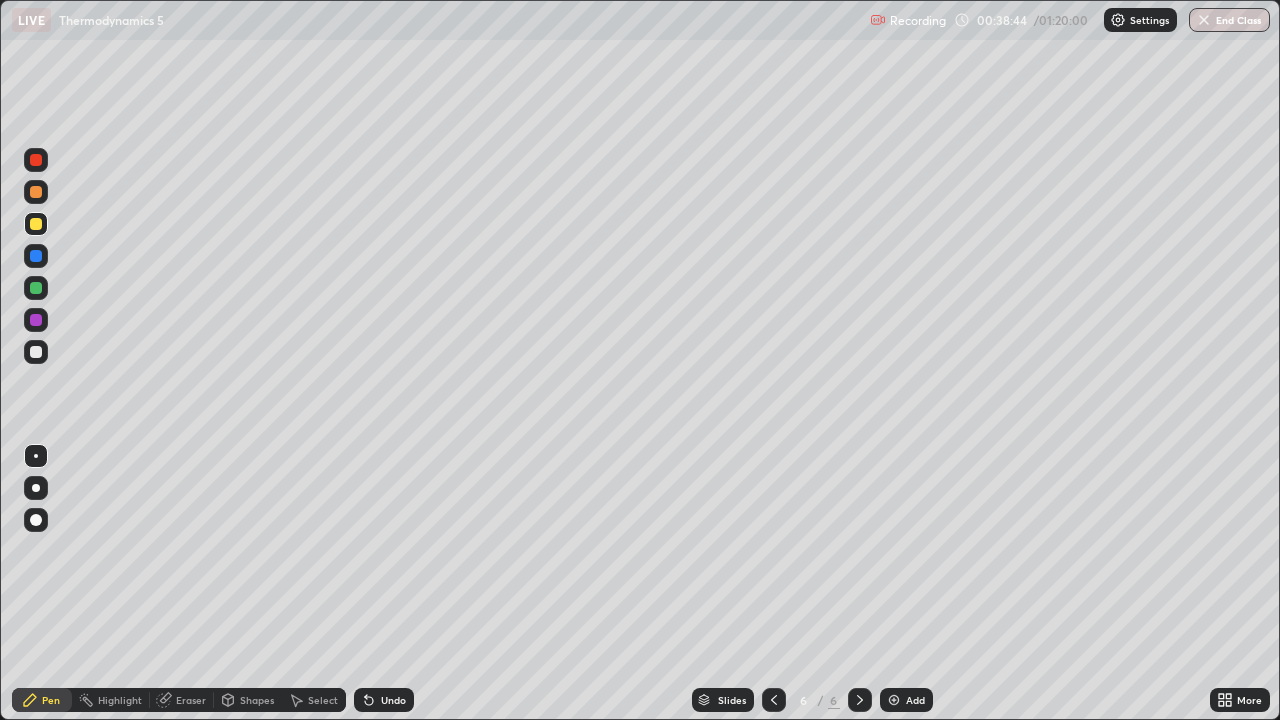 click at bounding box center (36, 288) 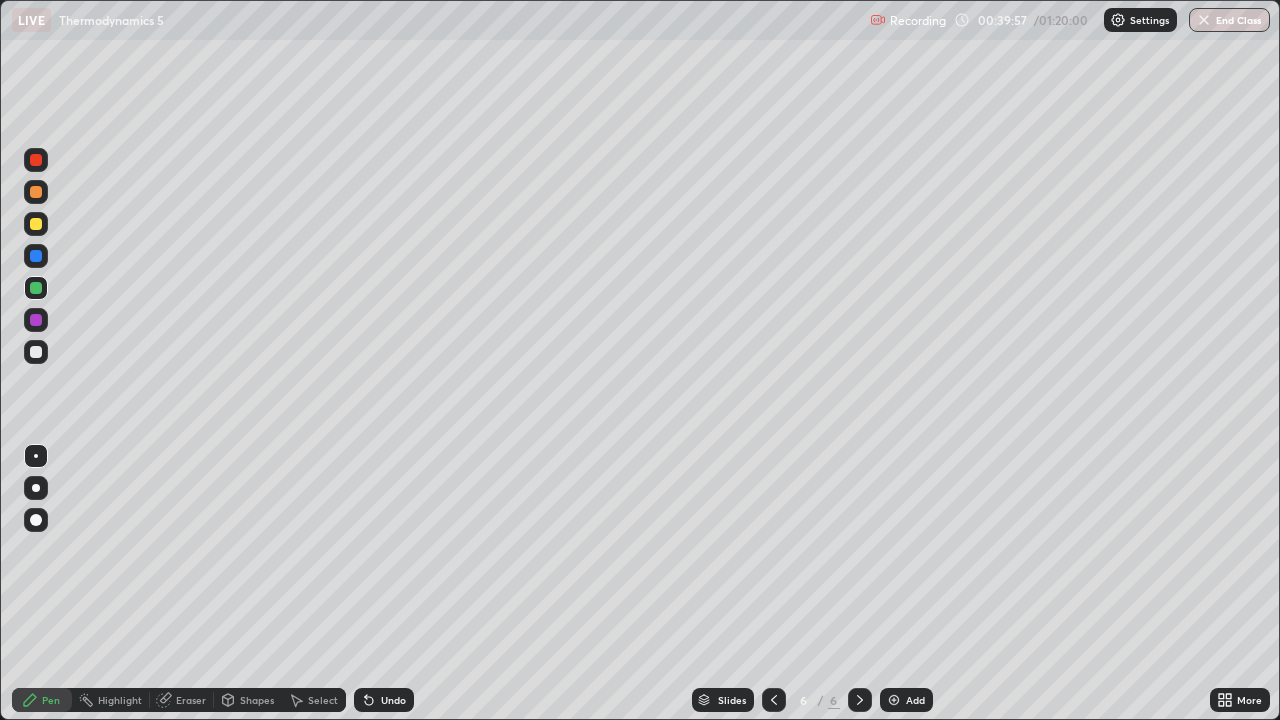 click at bounding box center (36, 192) 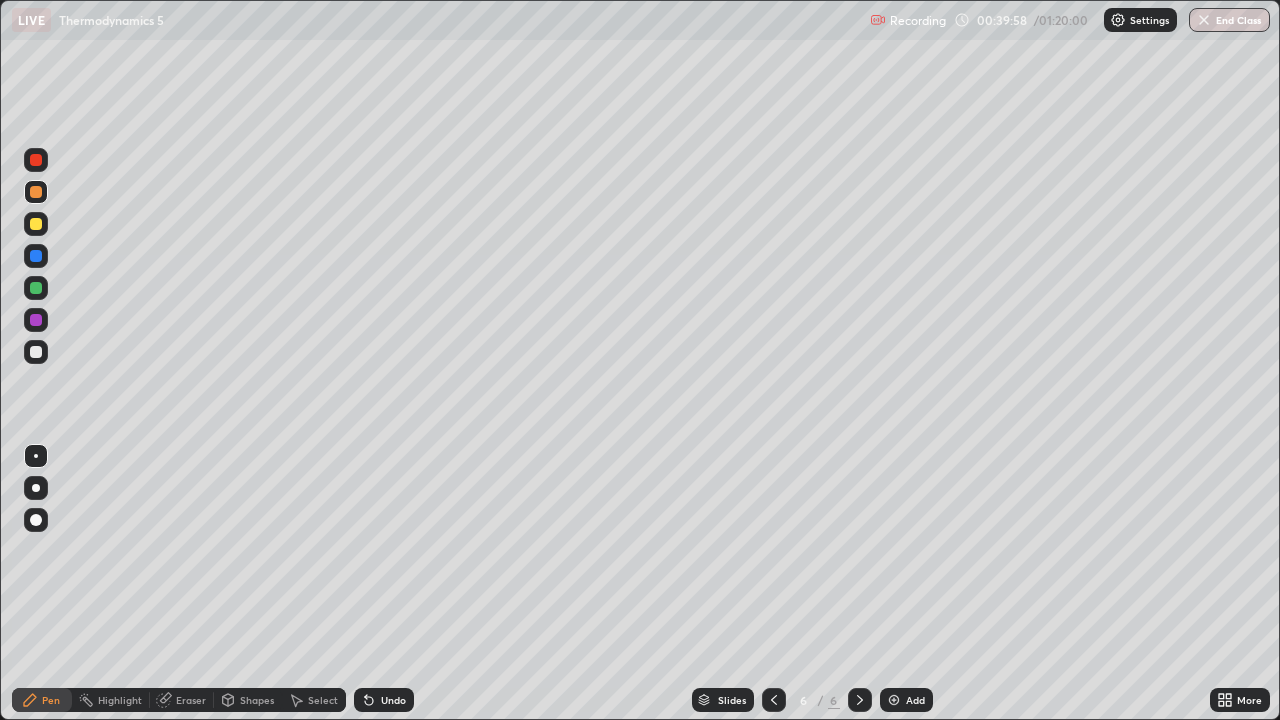 click 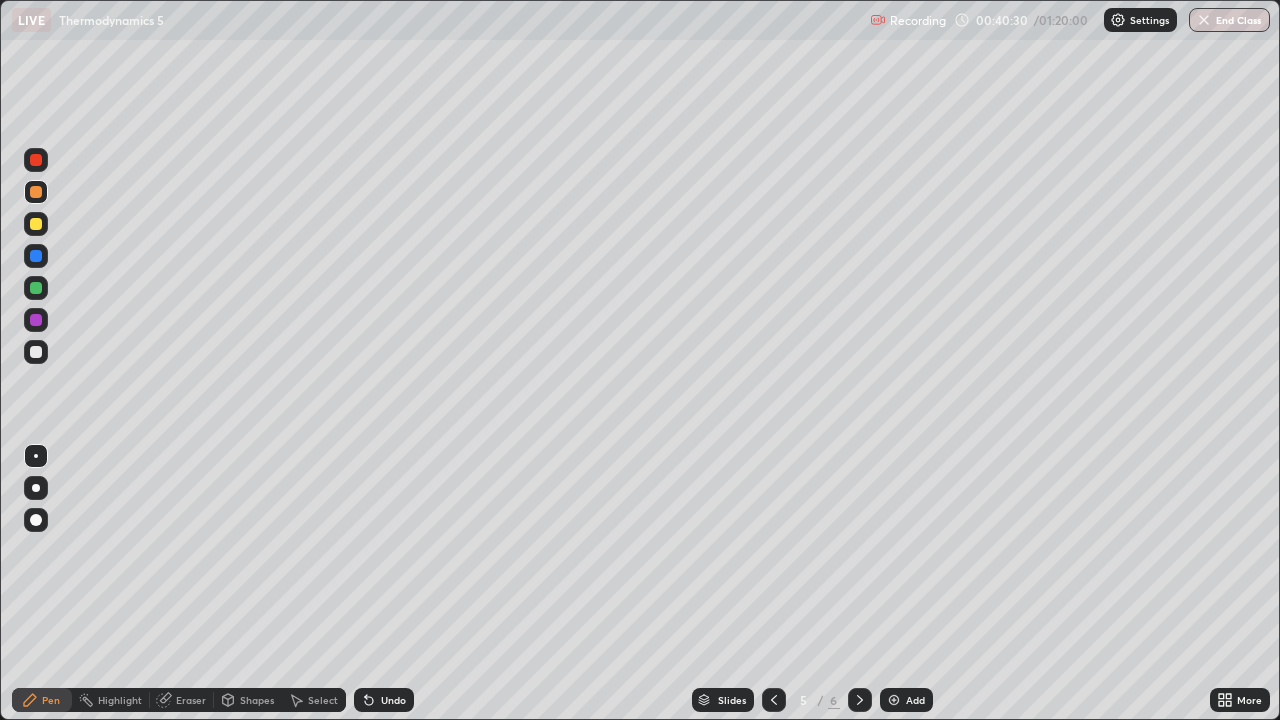 click at bounding box center (860, 700) 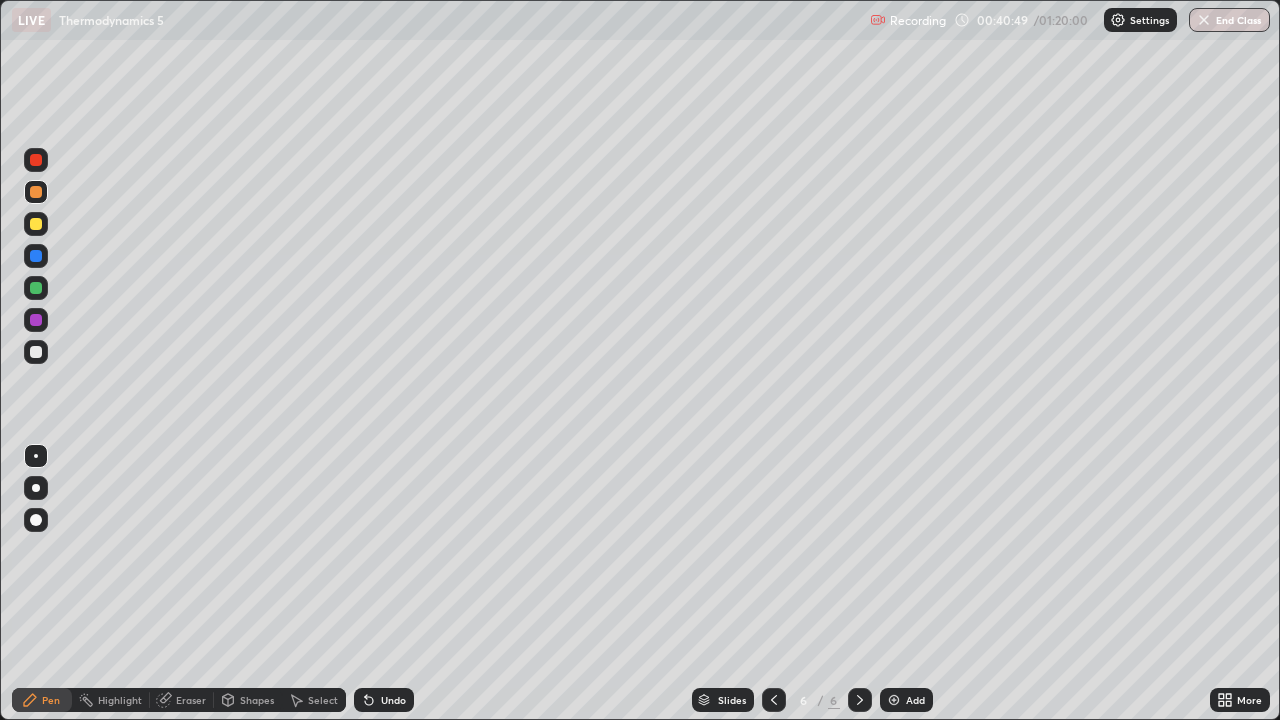 click 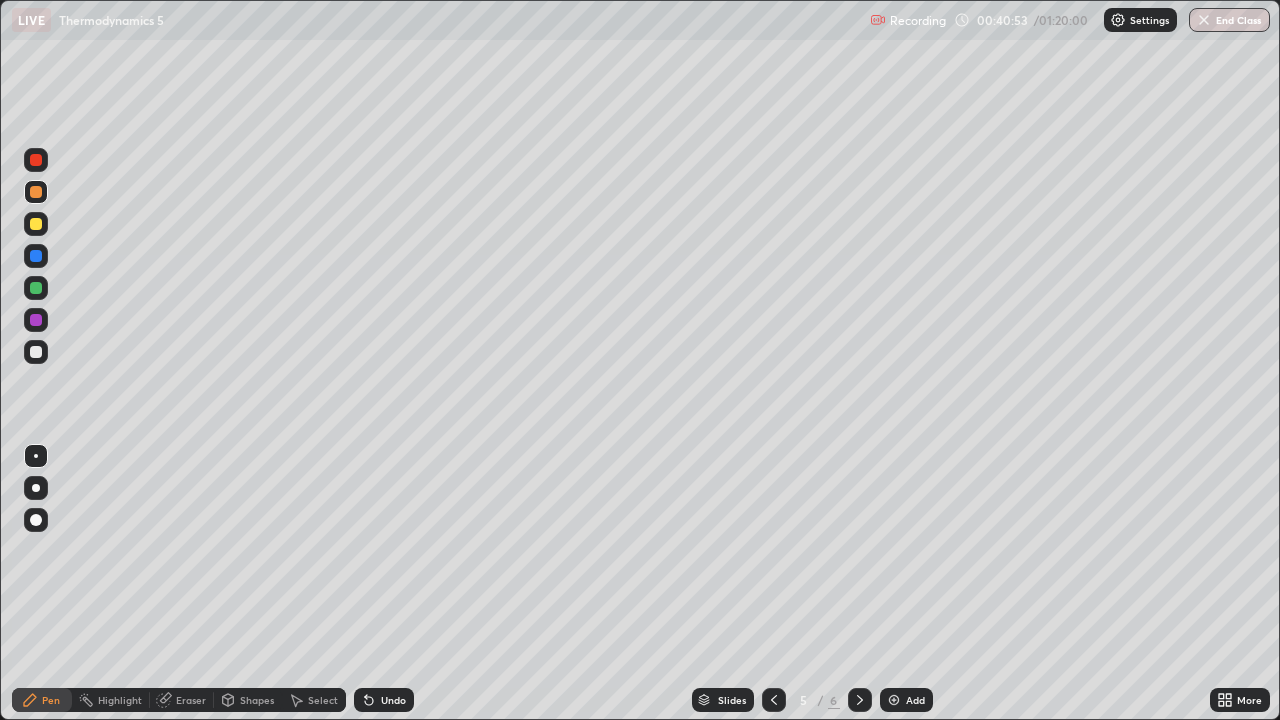 click 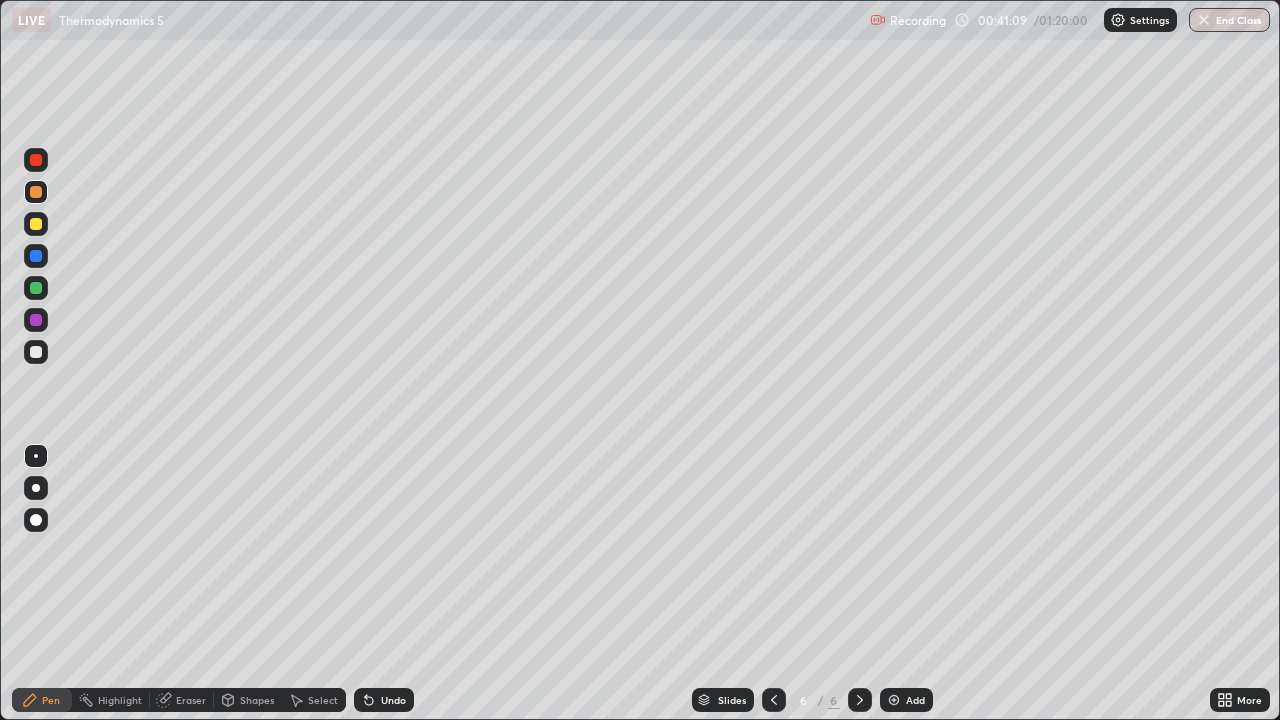click at bounding box center (36, 352) 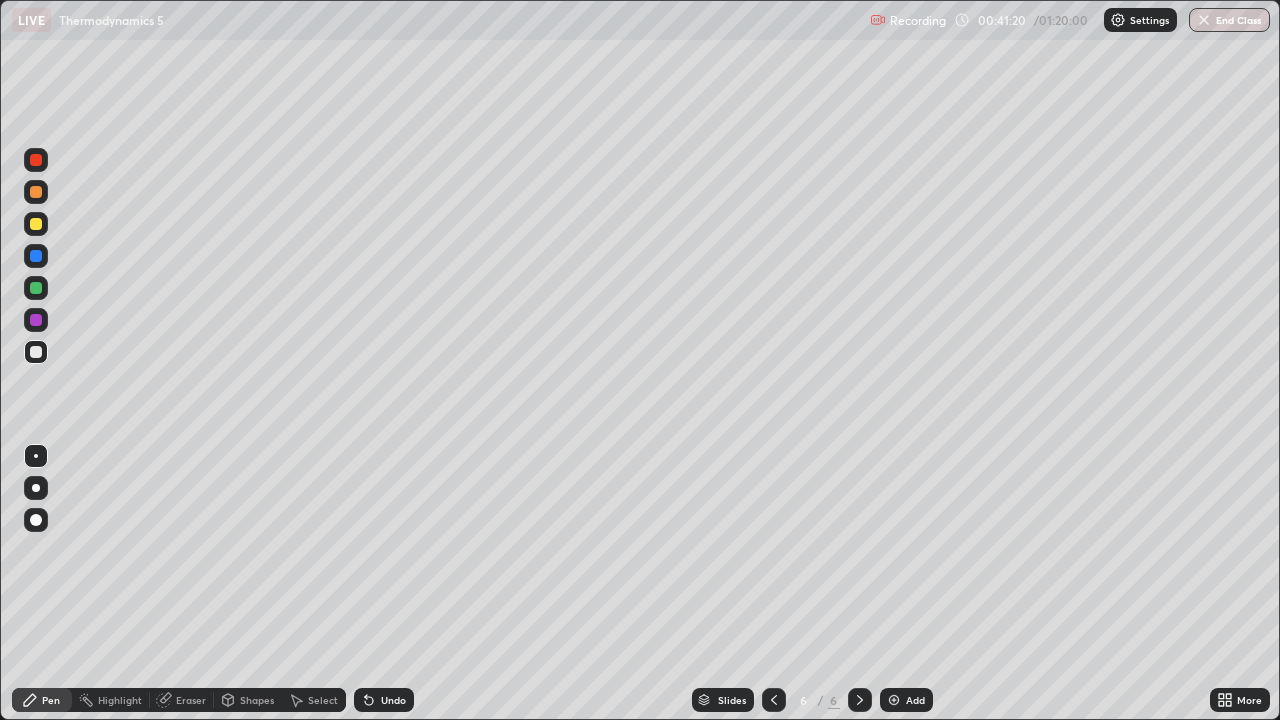 click on "Shapes" at bounding box center (248, 700) 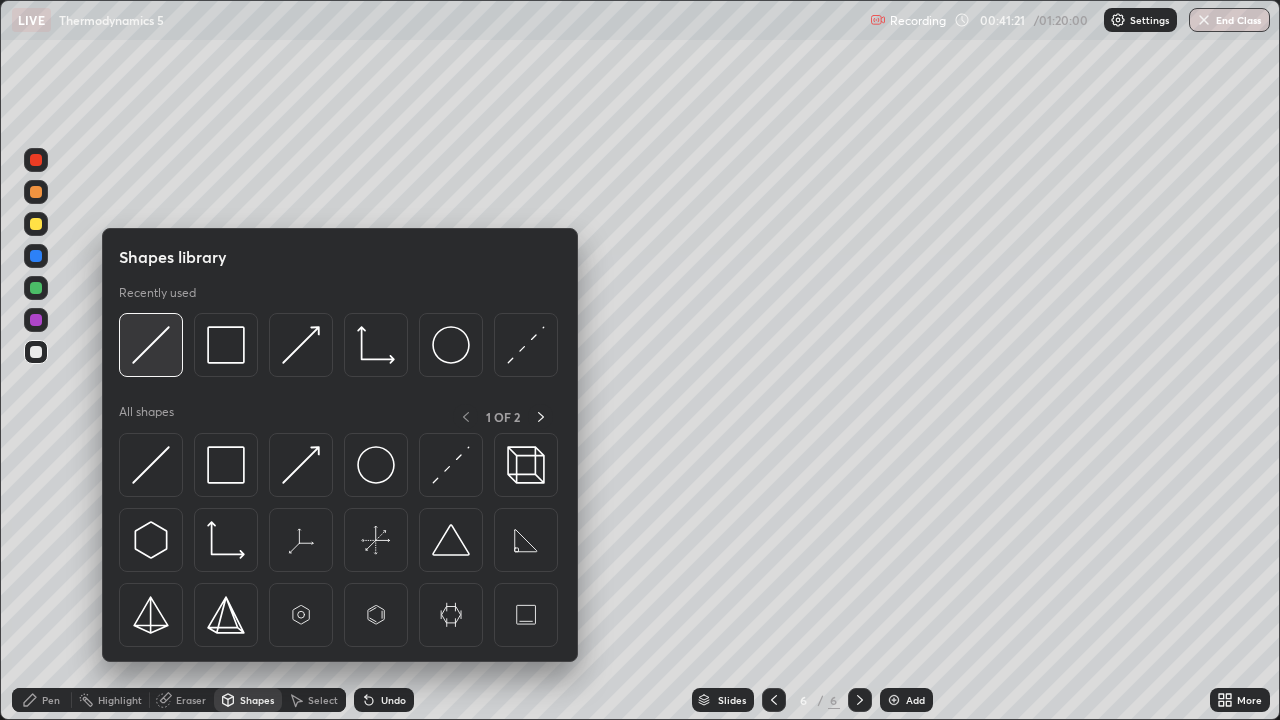 click at bounding box center (151, 345) 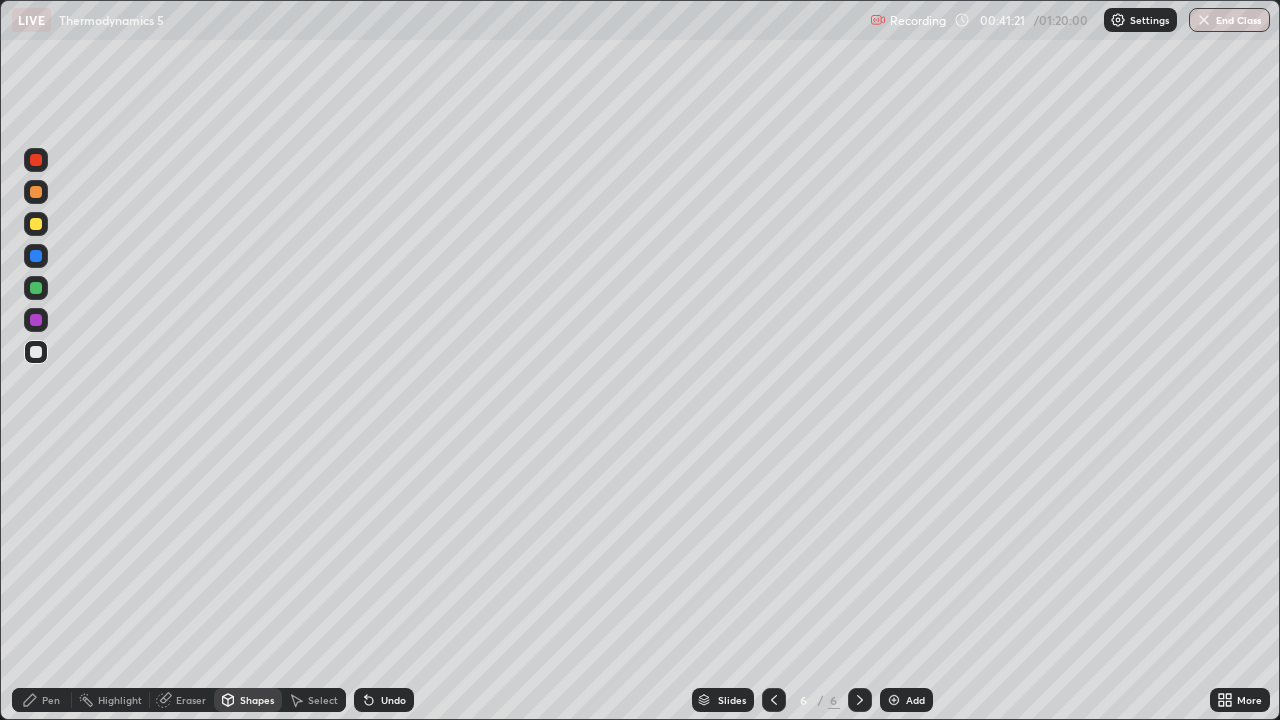 click at bounding box center (36, 224) 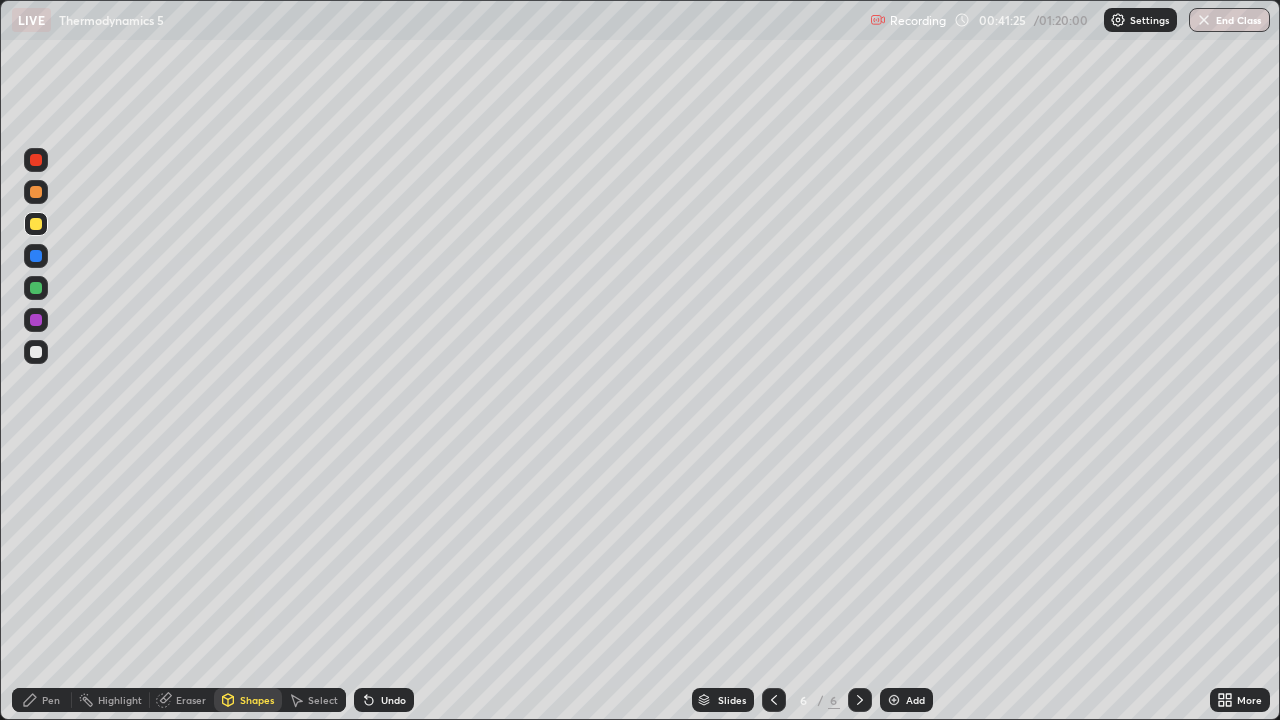 click on "Pen" at bounding box center [51, 700] 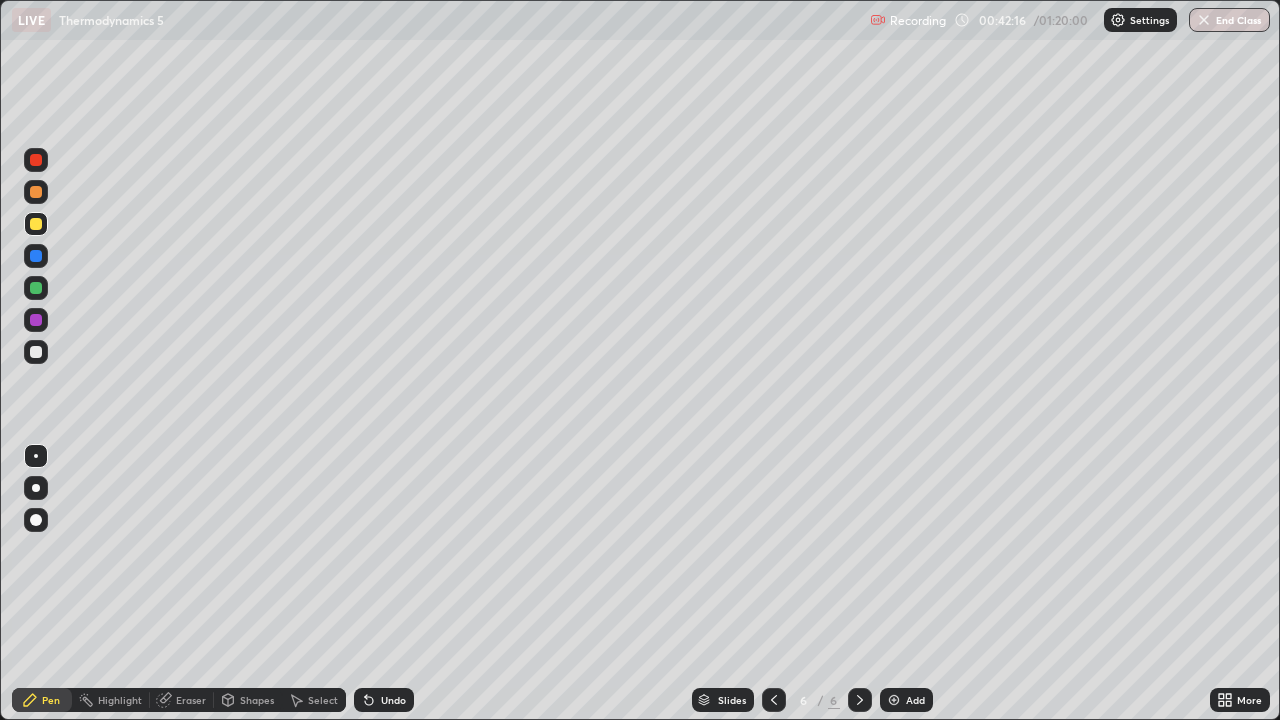 click at bounding box center [36, 288] 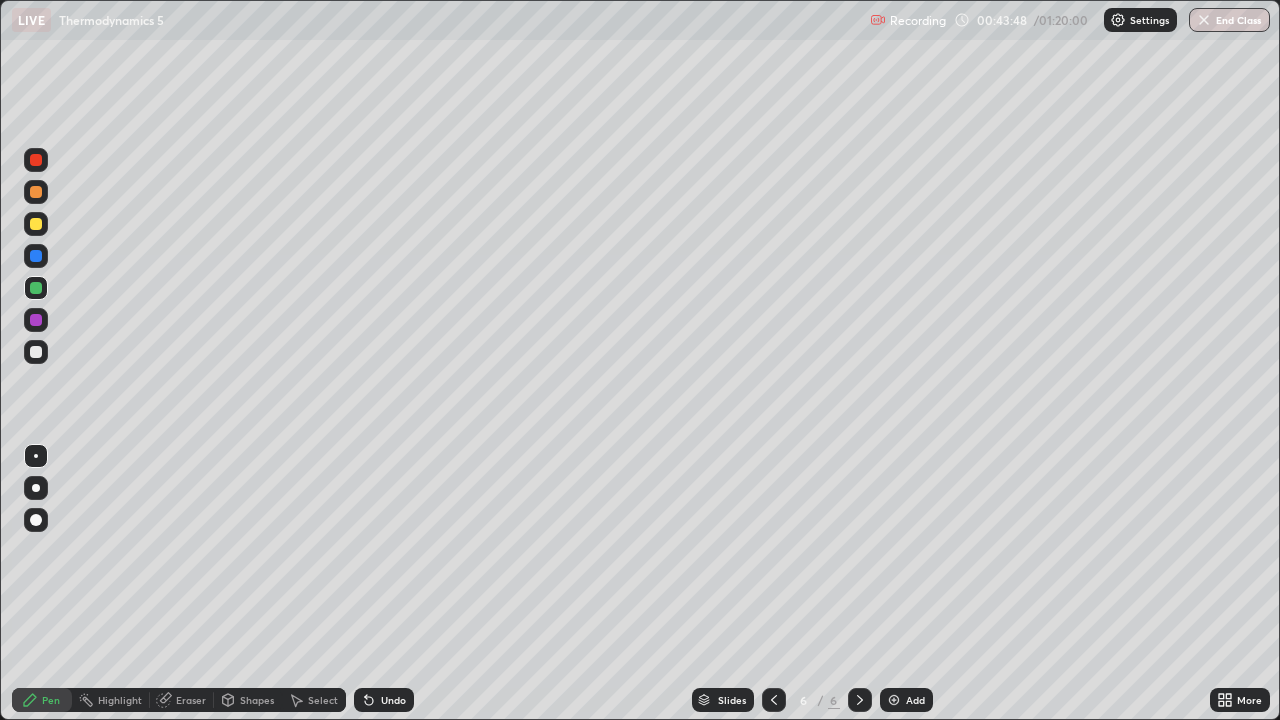 click at bounding box center [36, 352] 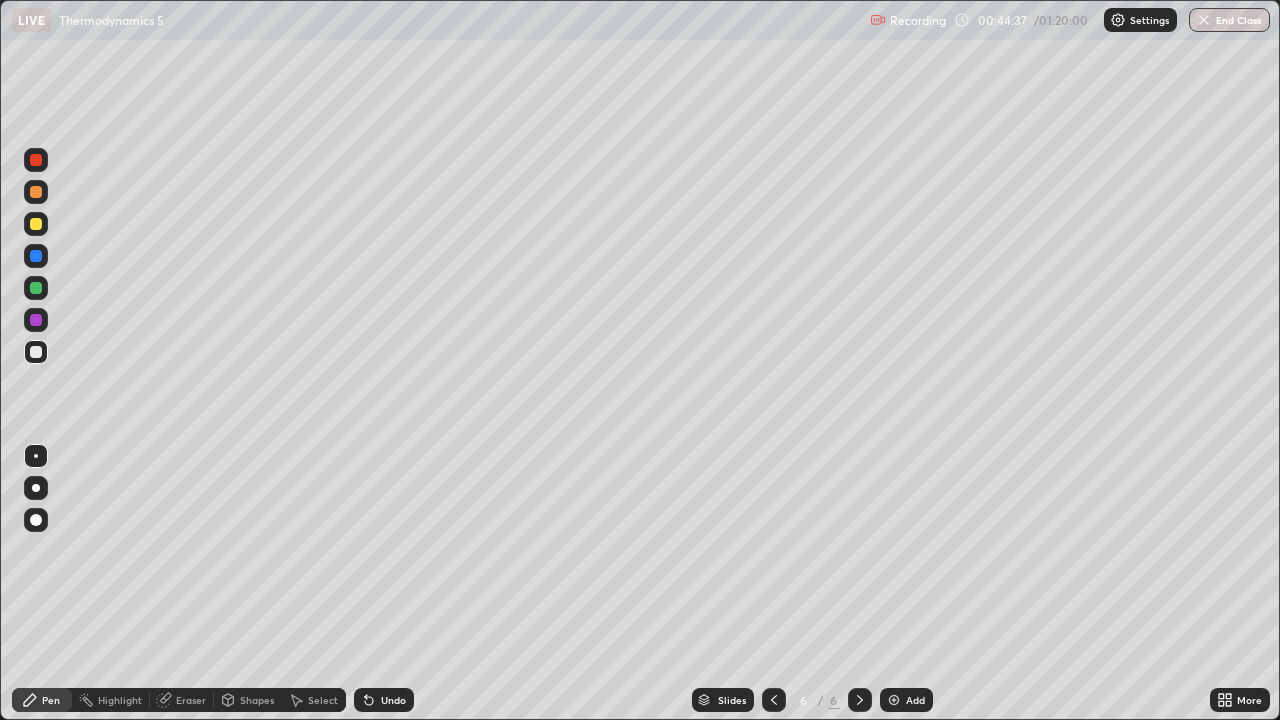 click at bounding box center (36, 320) 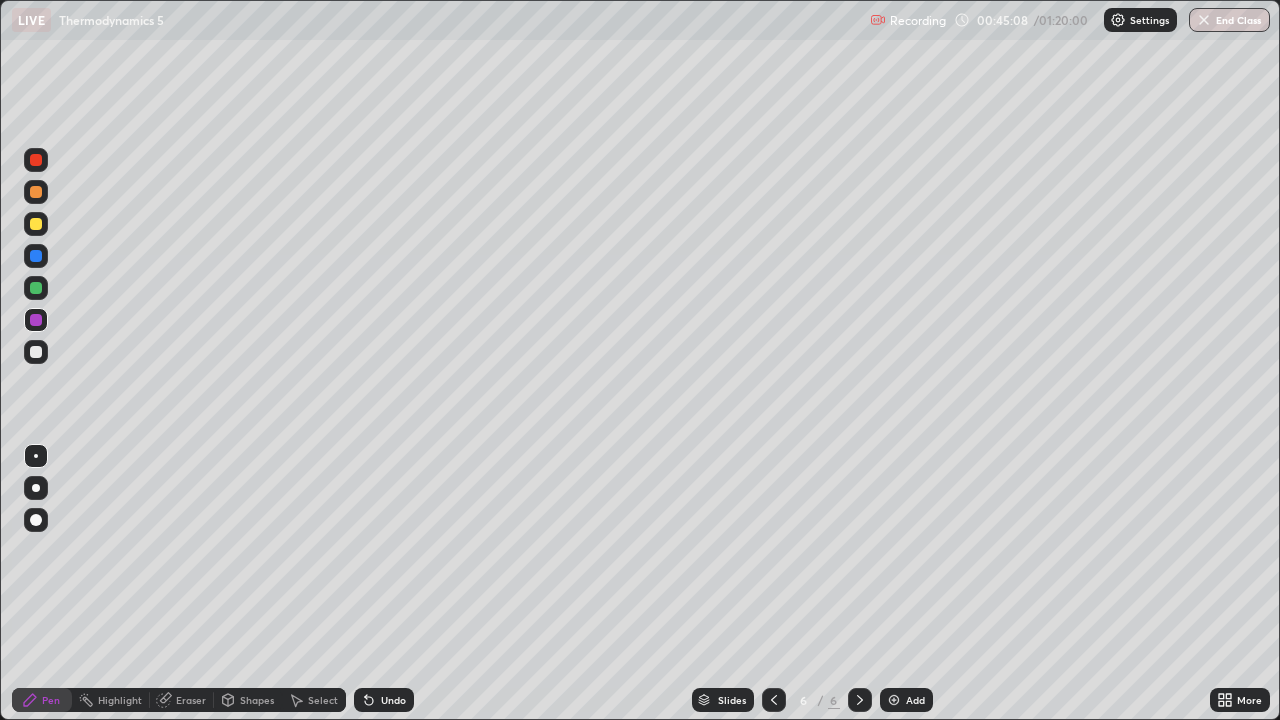 click at bounding box center (36, 352) 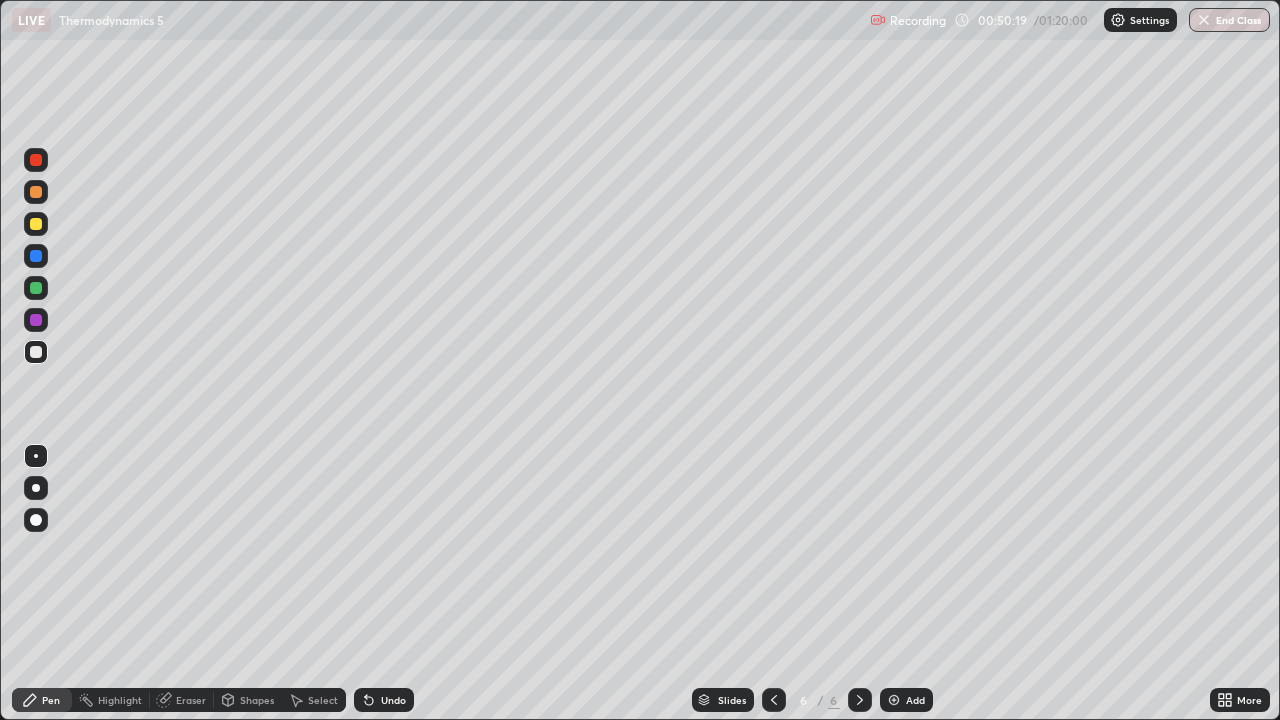 click at bounding box center (894, 700) 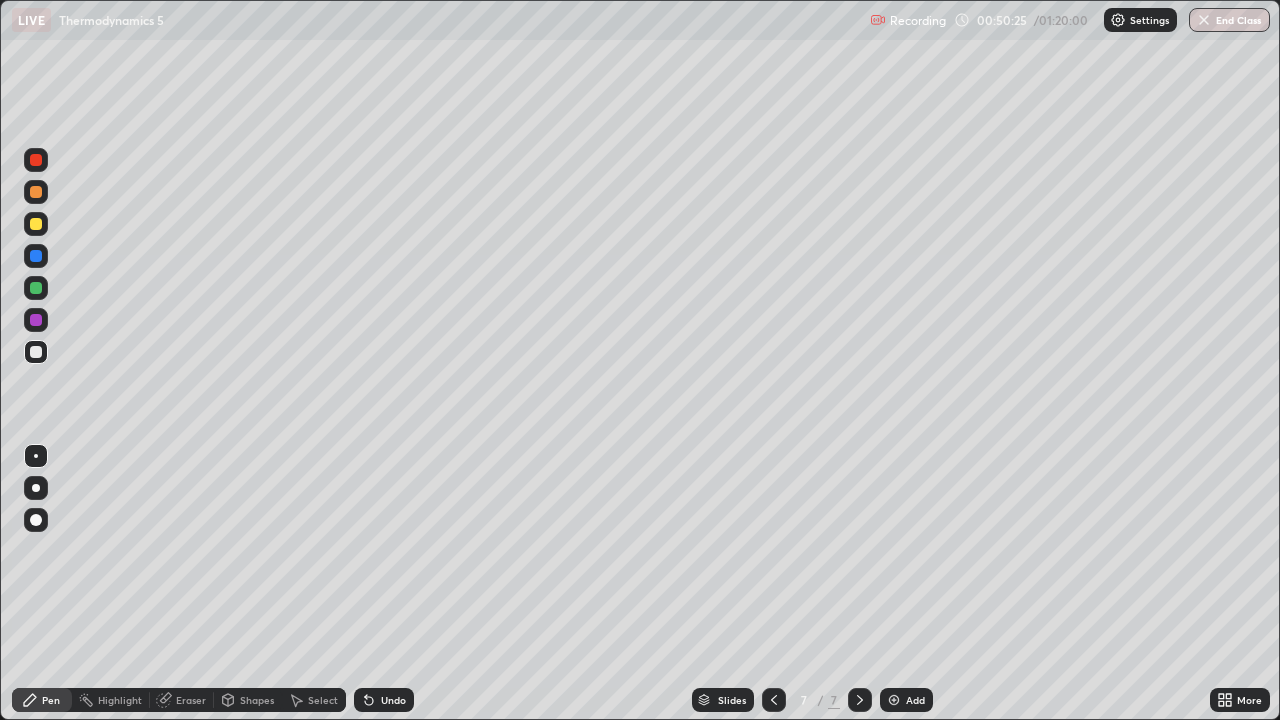 click at bounding box center (36, 224) 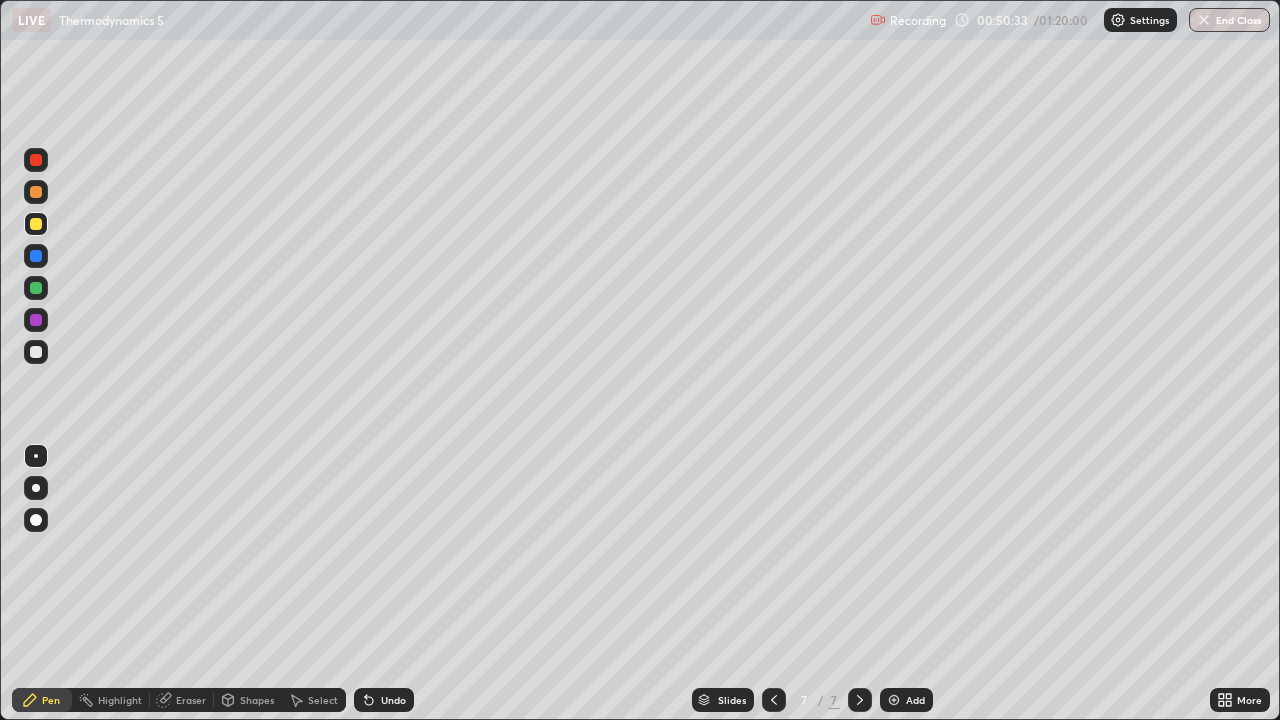 click at bounding box center [36, 288] 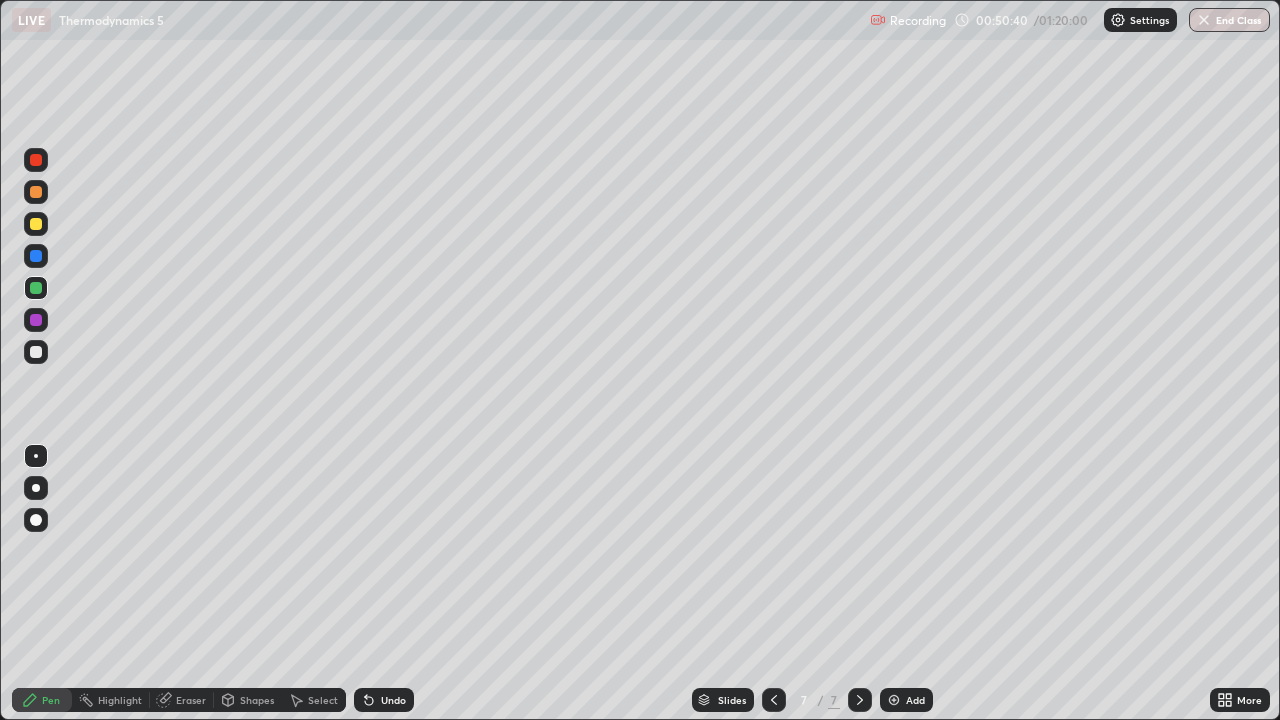 click at bounding box center [36, 192] 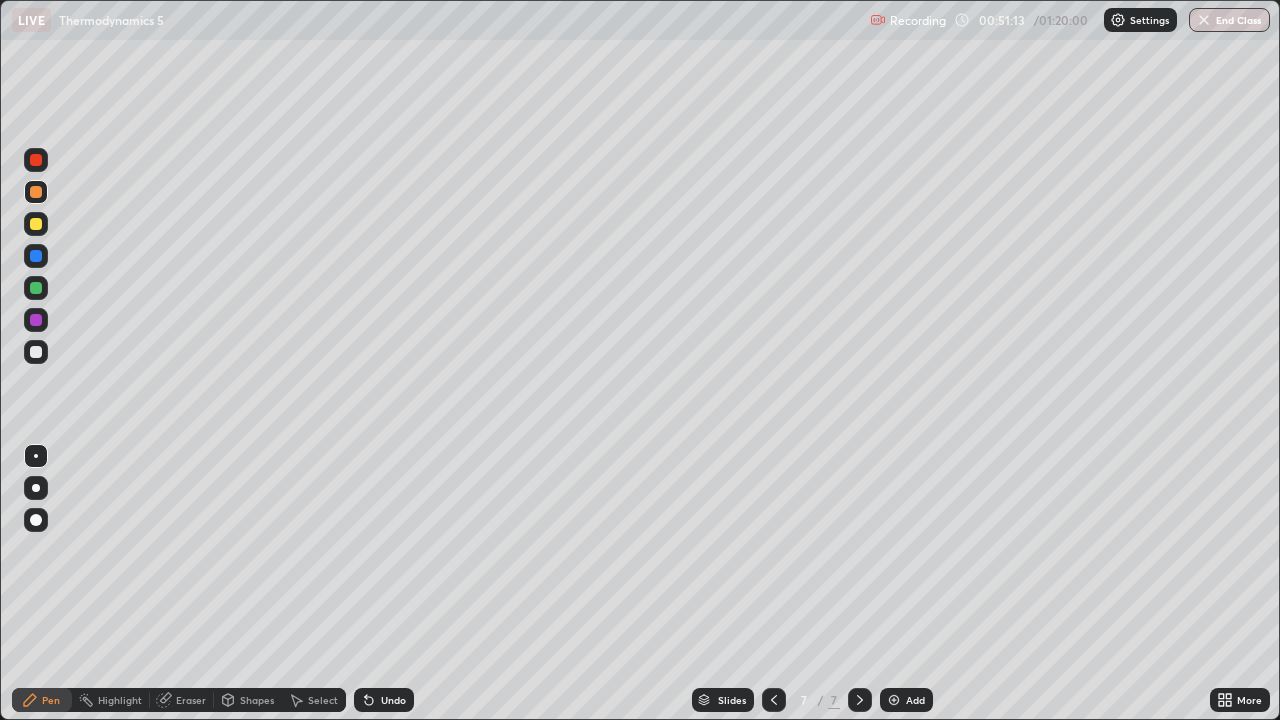 click at bounding box center [36, 288] 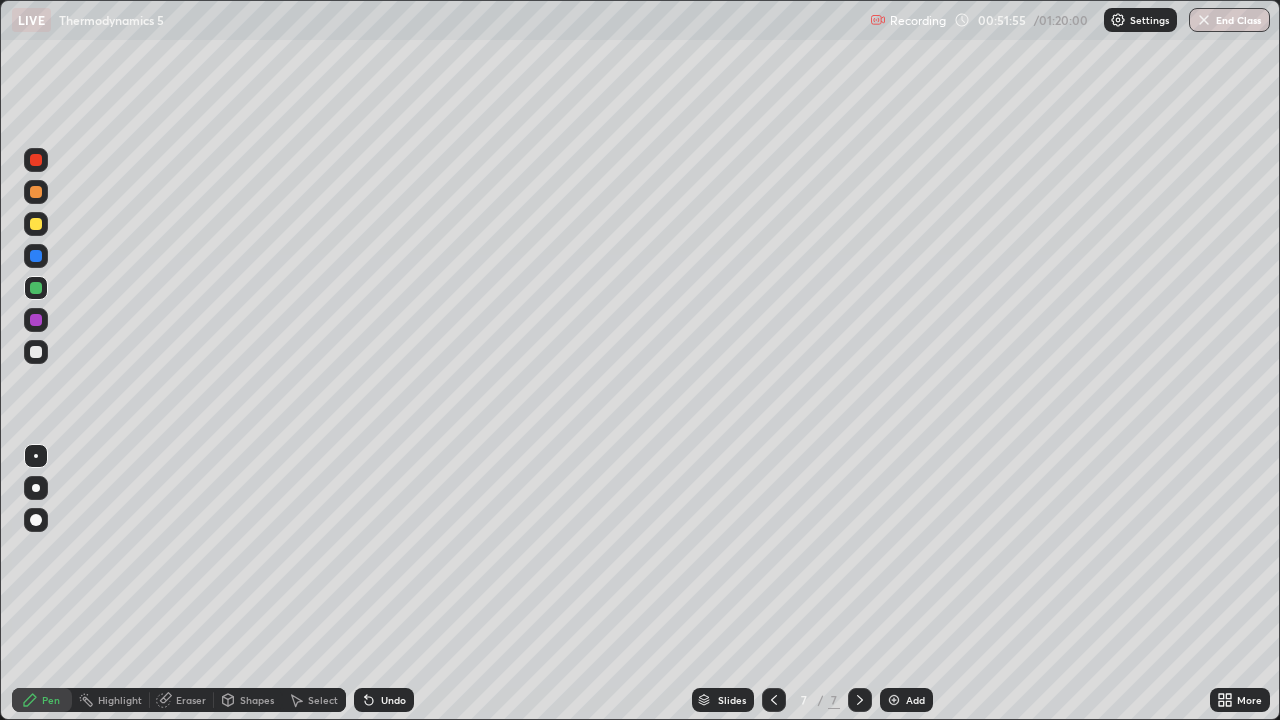 click at bounding box center [36, 256] 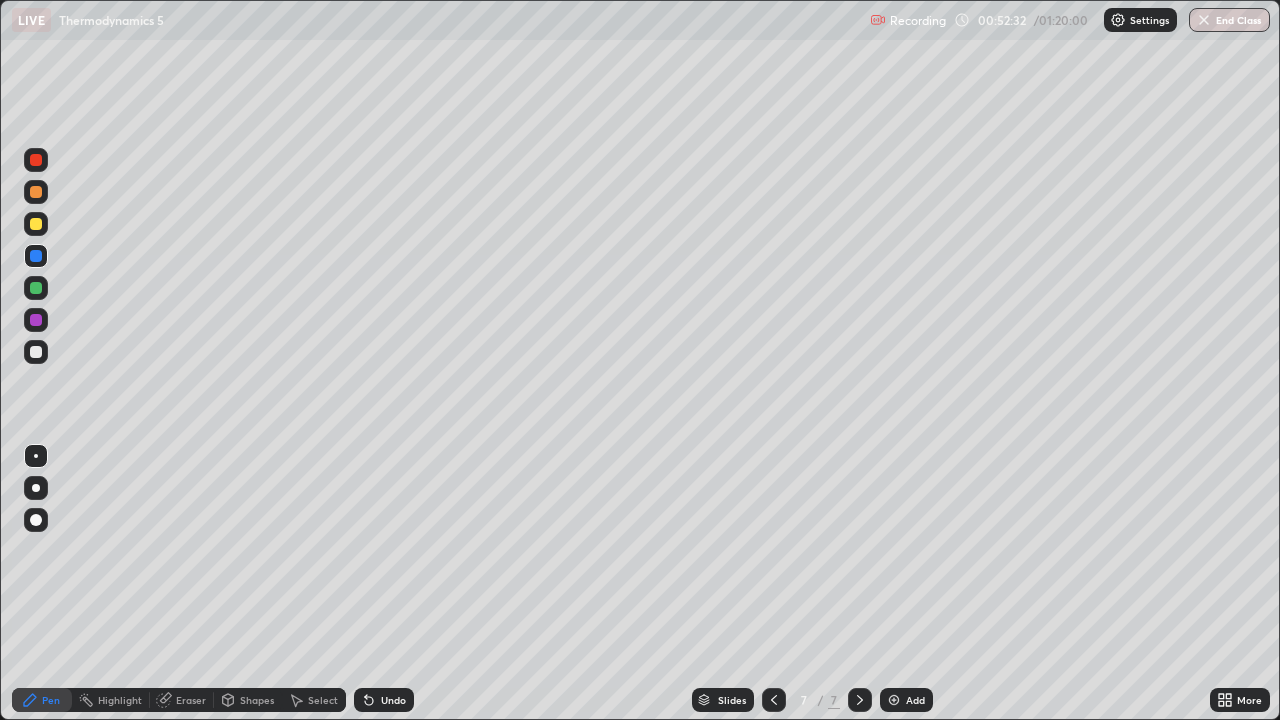 click at bounding box center (36, 160) 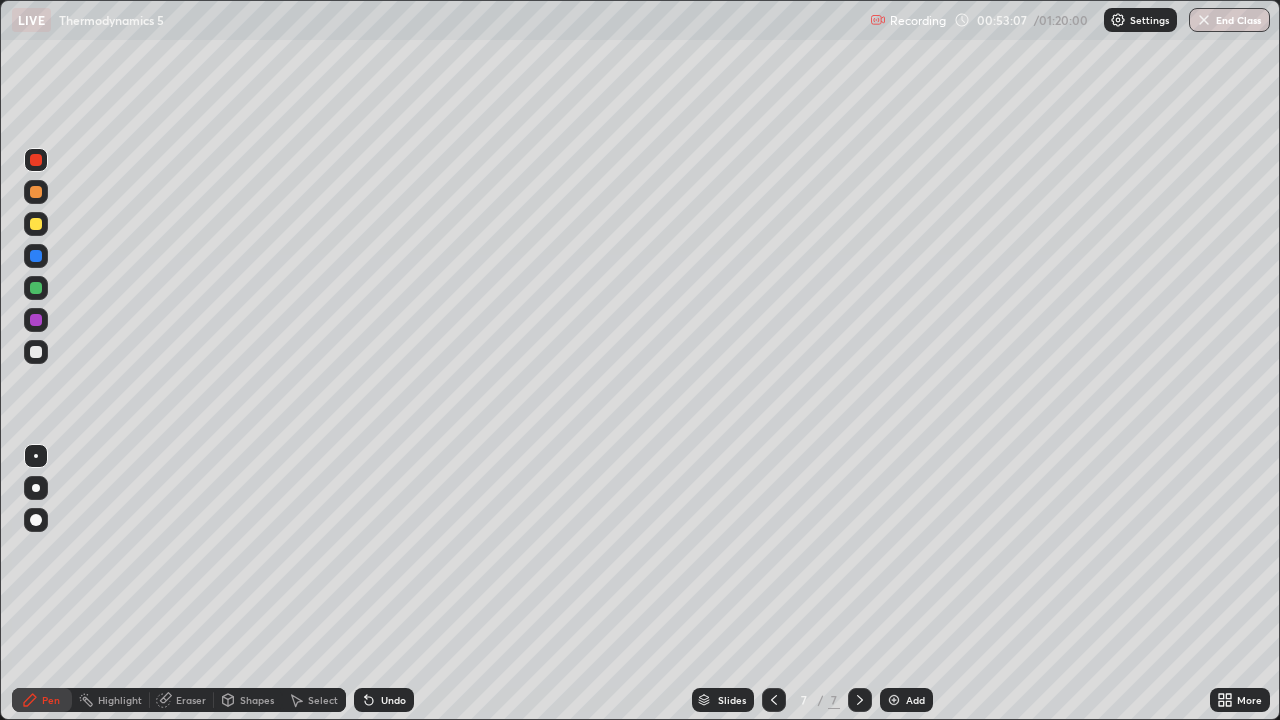 click on "Shapes" at bounding box center [257, 700] 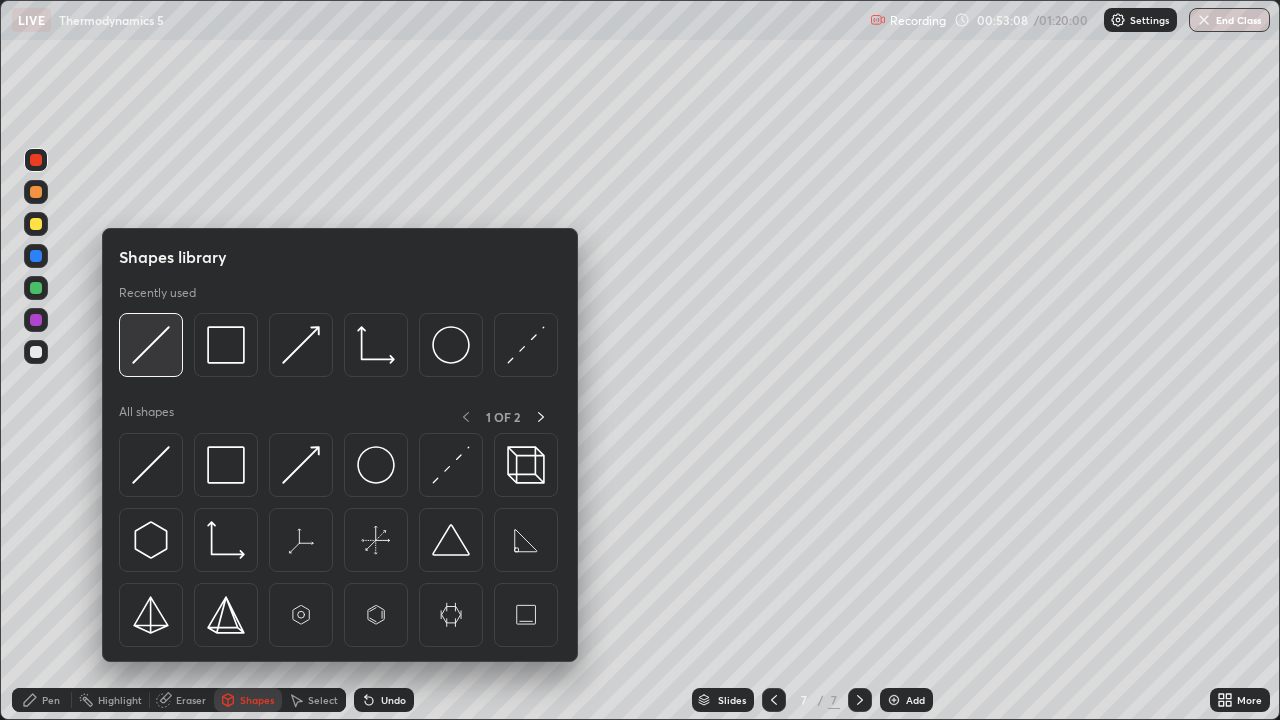 click at bounding box center (151, 345) 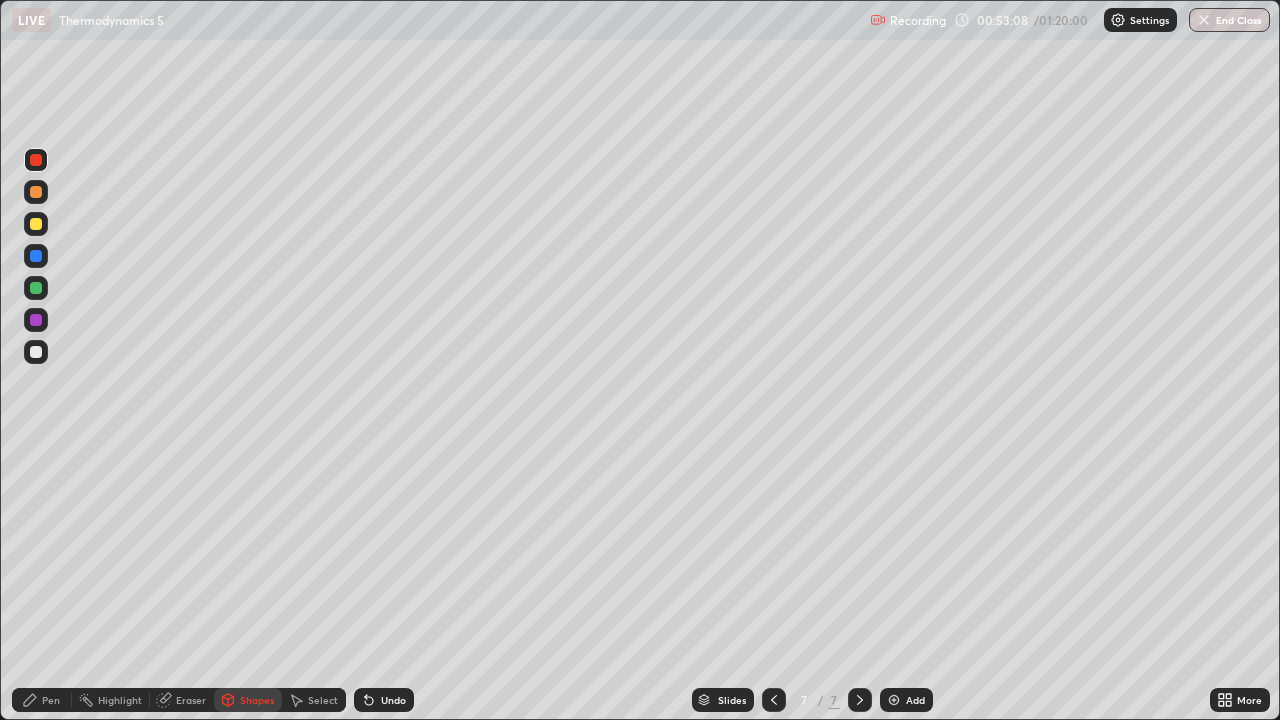 click at bounding box center (36, 224) 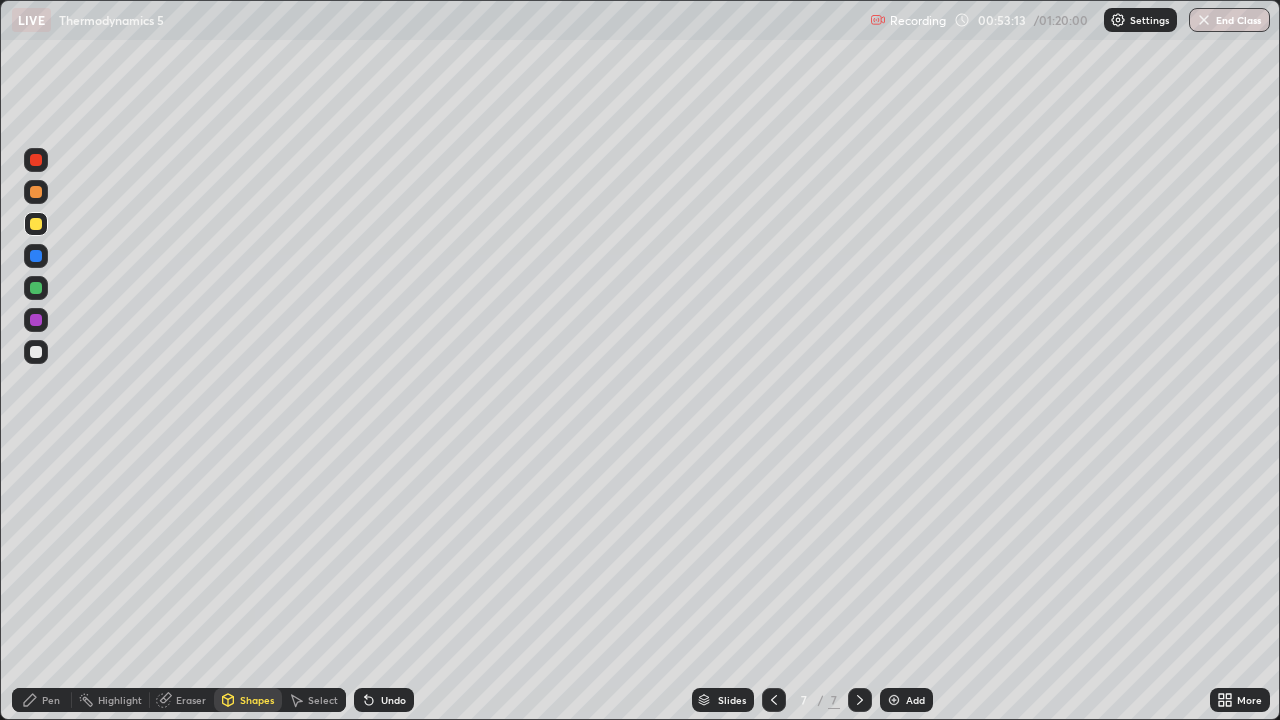 click on "Pen" at bounding box center (51, 700) 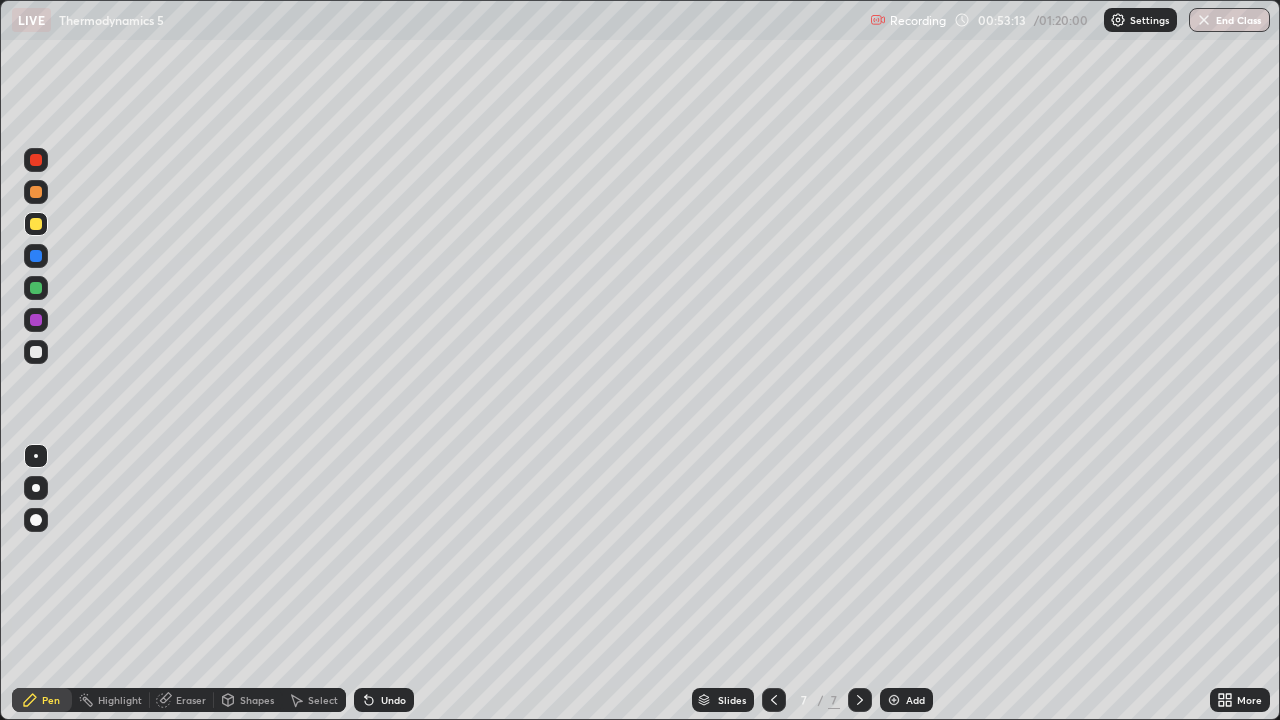 click at bounding box center [36, 256] 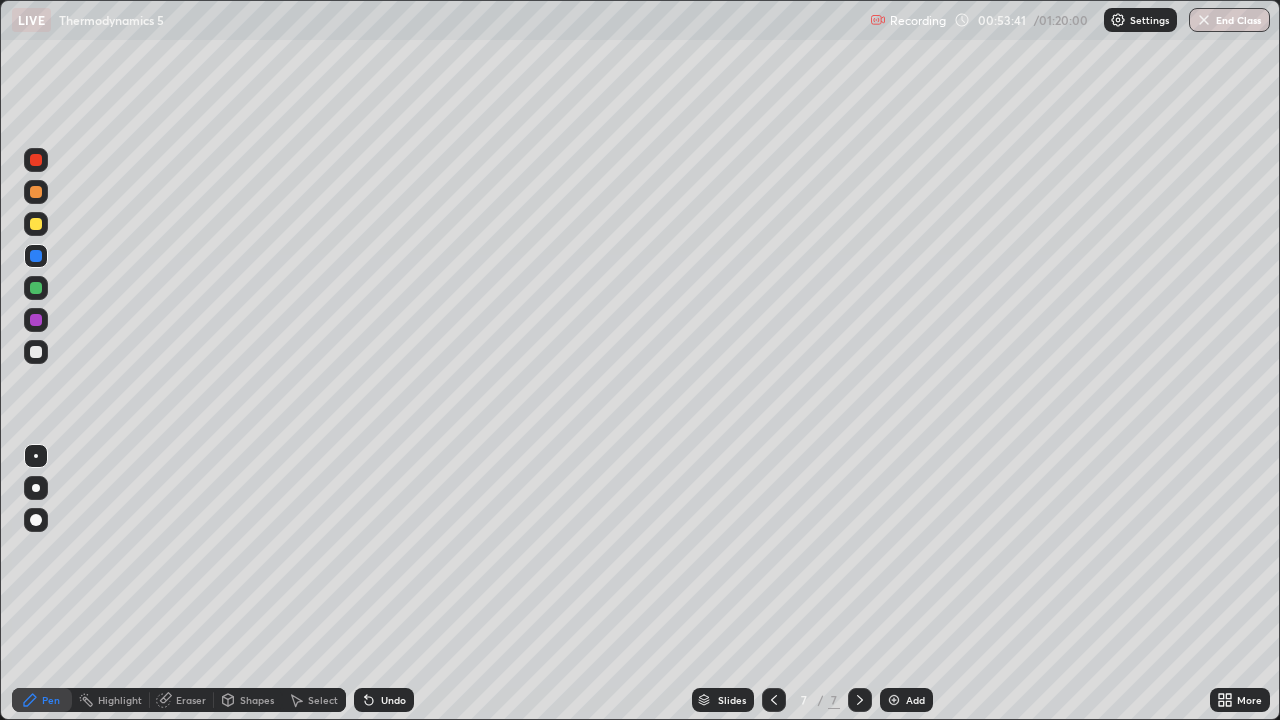 click at bounding box center (36, 160) 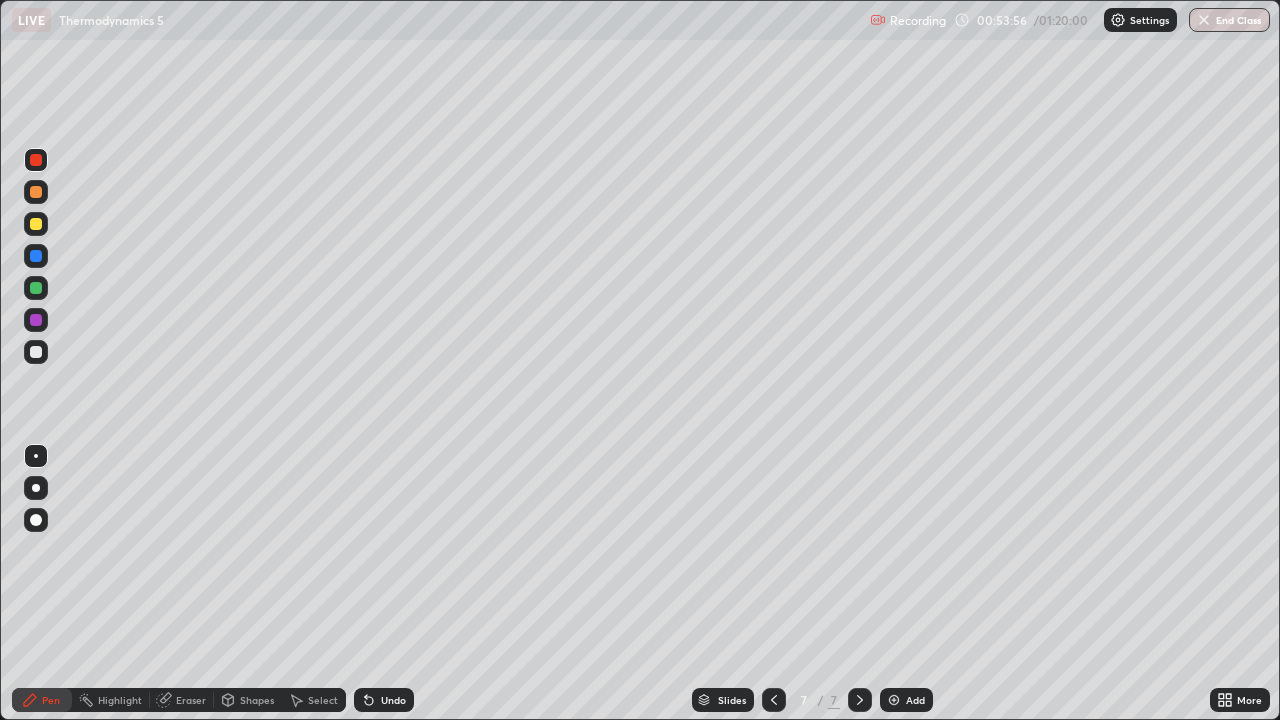 click at bounding box center [36, 256] 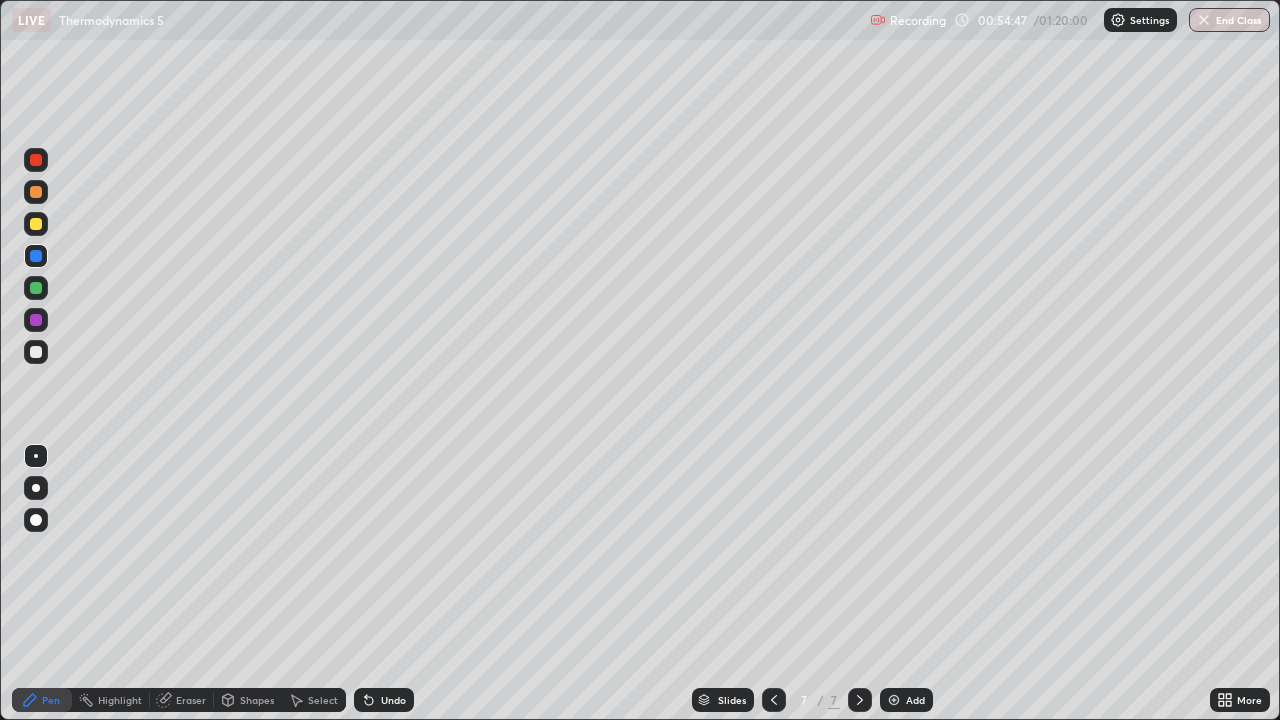 click at bounding box center [36, 320] 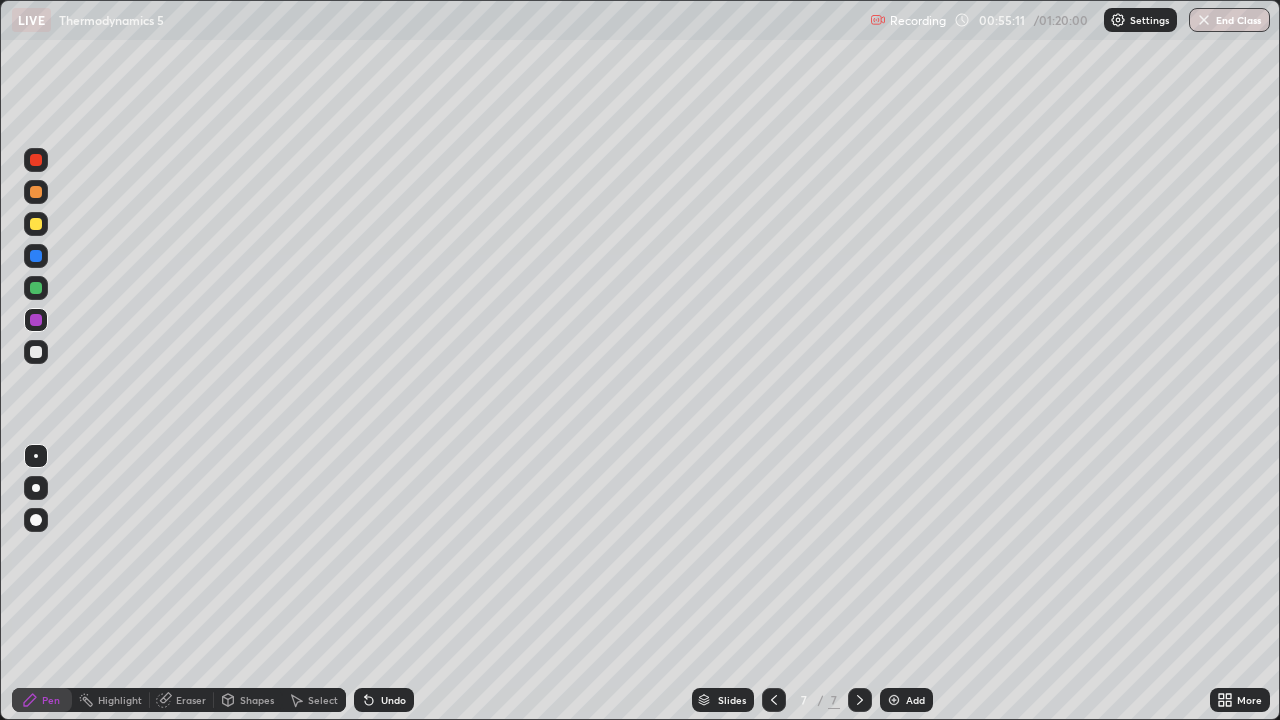 click at bounding box center [36, 256] 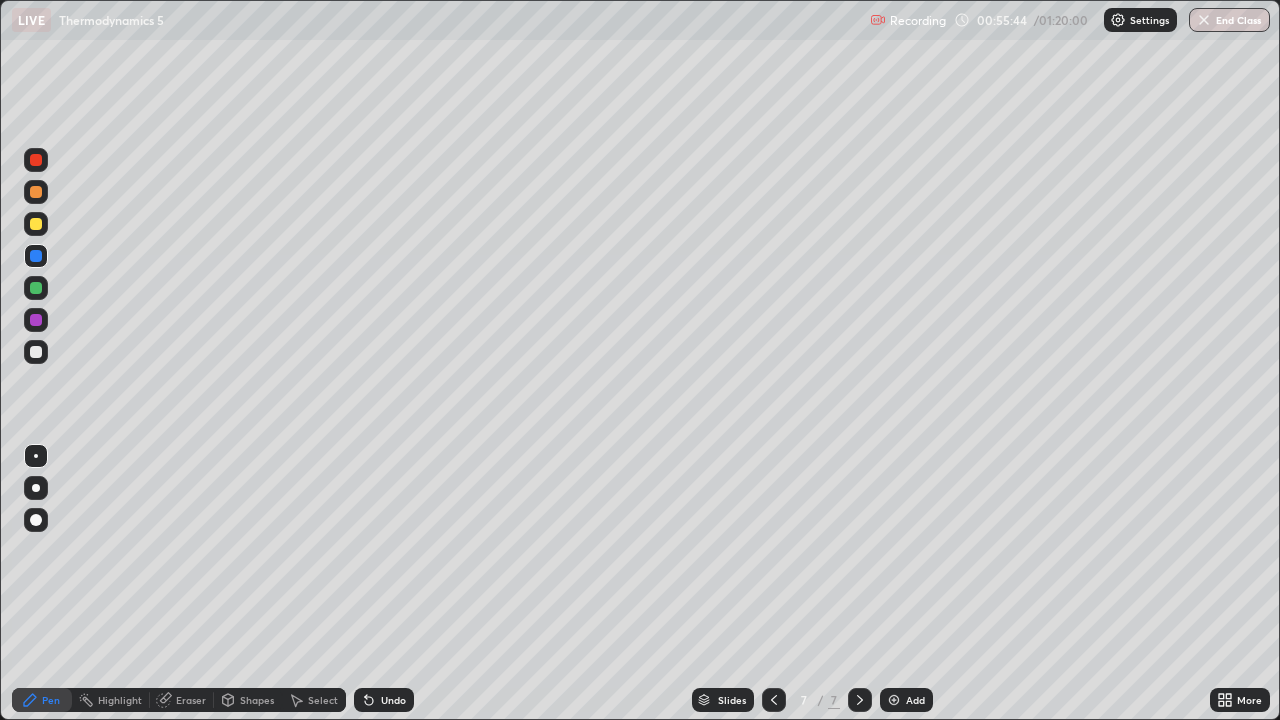 click at bounding box center [36, 352] 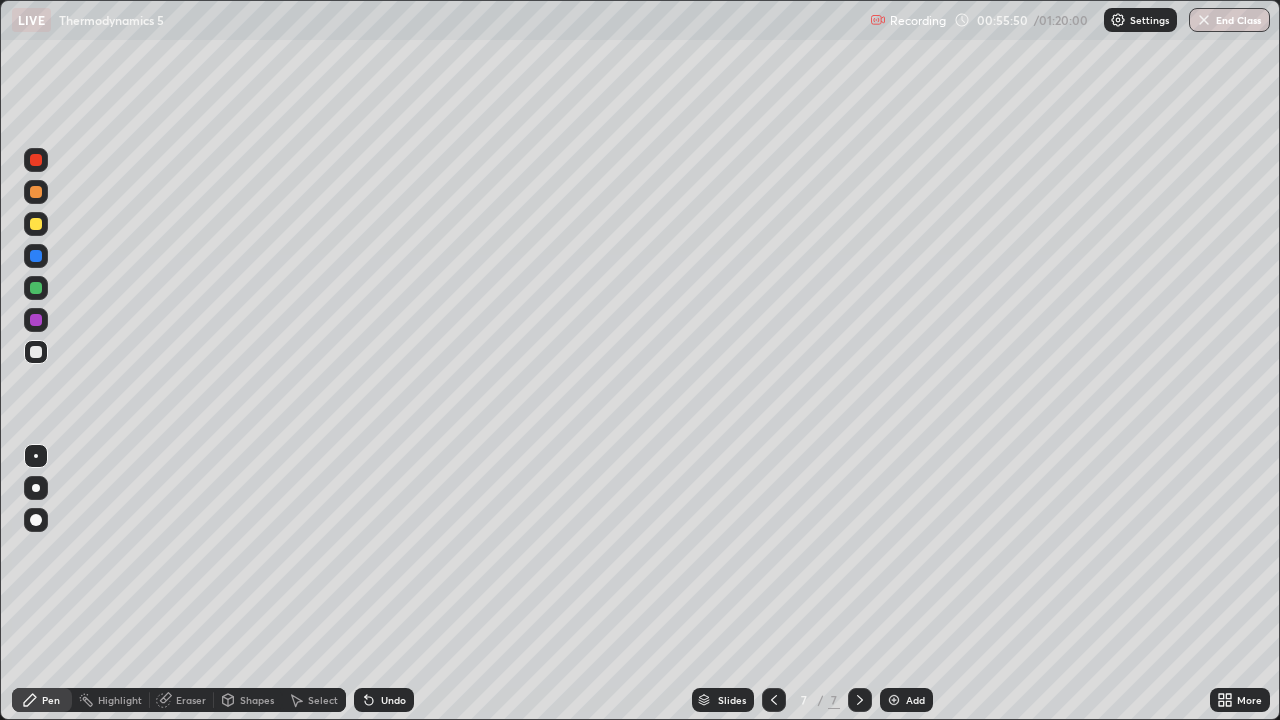 click on "Undo" at bounding box center (393, 700) 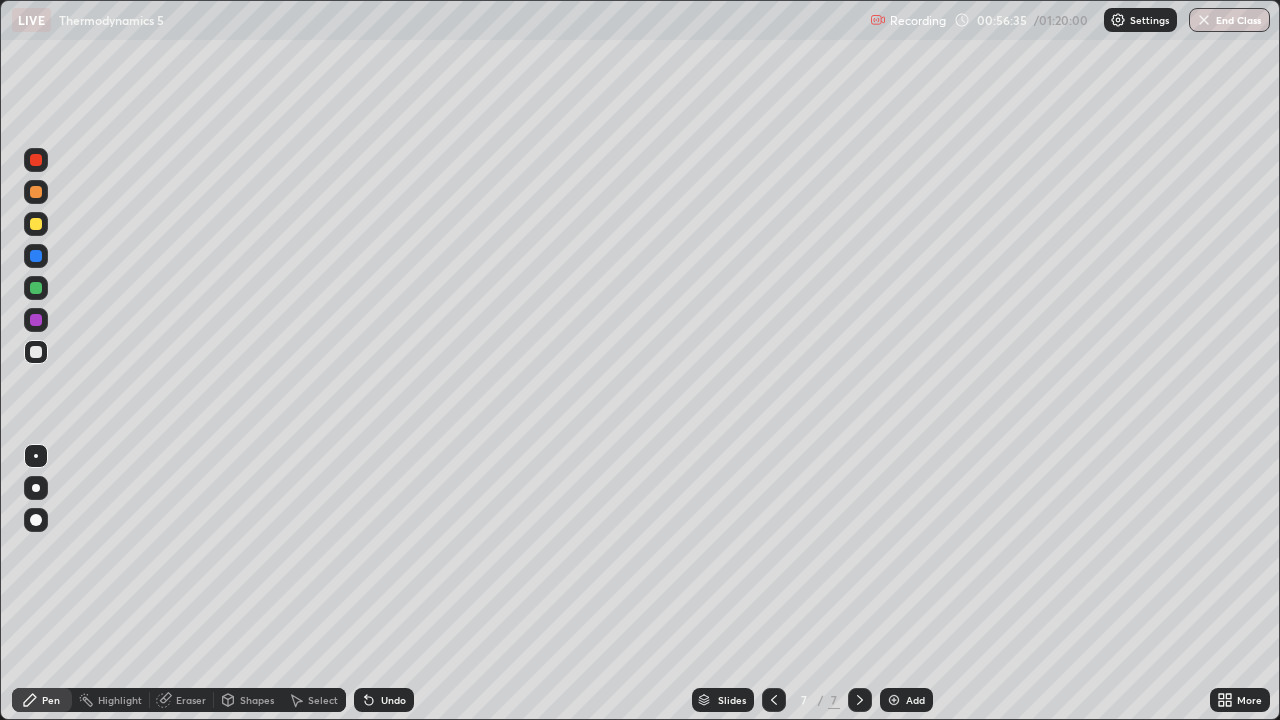 click on "Undo" at bounding box center (393, 700) 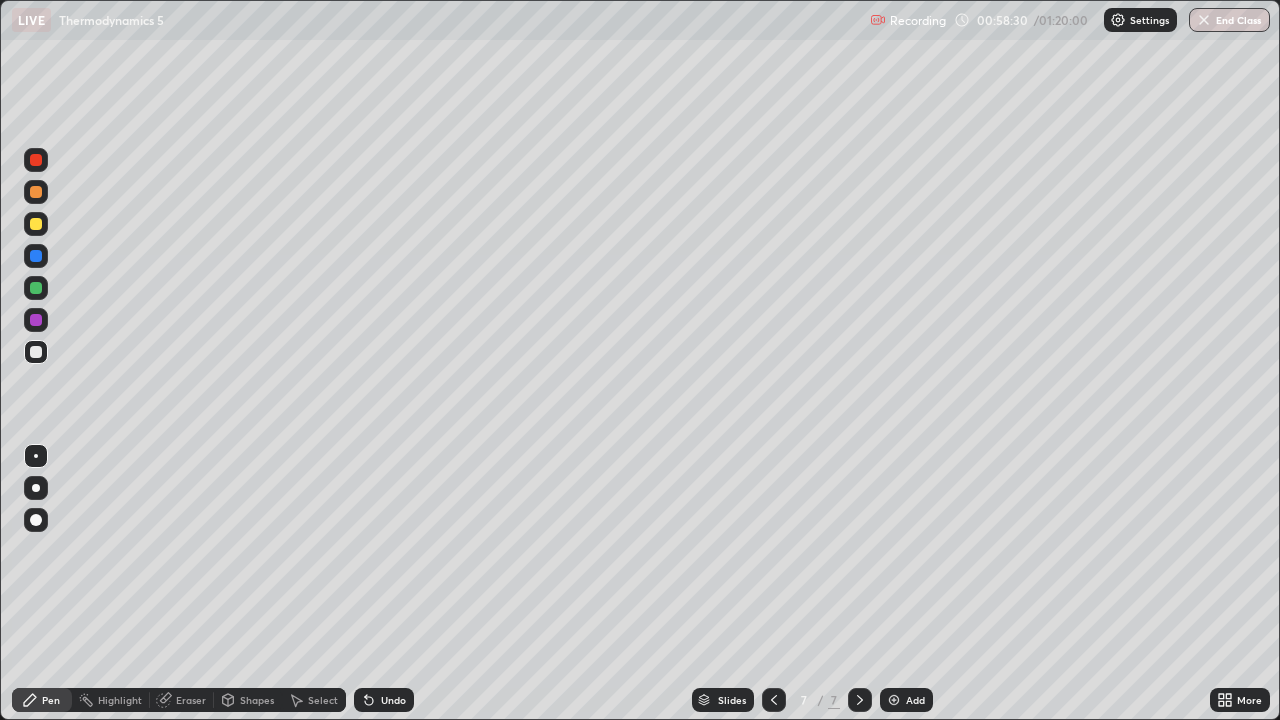 click at bounding box center [894, 700] 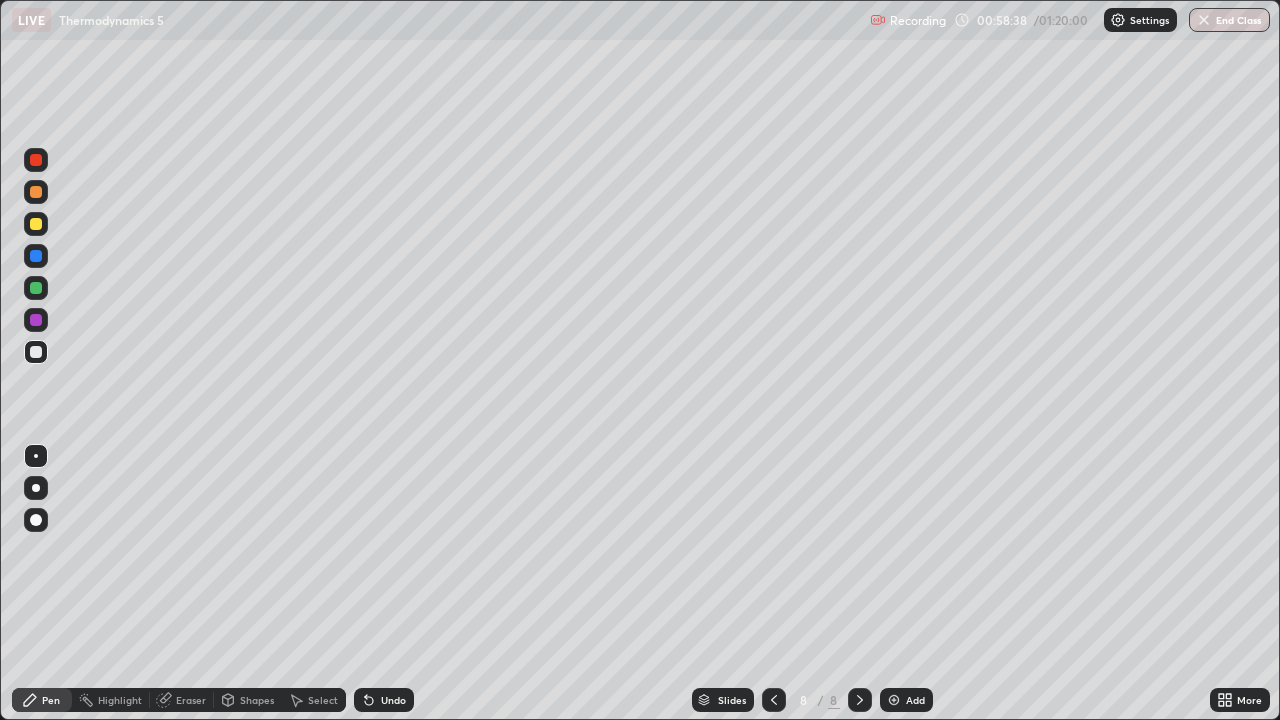 click at bounding box center [36, 224] 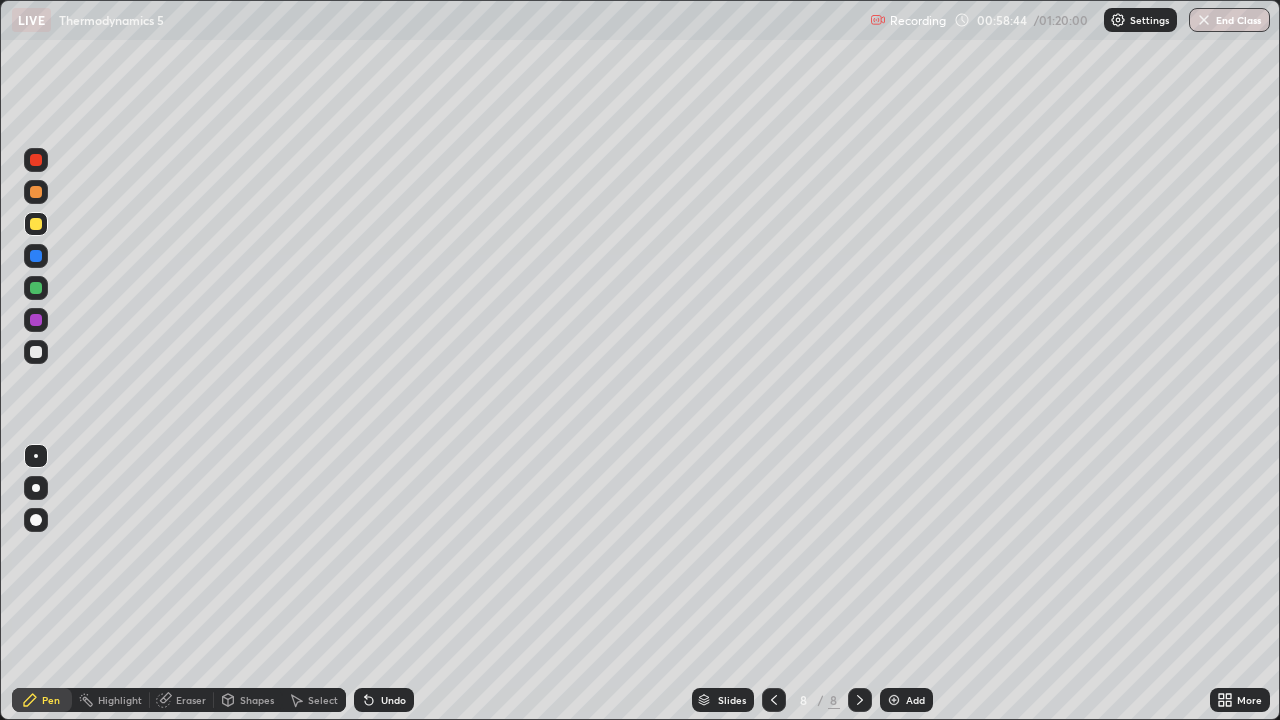 click at bounding box center (36, 288) 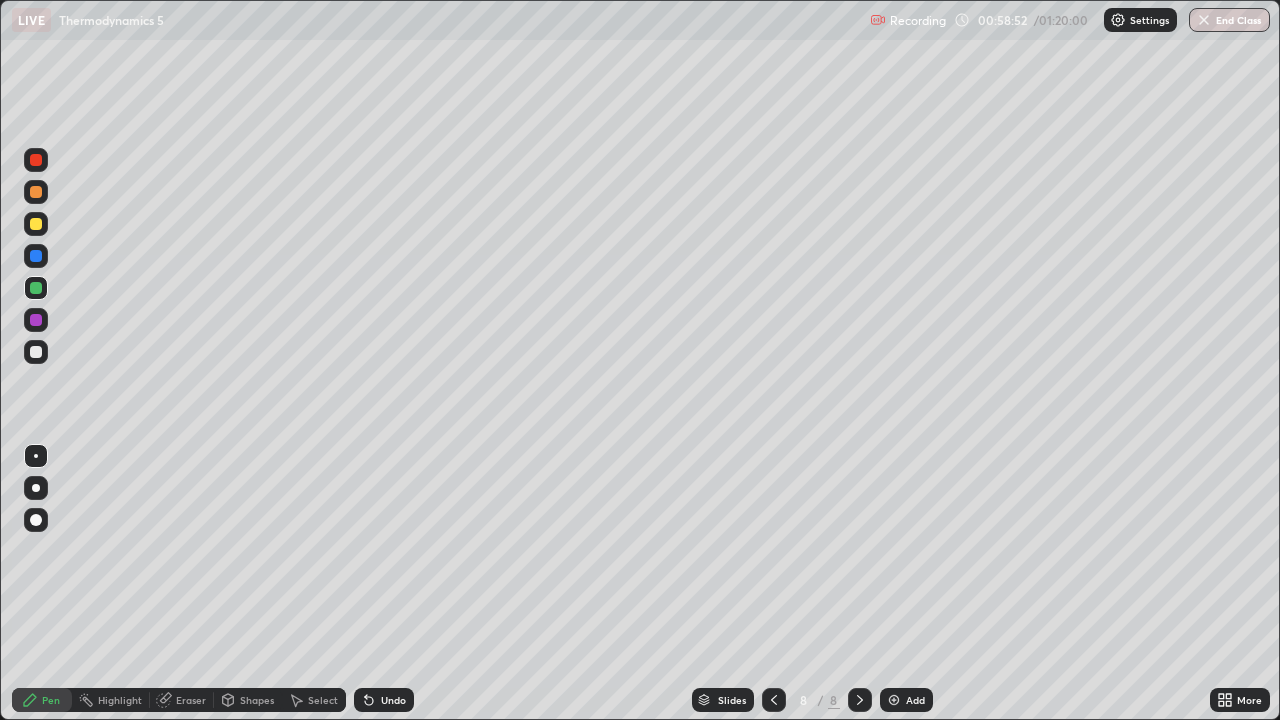 click at bounding box center [36, 192] 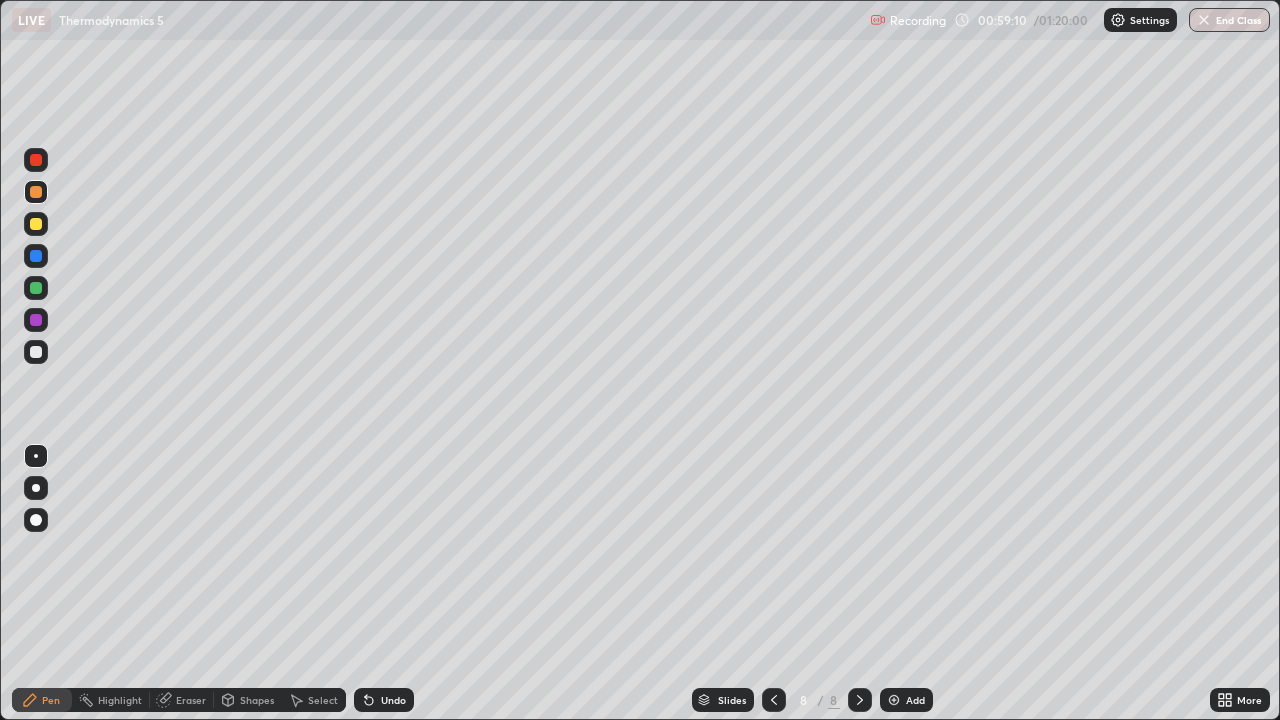 click at bounding box center (774, 700) 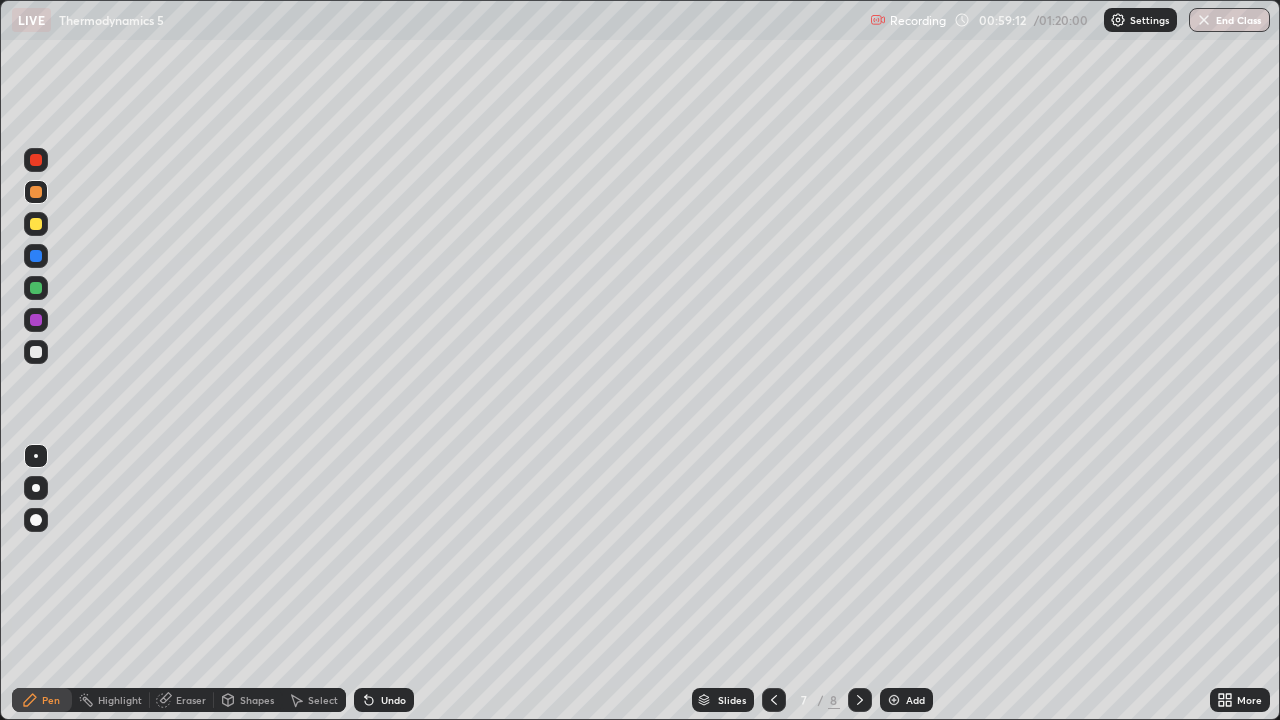 click 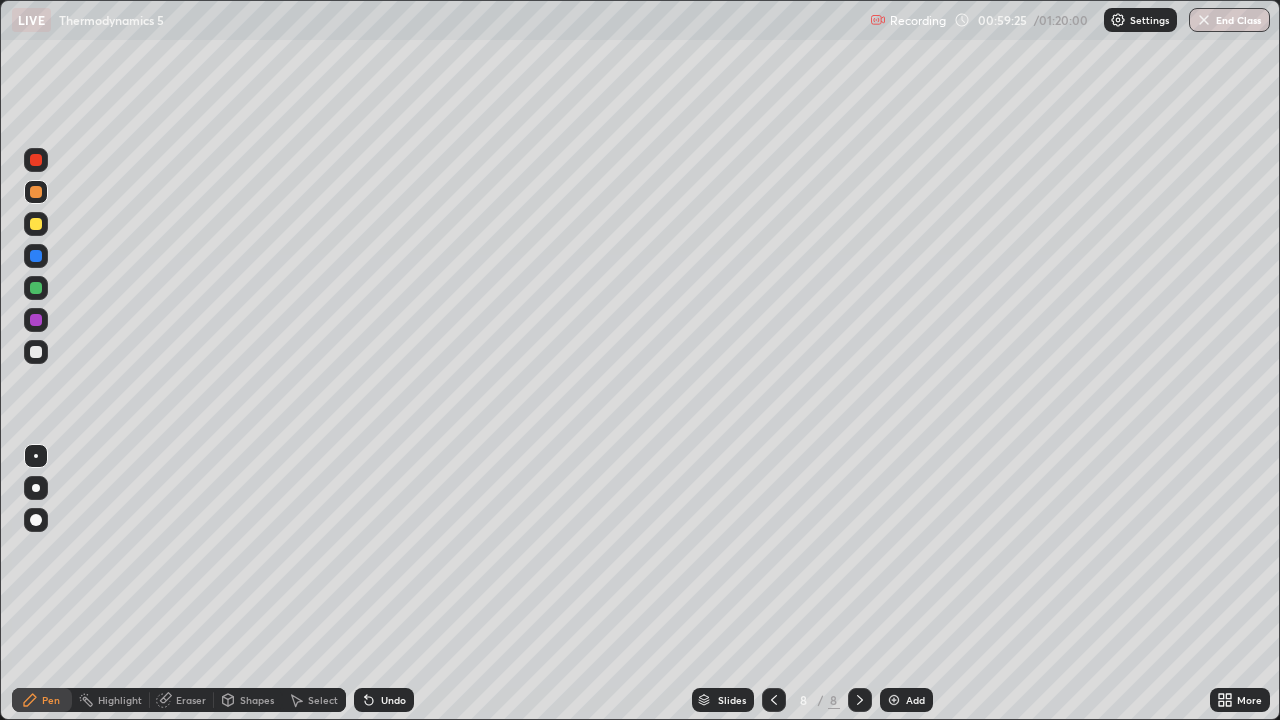 click at bounding box center (36, 288) 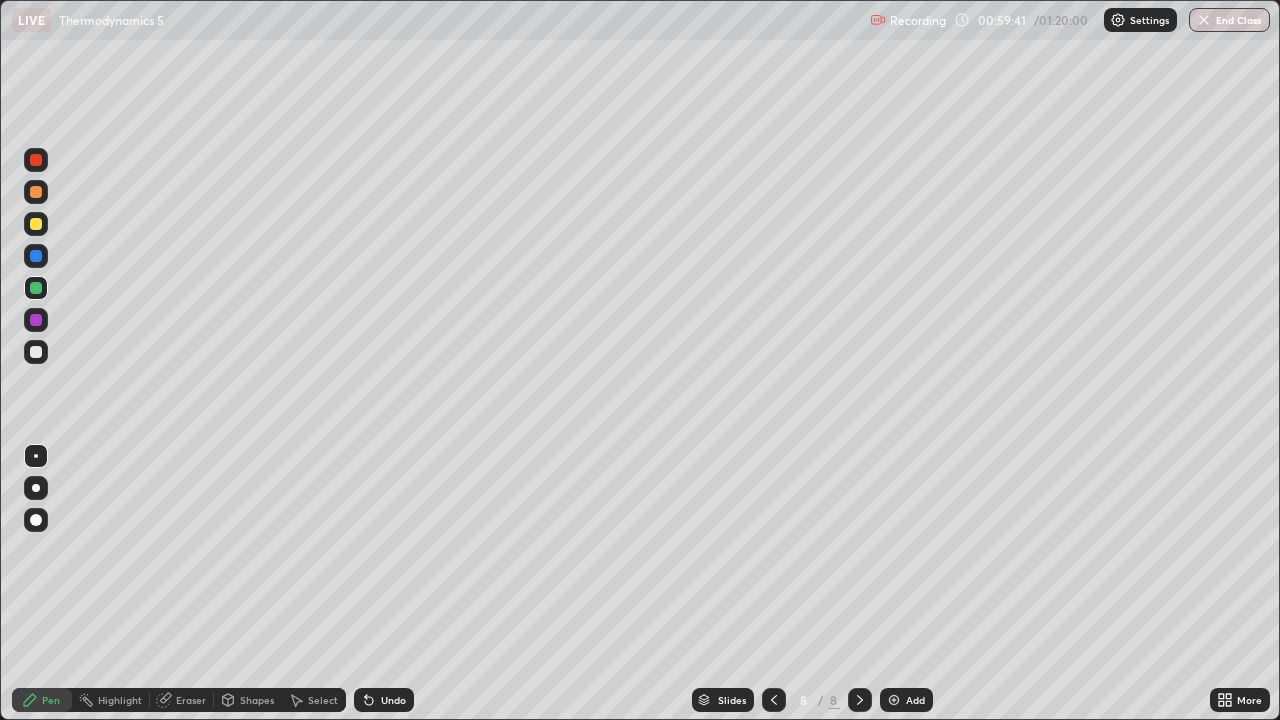 click at bounding box center (36, 160) 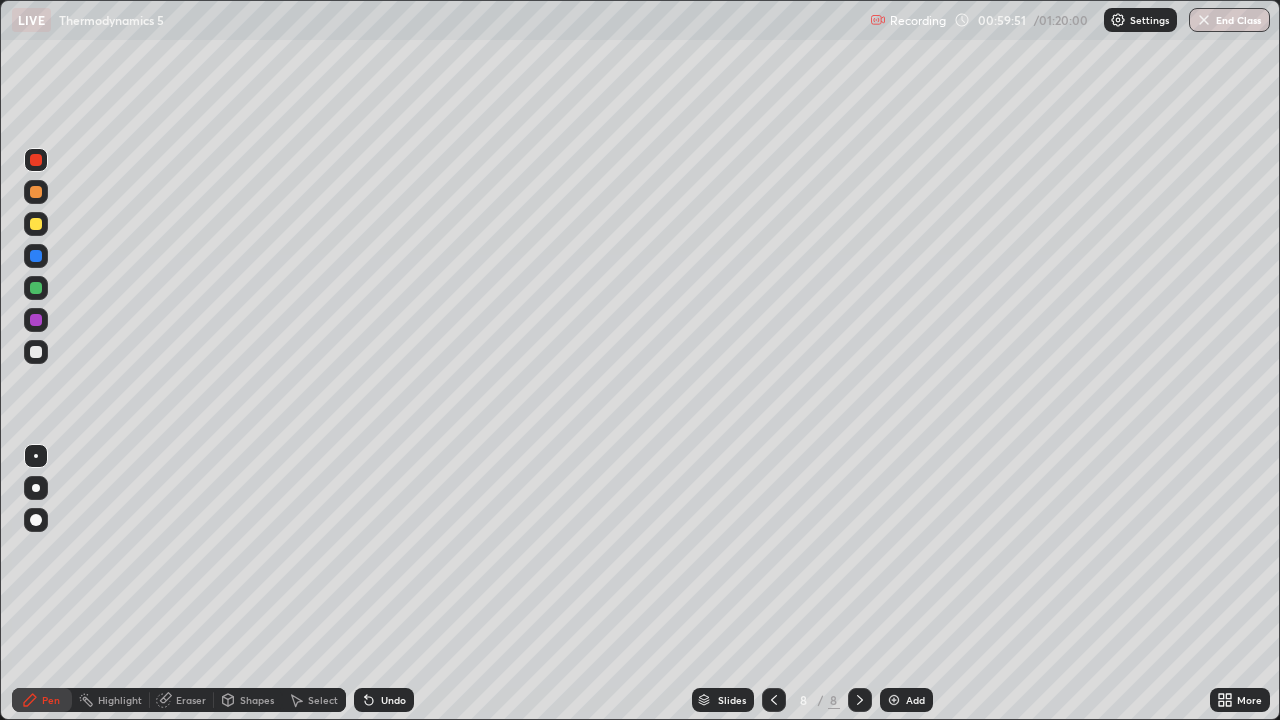 click at bounding box center [36, 288] 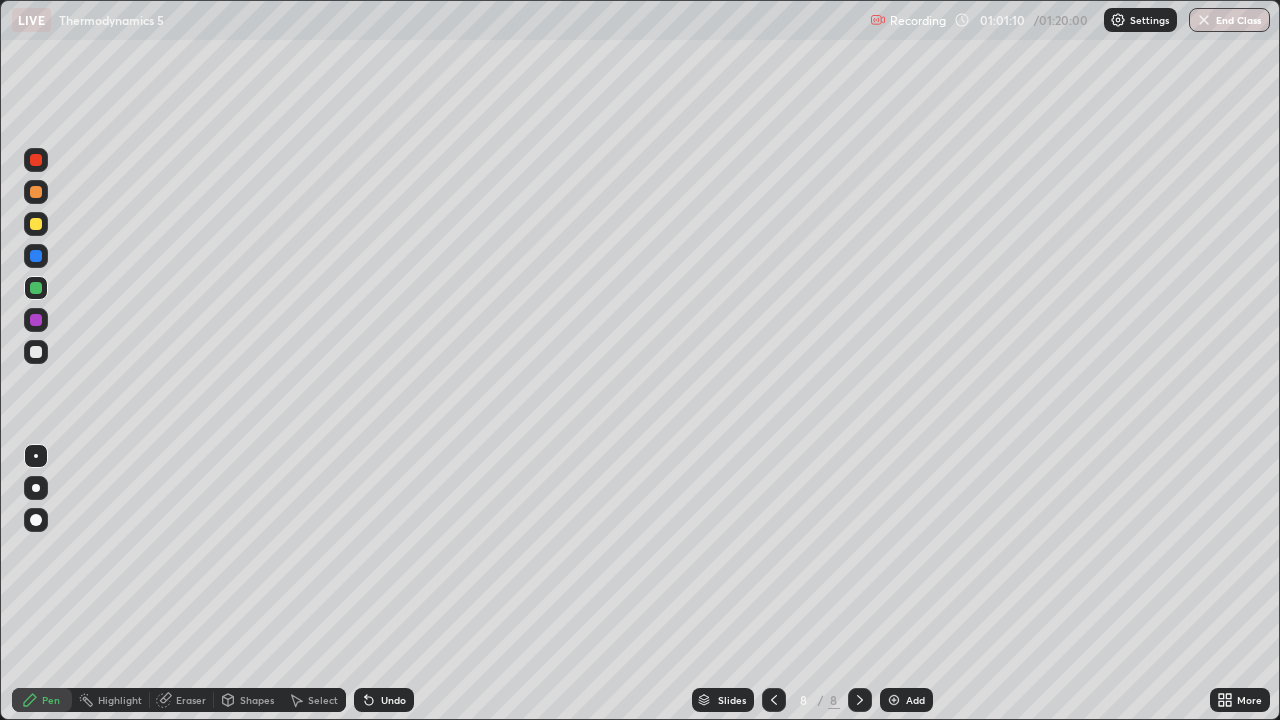 click on "Add" at bounding box center (906, 700) 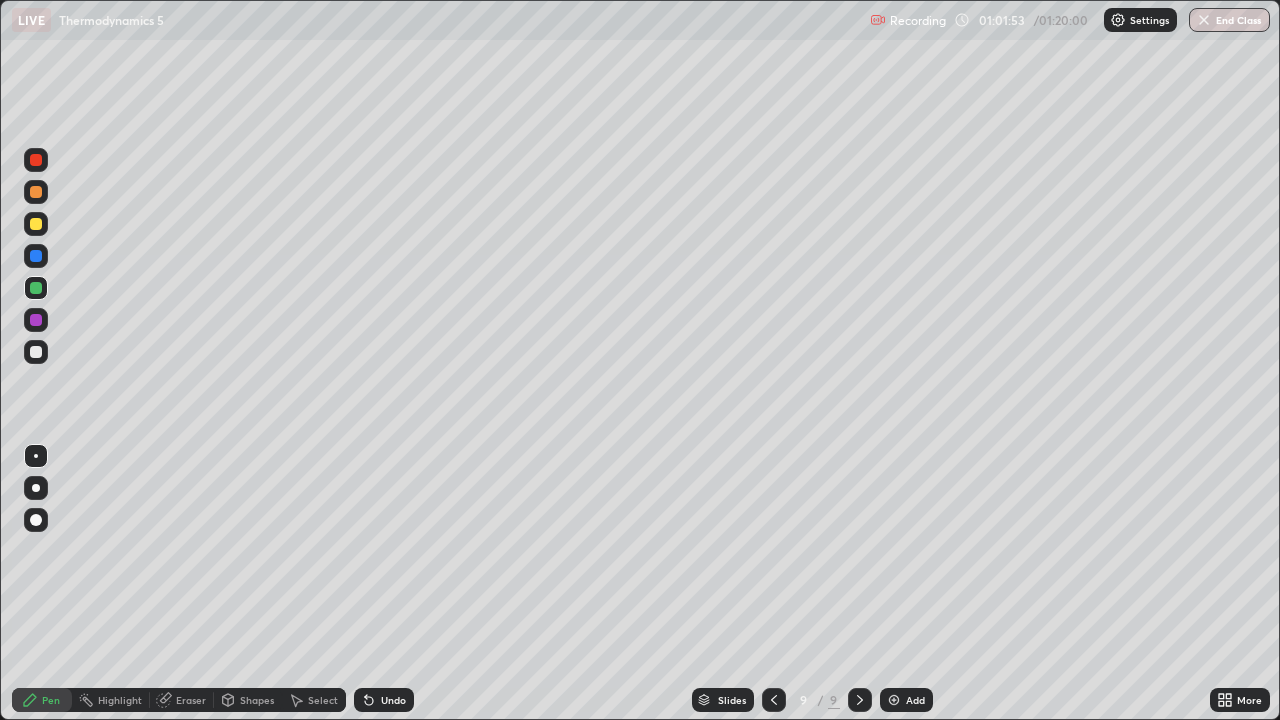 click 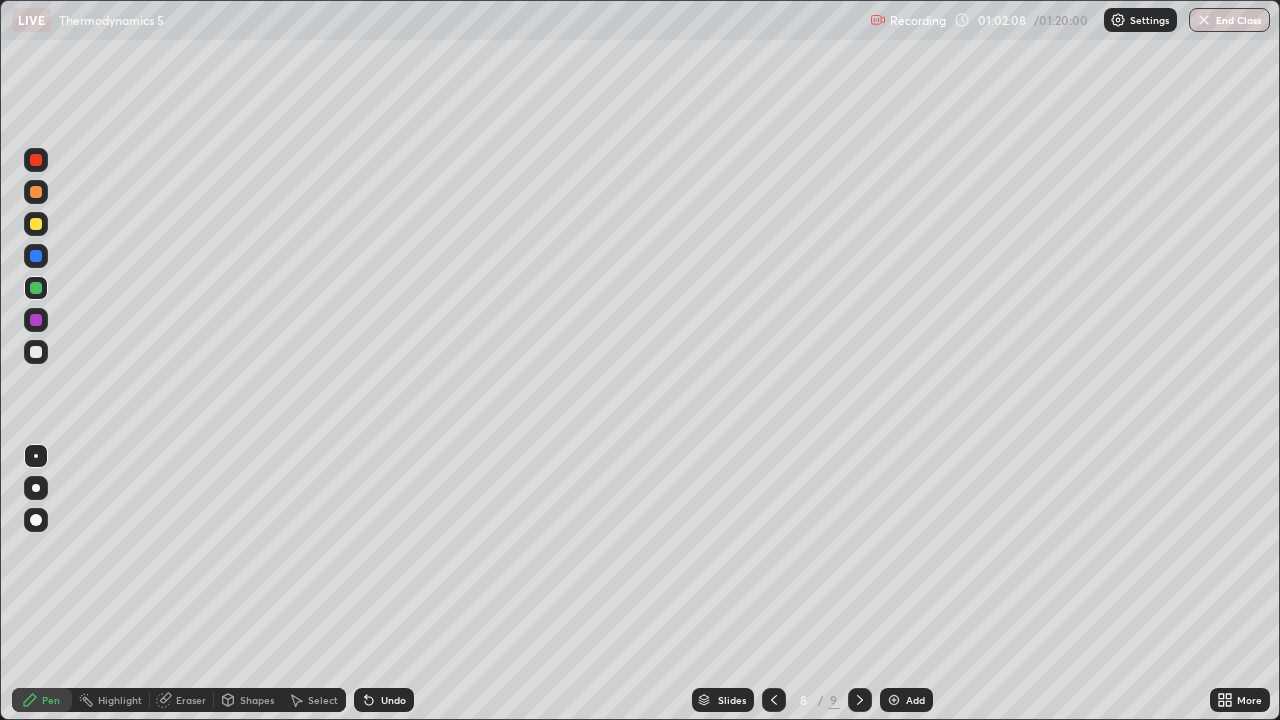click at bounding box center (36, 352) 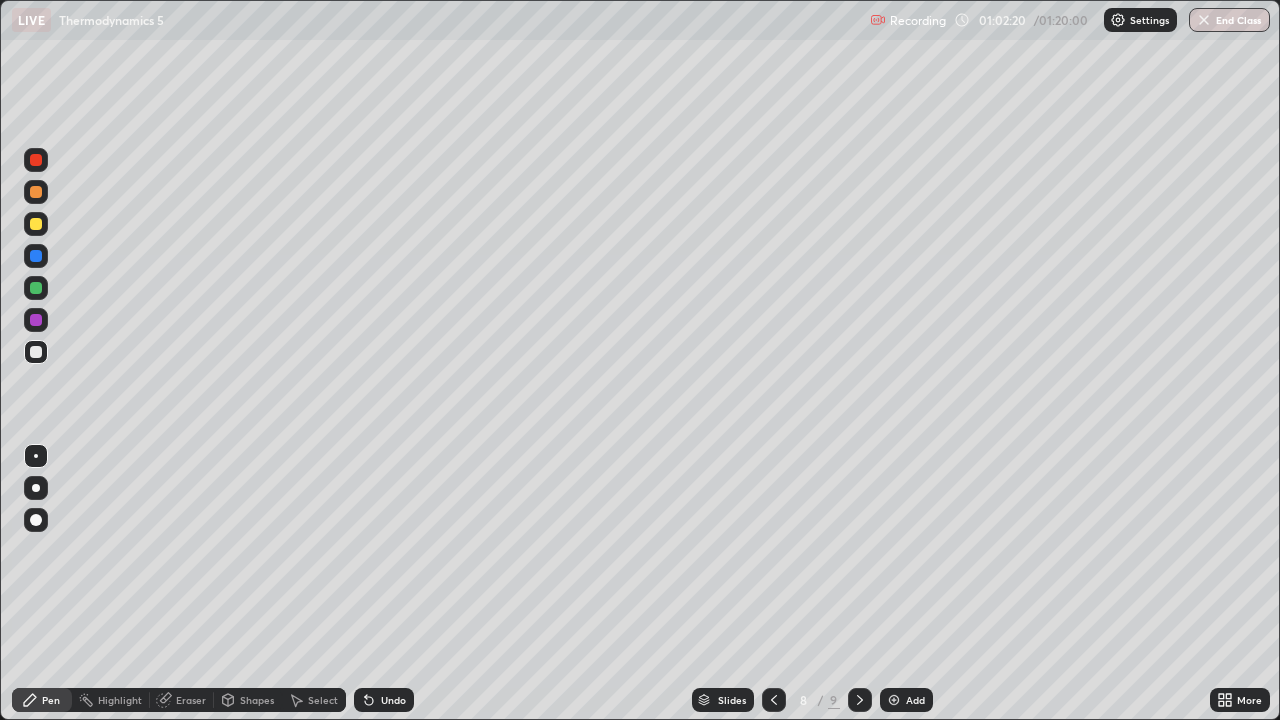 click on "Shapes" at bounding box center (257, 700) 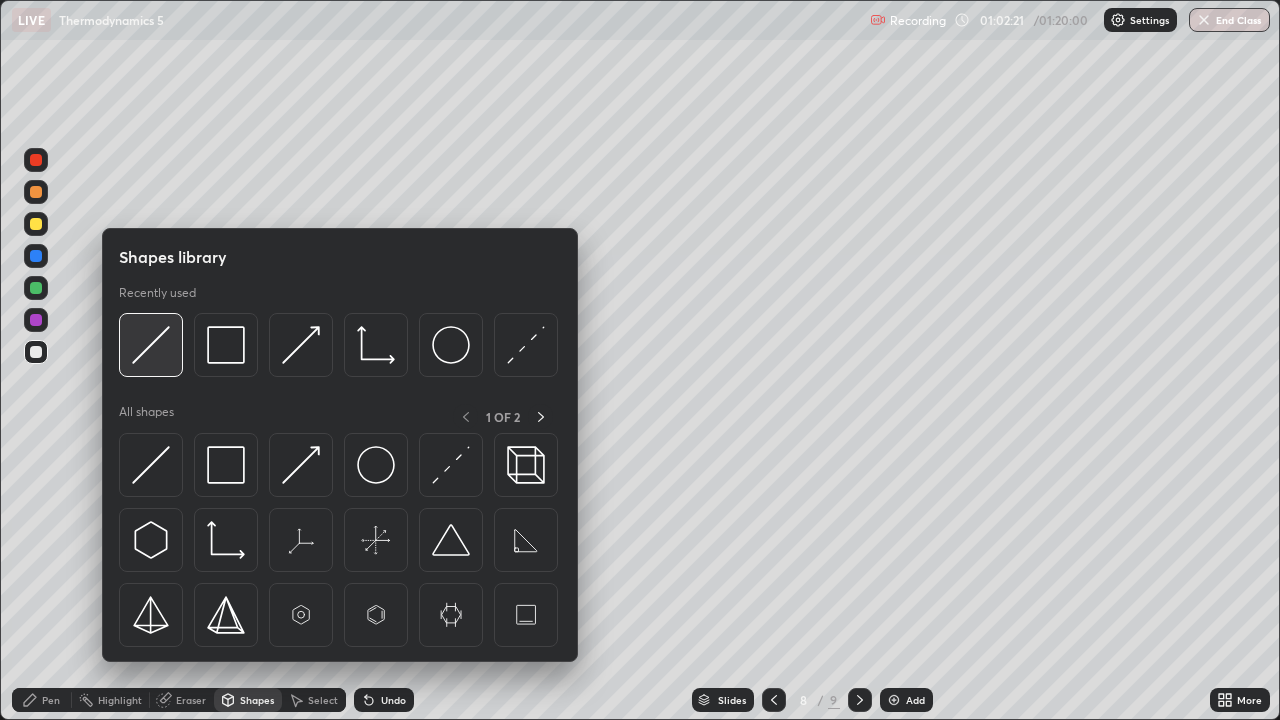 click at bounding box center [151, 345] 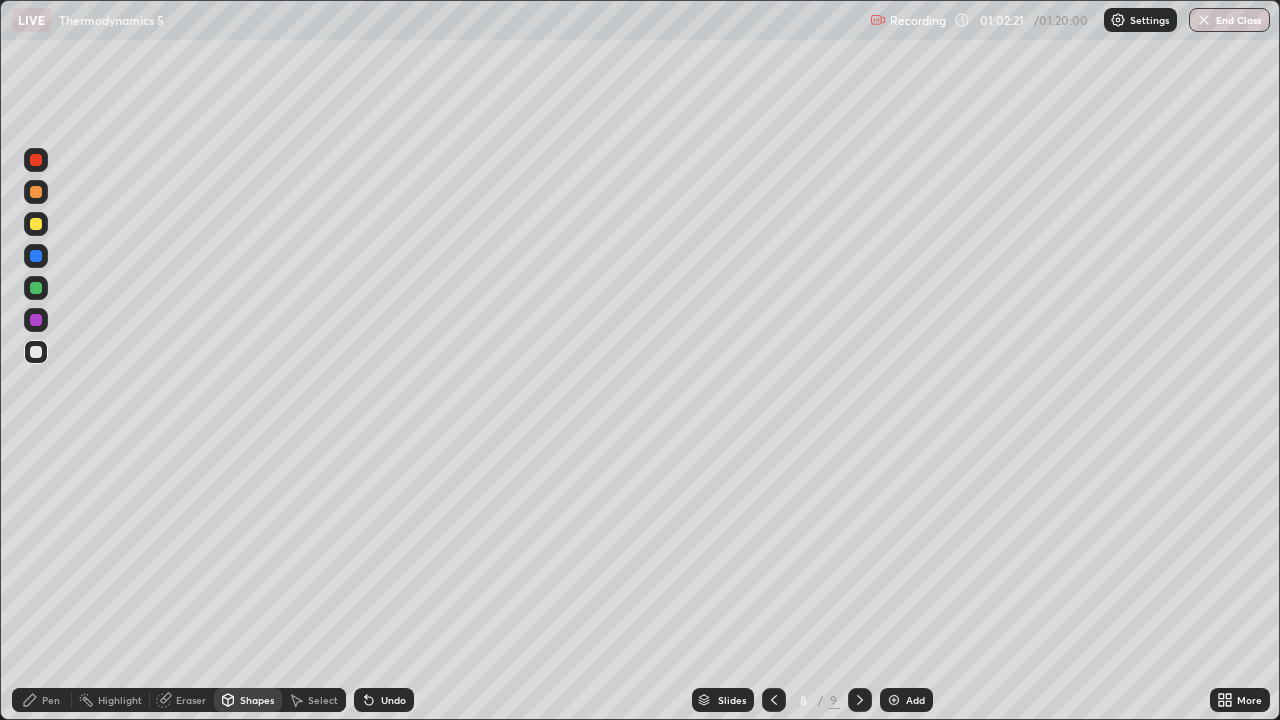 click at bounding box center (36, 224) 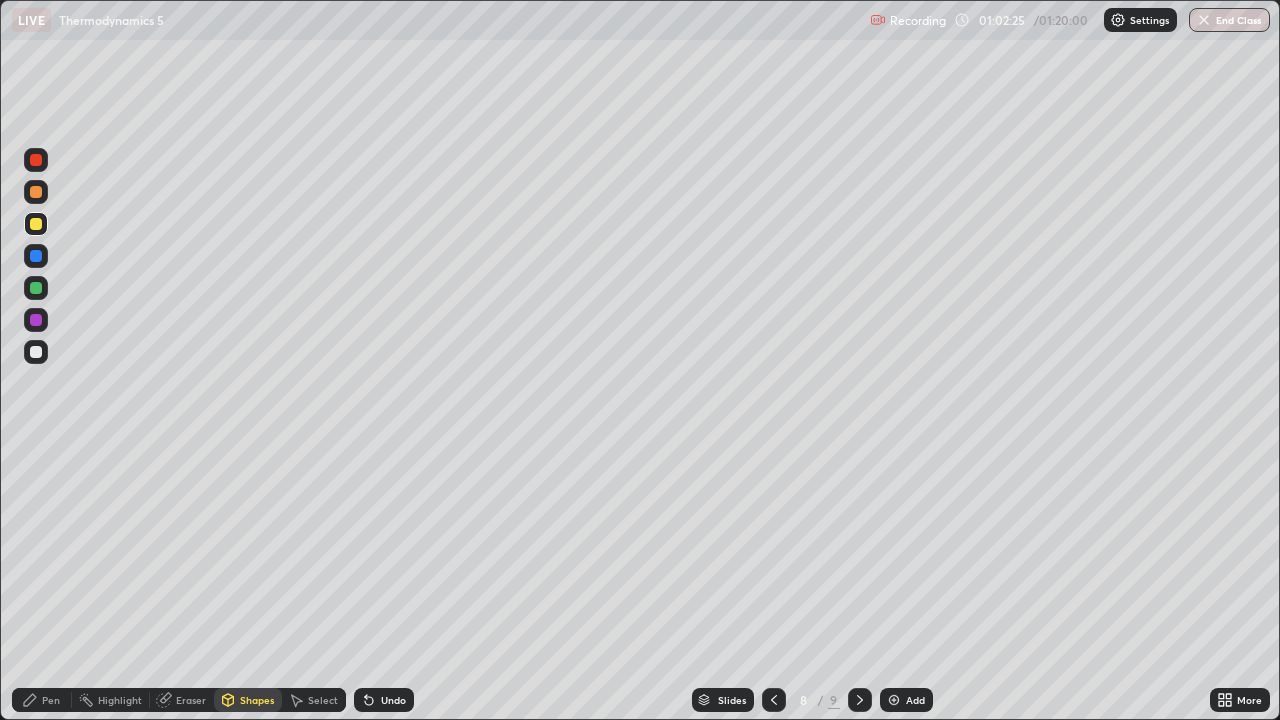 click on "Pen" at bounding box center (51, 700) 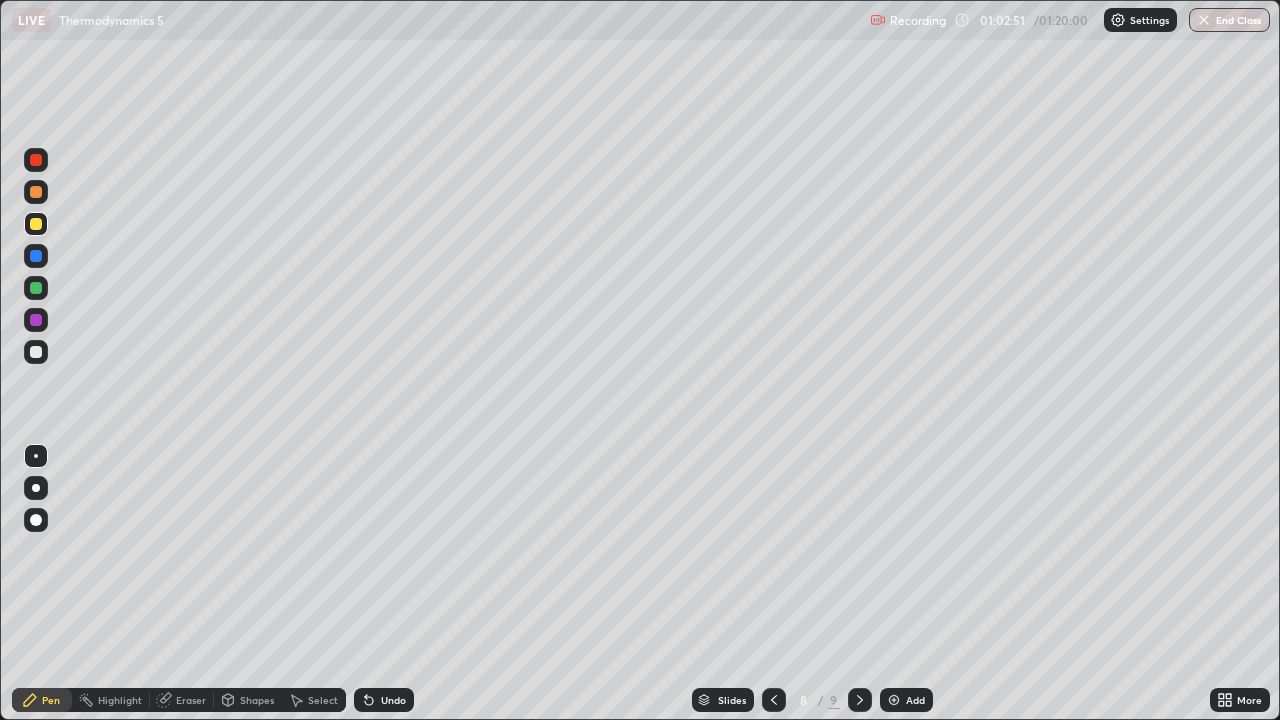 click at bounding box center (36, 288) 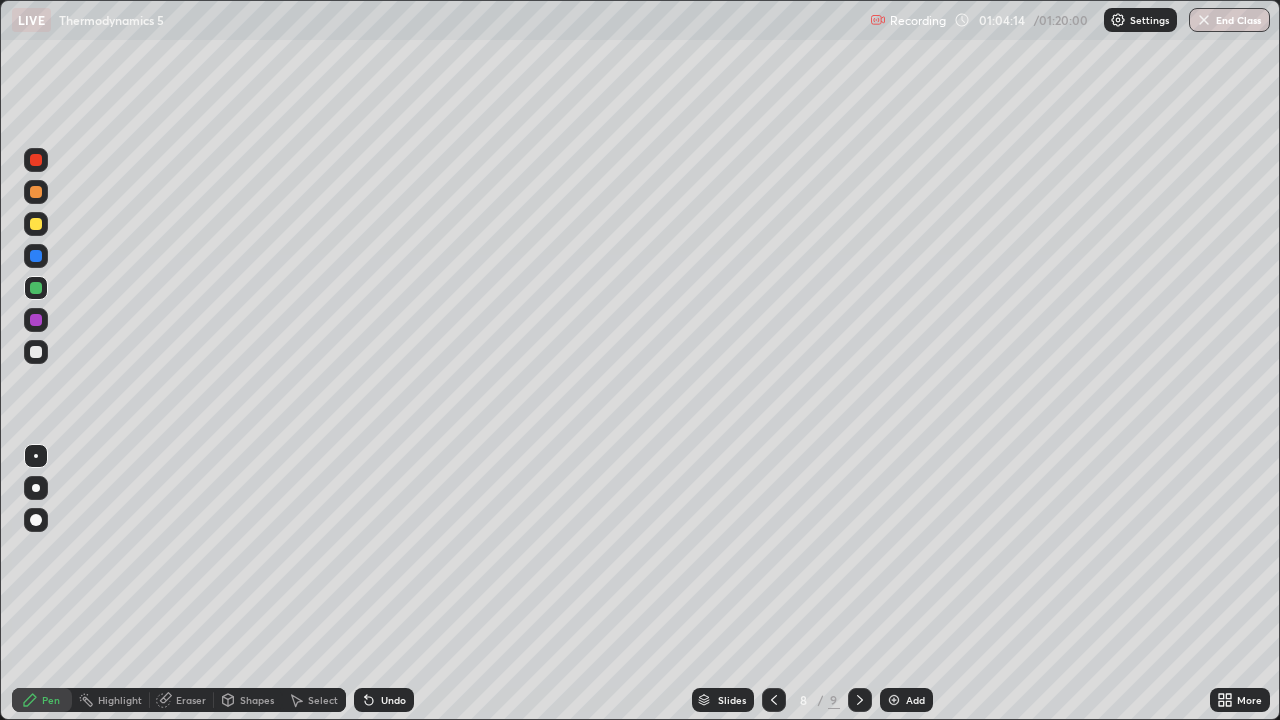 click at bounding box center (36, 160) 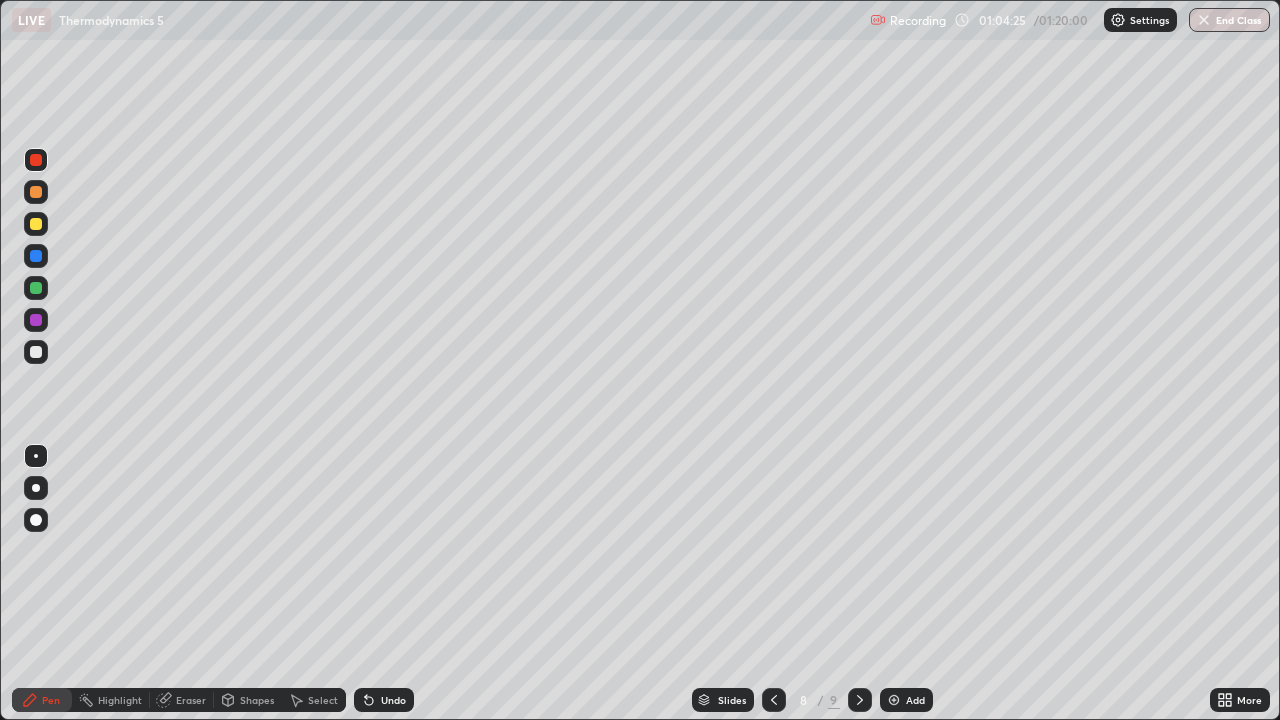 click 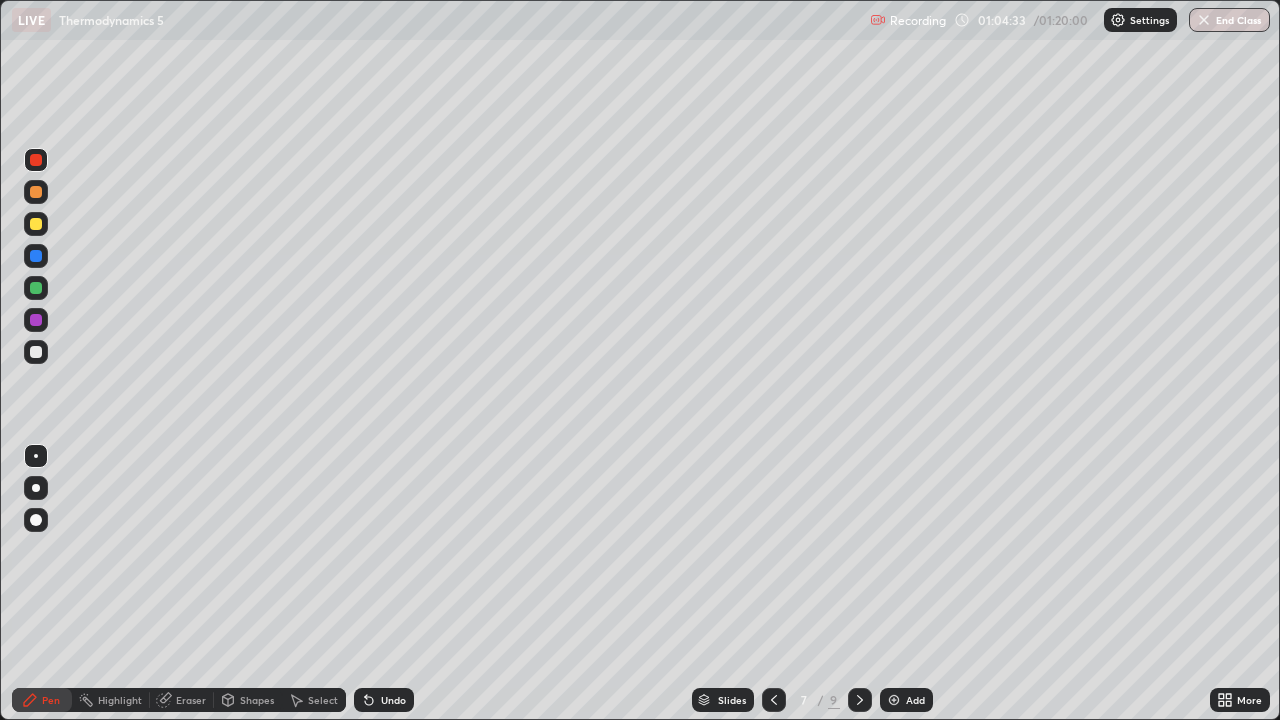 click 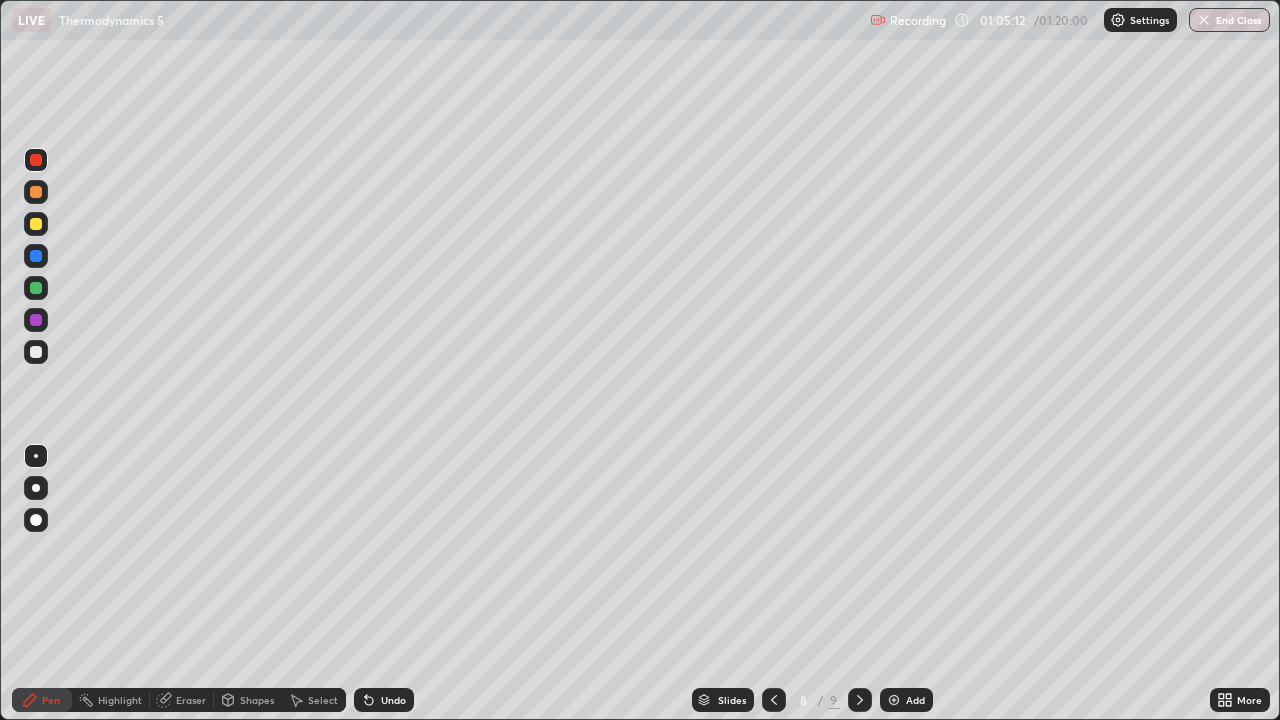 click at bounding box center [774, 700] 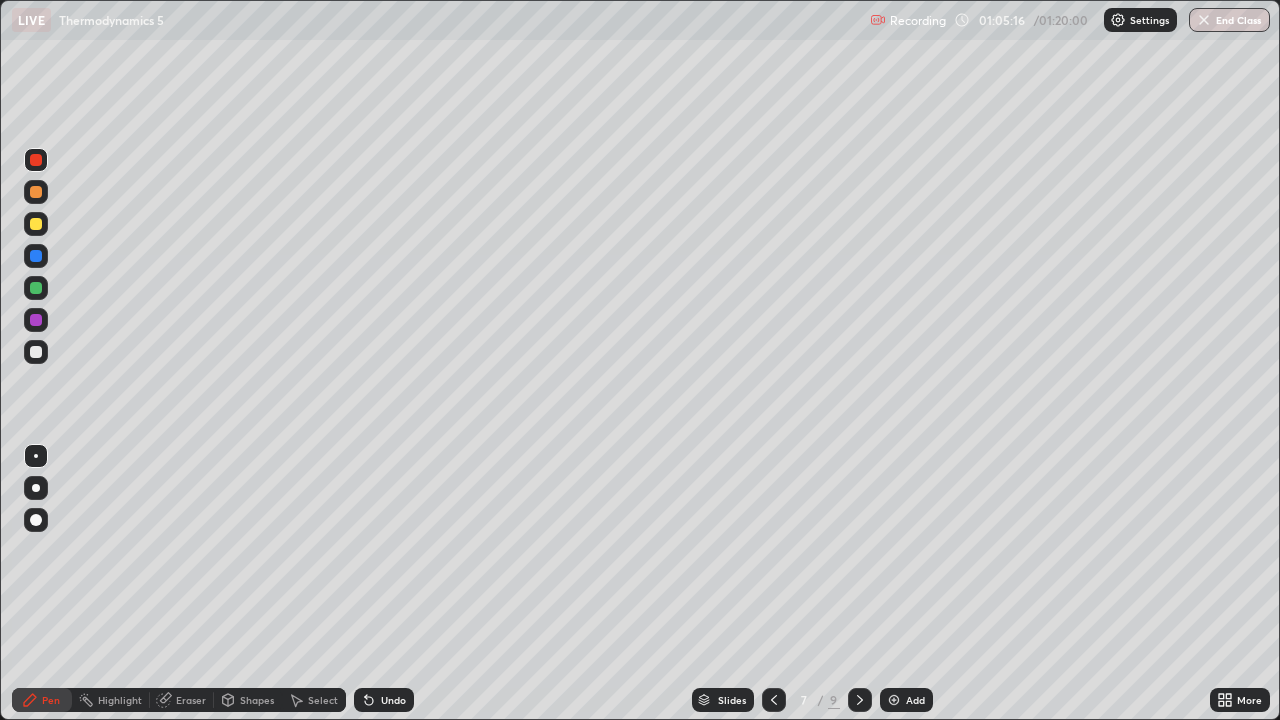 click 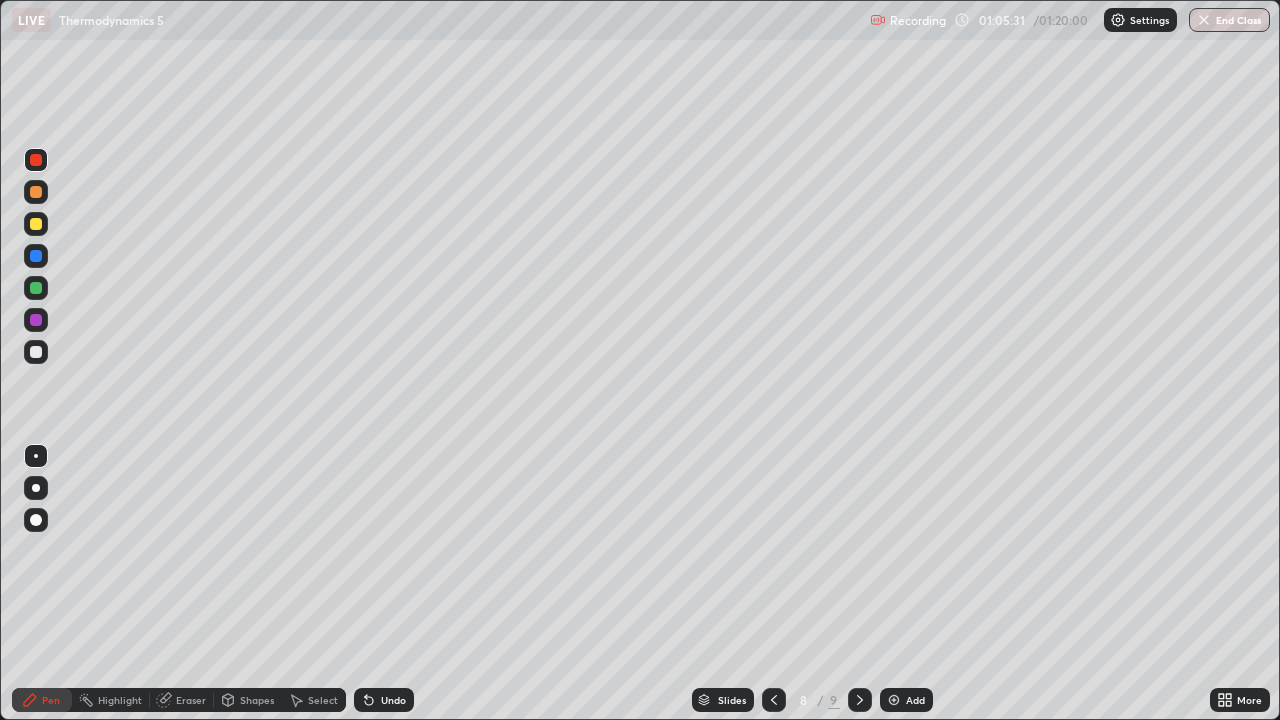 click on "Undo" at bounding box center [393, 700] 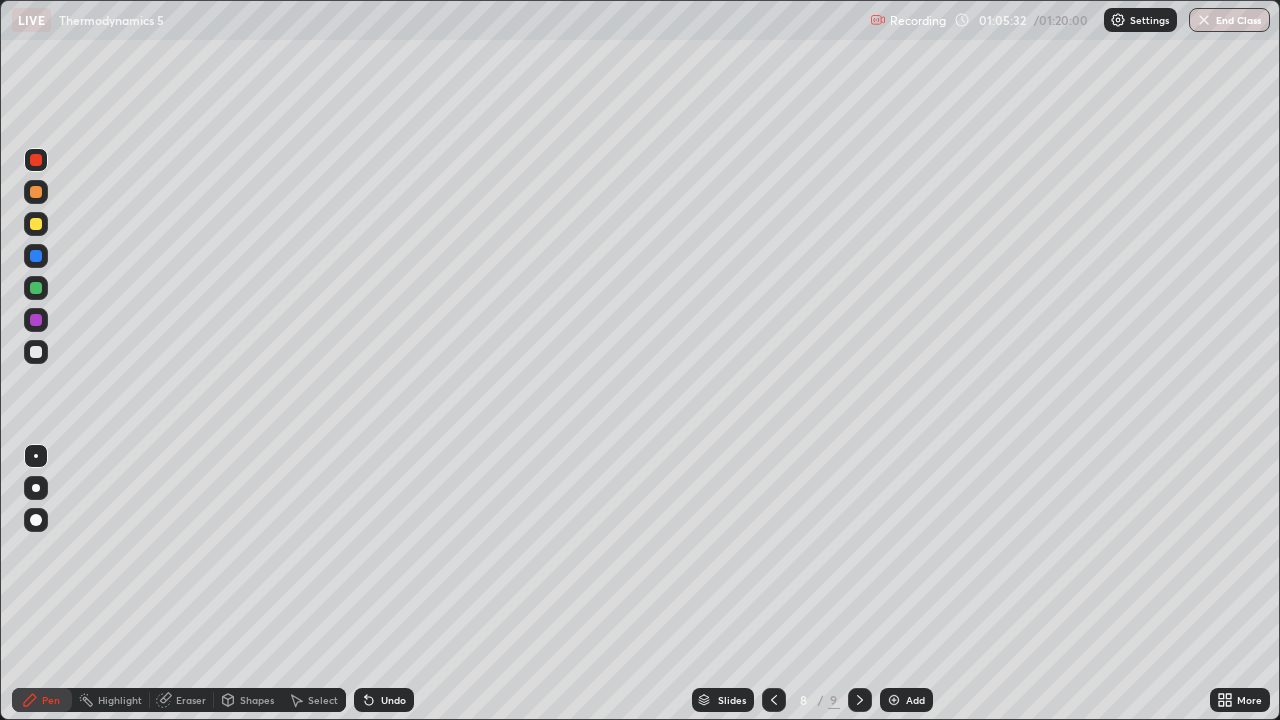click on "Undo" at bounding box center [393, 700] 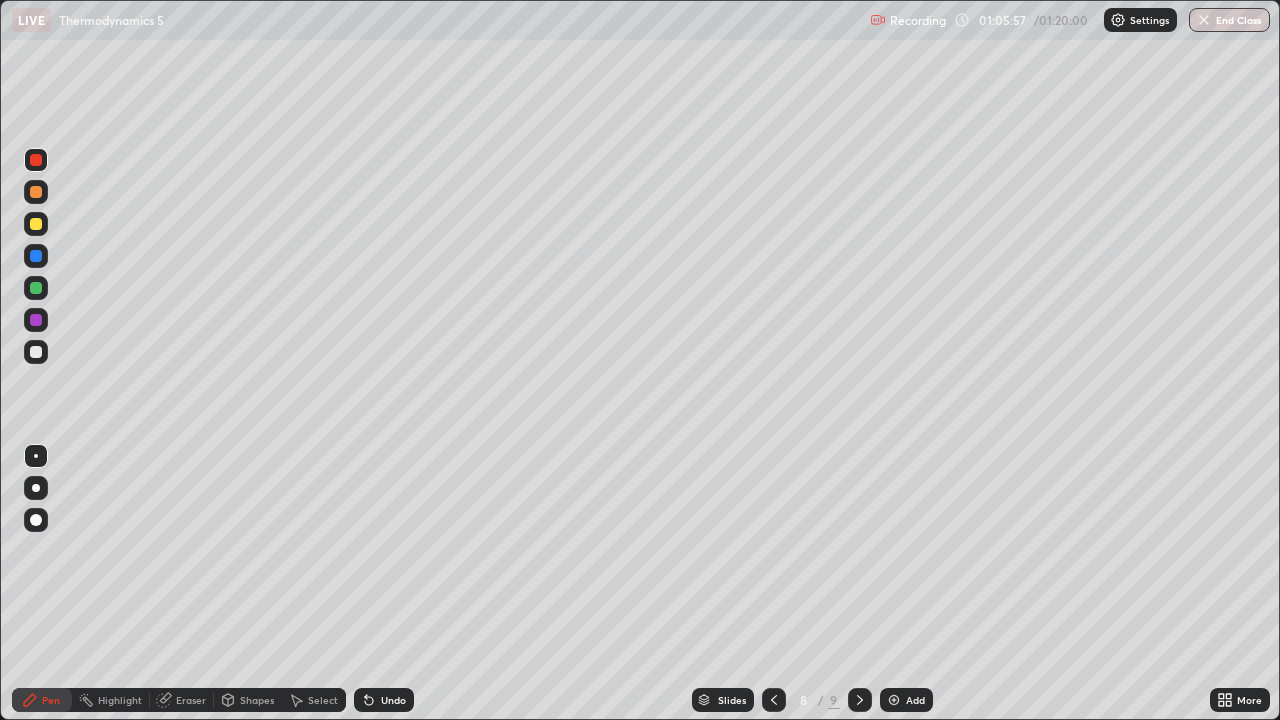 click at bounding box center (36, 320) 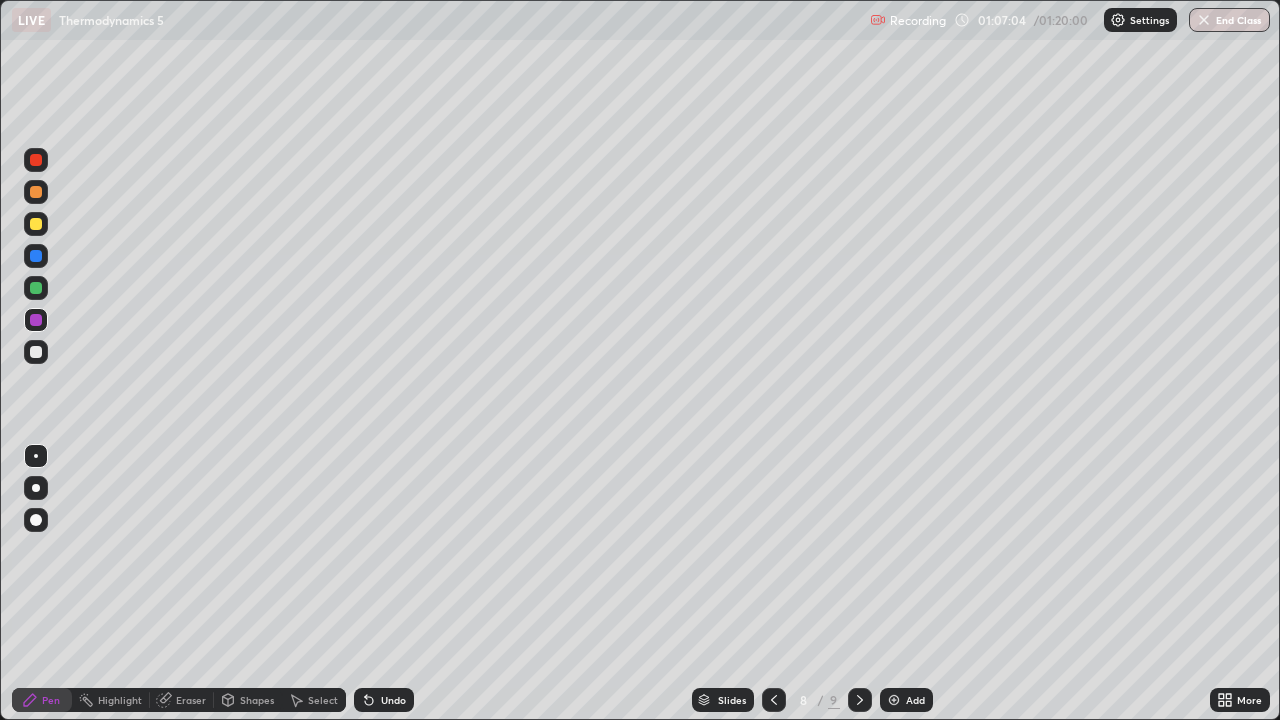 click at bounding box center [36, 160] 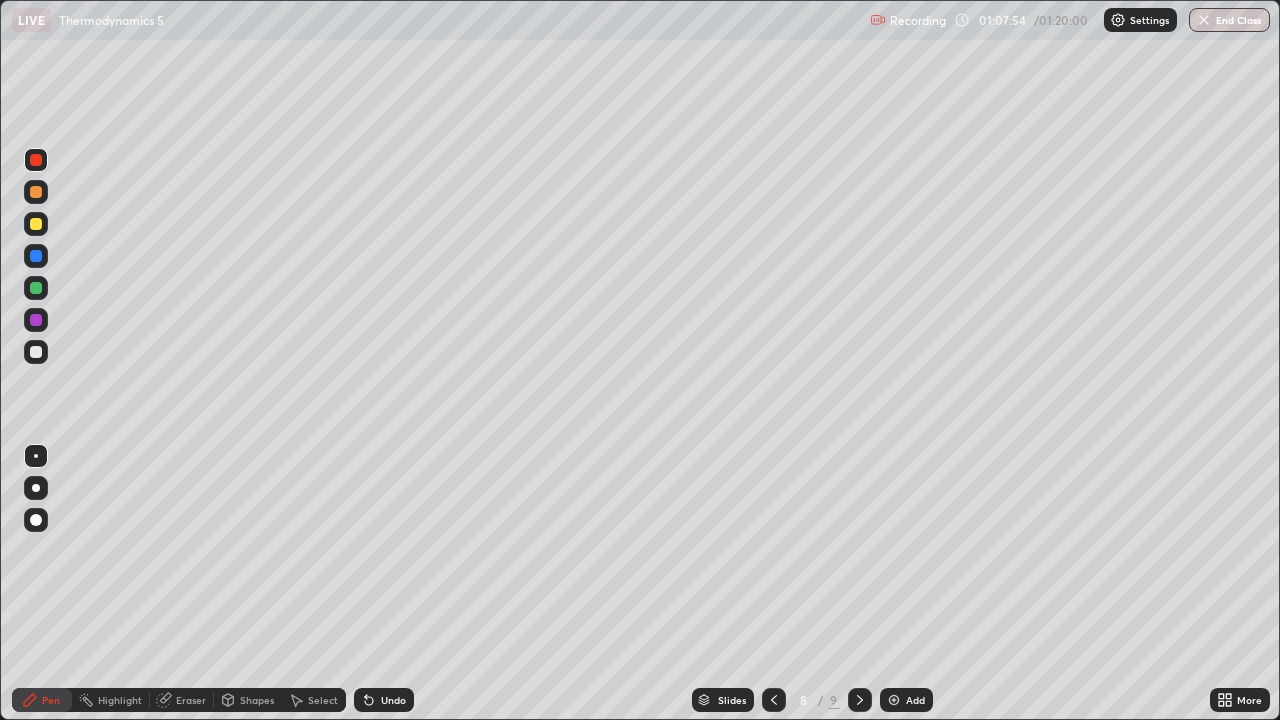 click at bounding box center [36, 320] 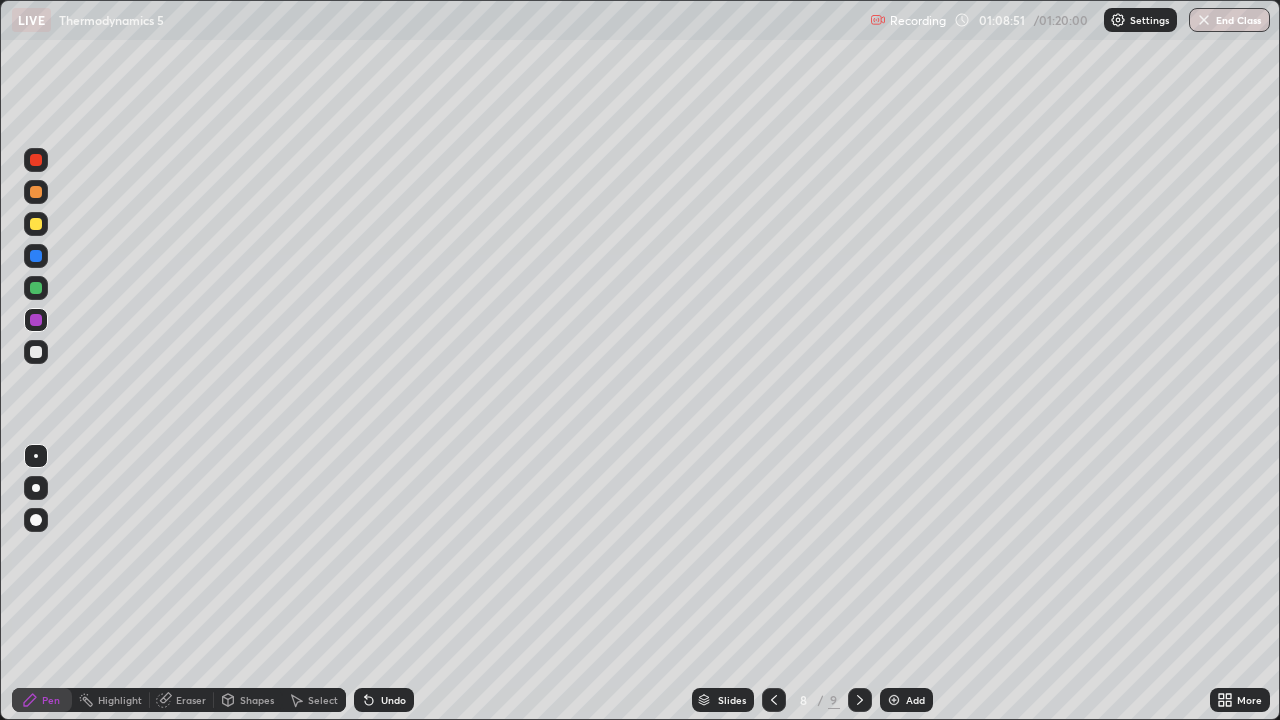 click 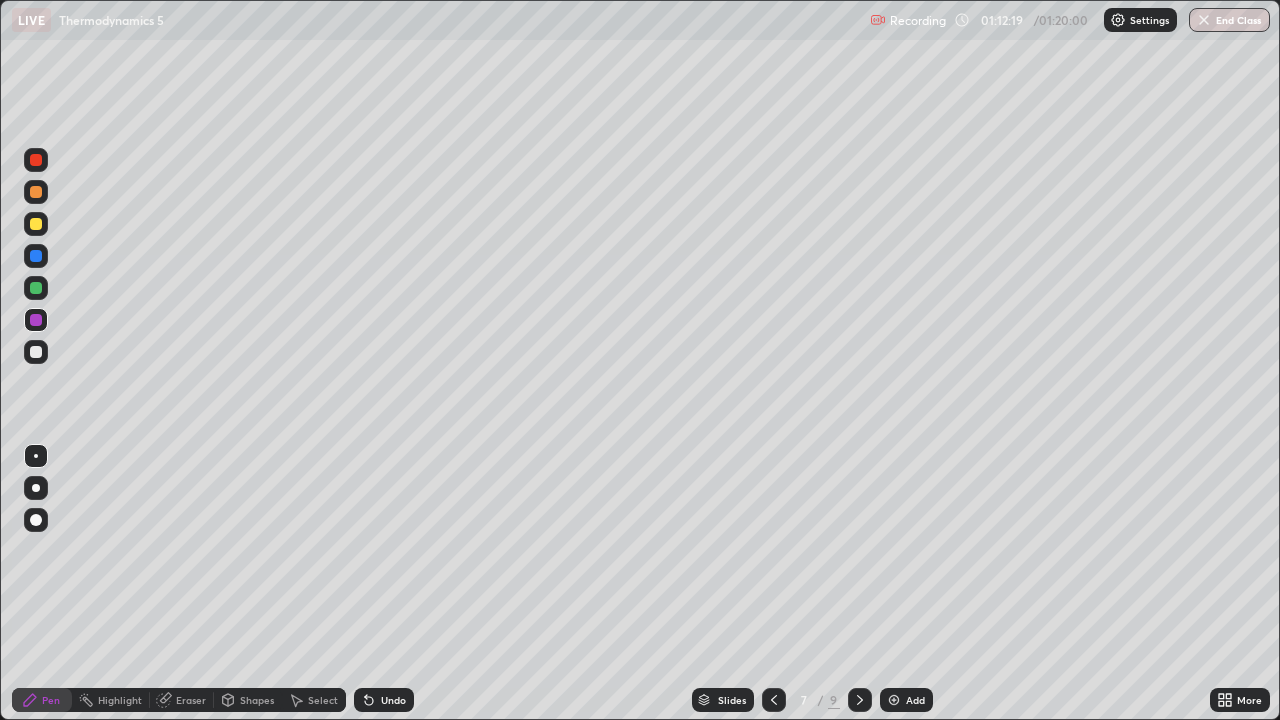 click 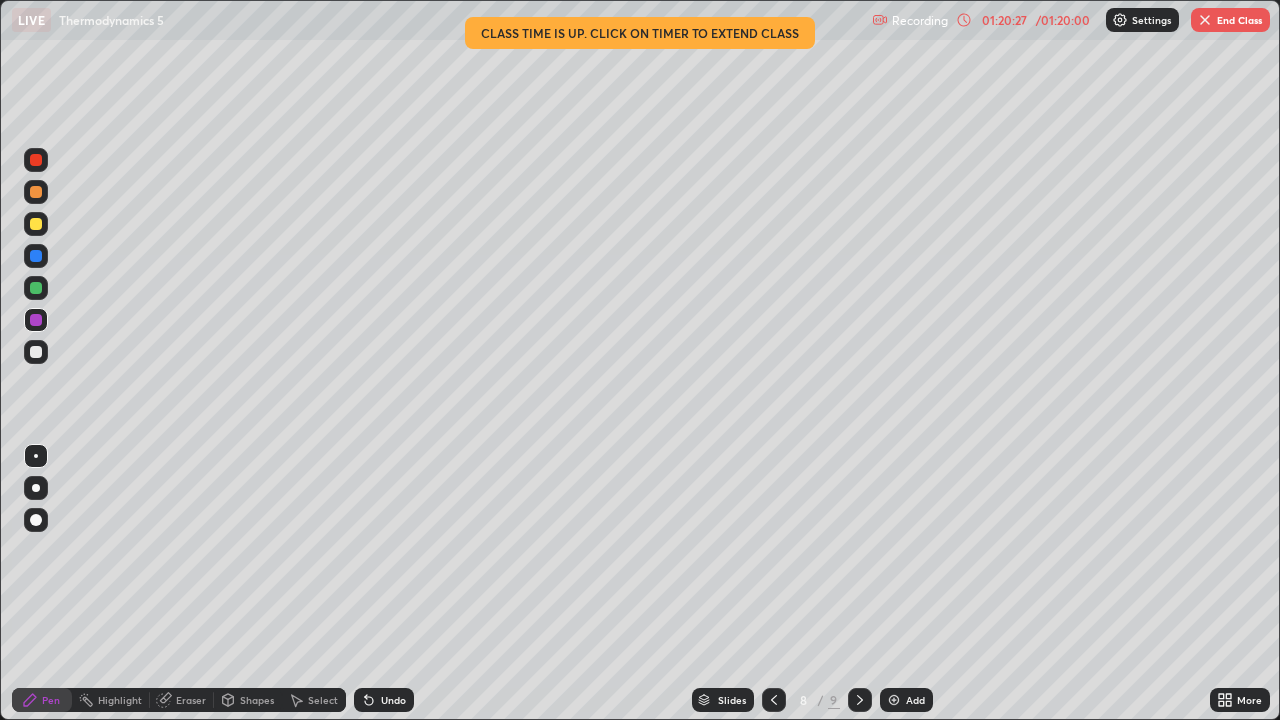 click at bounding box center (860, 700) 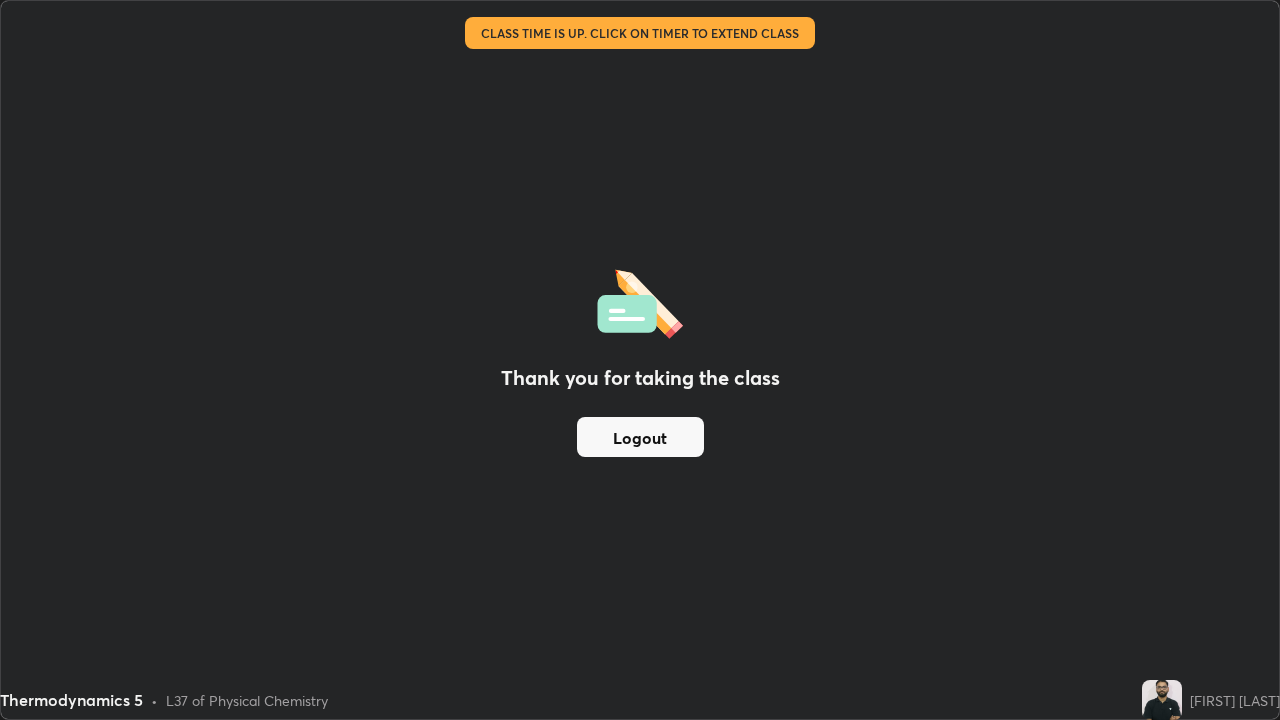 click on "Logout" at bounding box center (640, 437) 